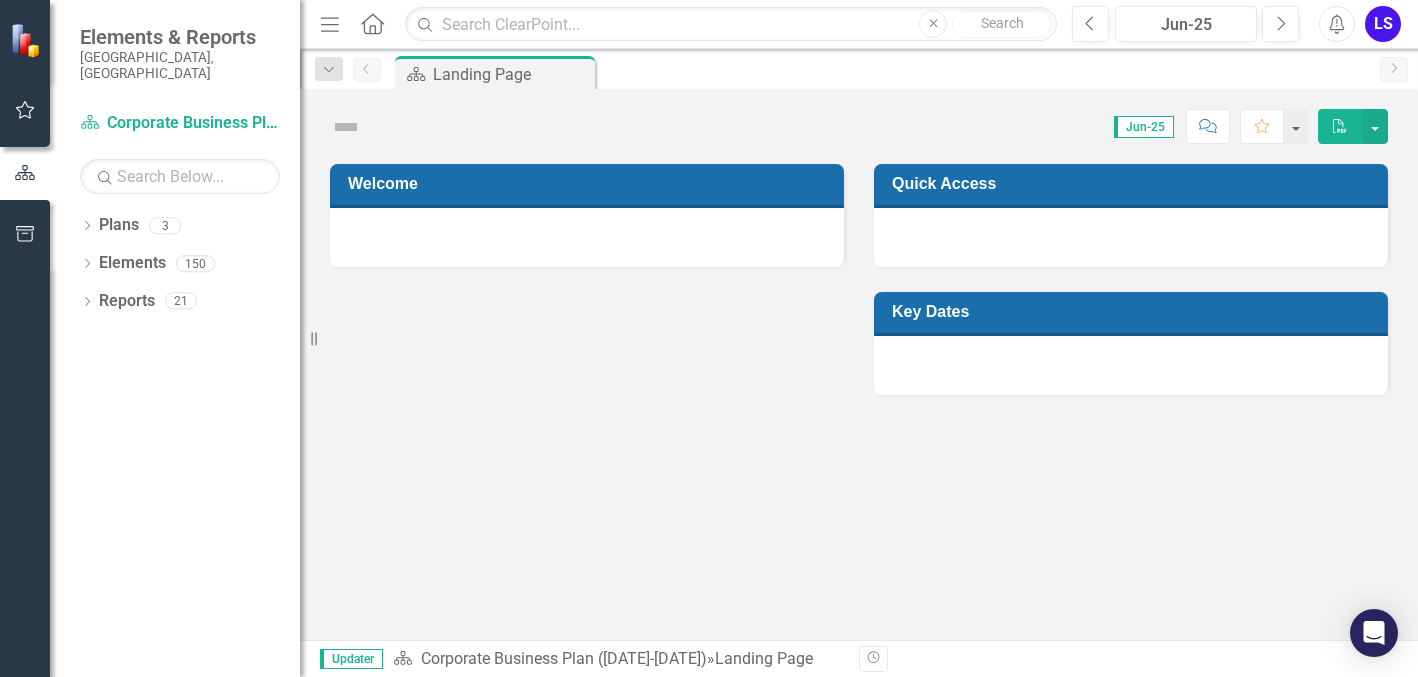 scroll, scrollTop: 0, scrollLeft: 0, axis: both 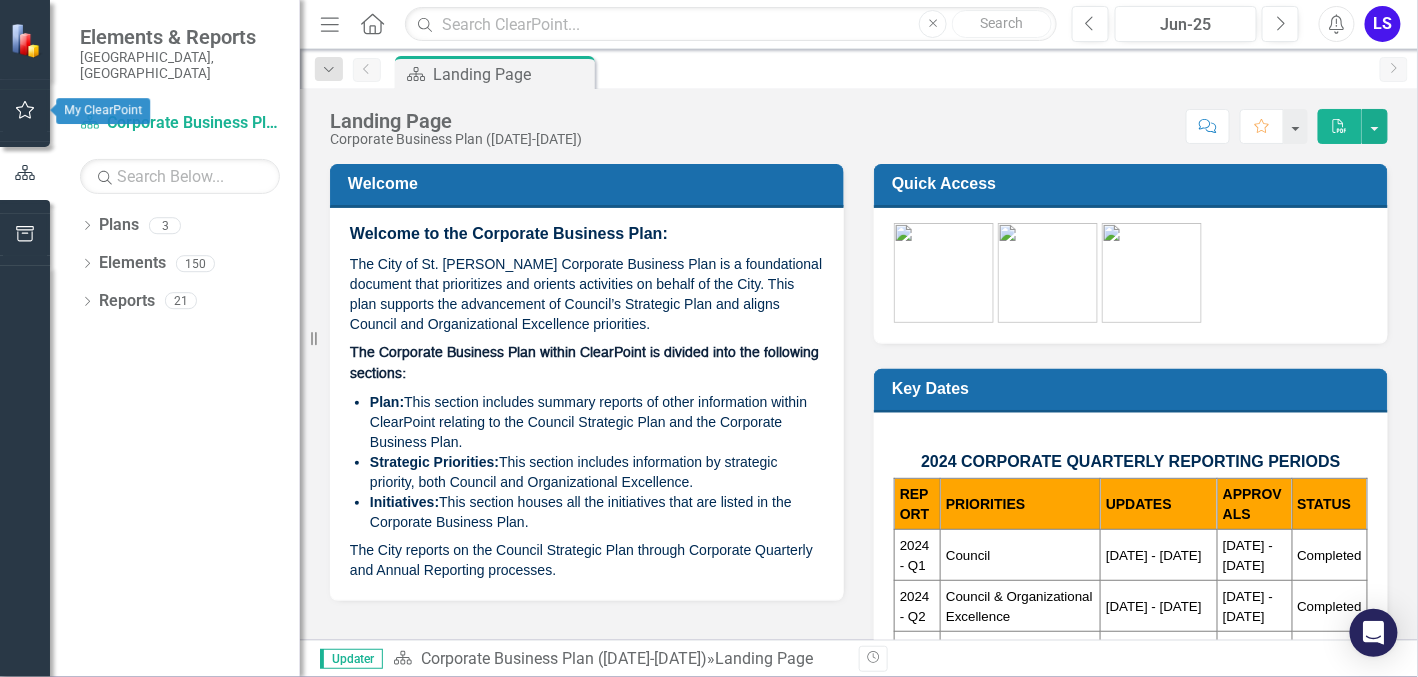 click 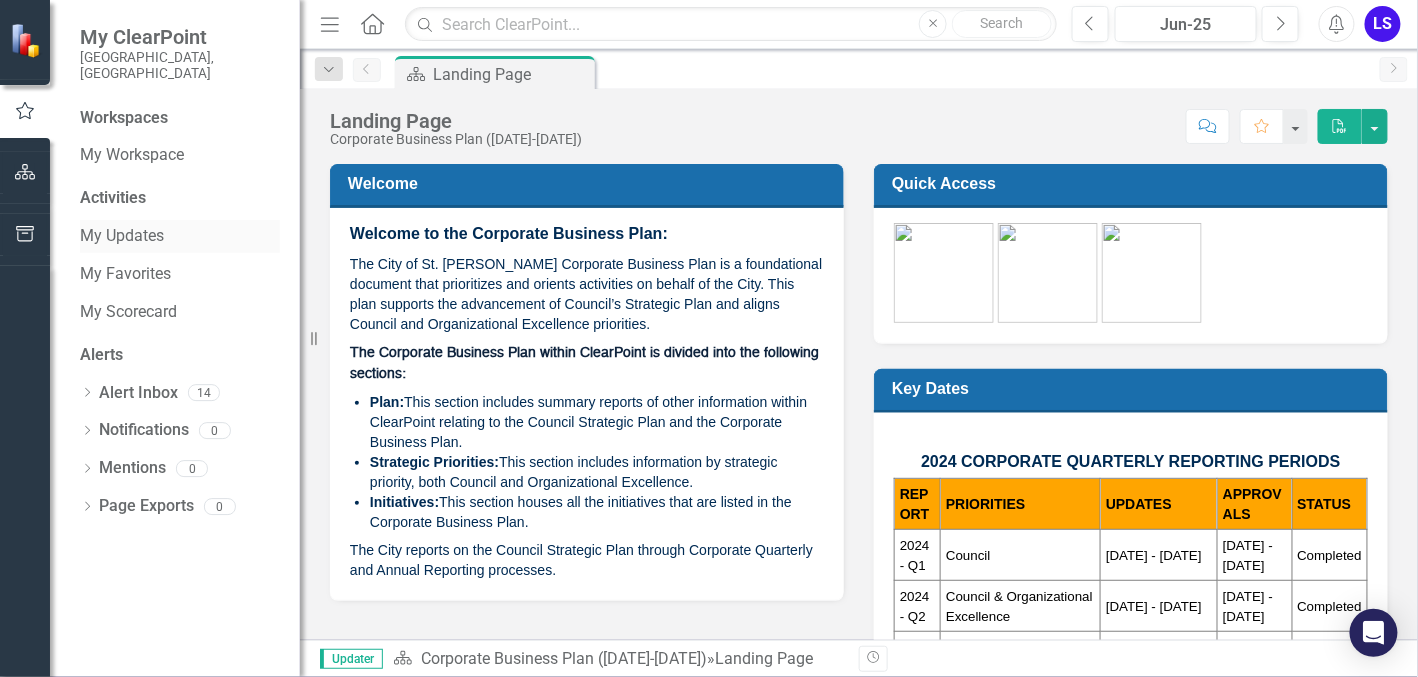 click on "My Updates" at bounding box center [180, 236] 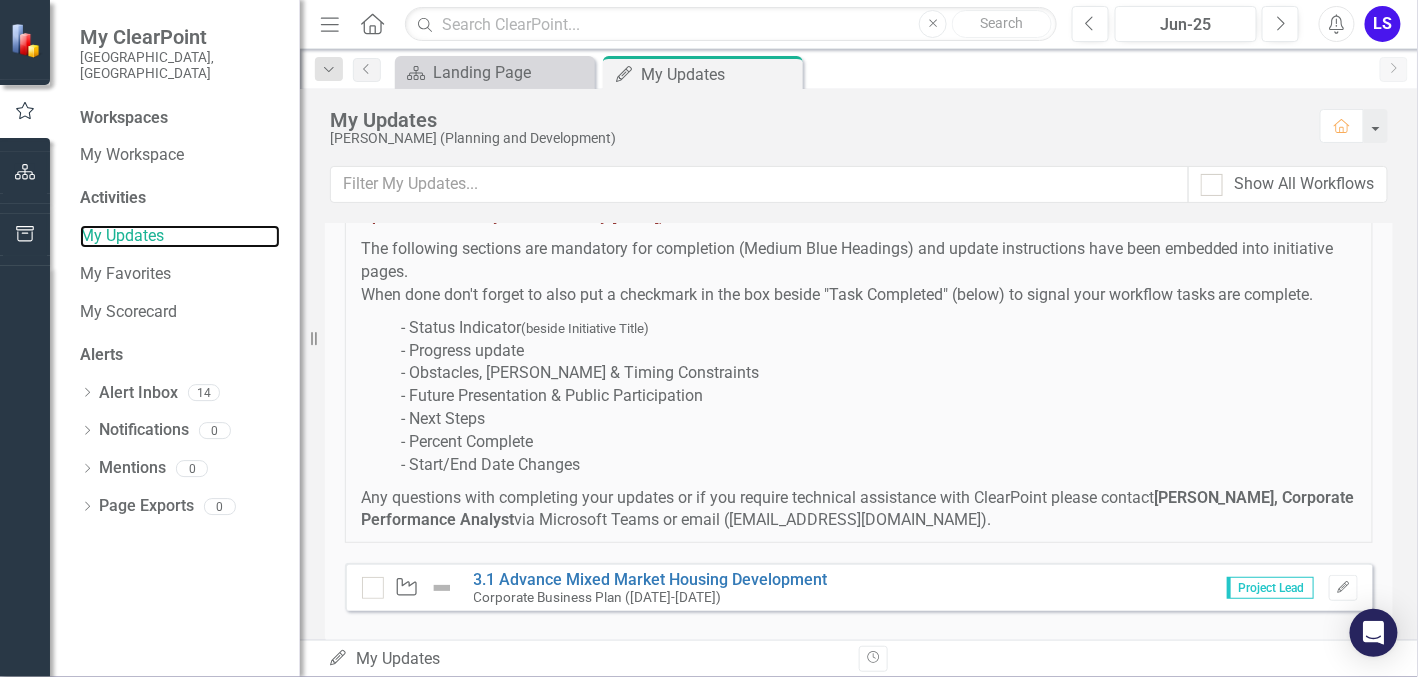 scroll, scrollTop: 282, scrollLeft: 0, axis: vertical 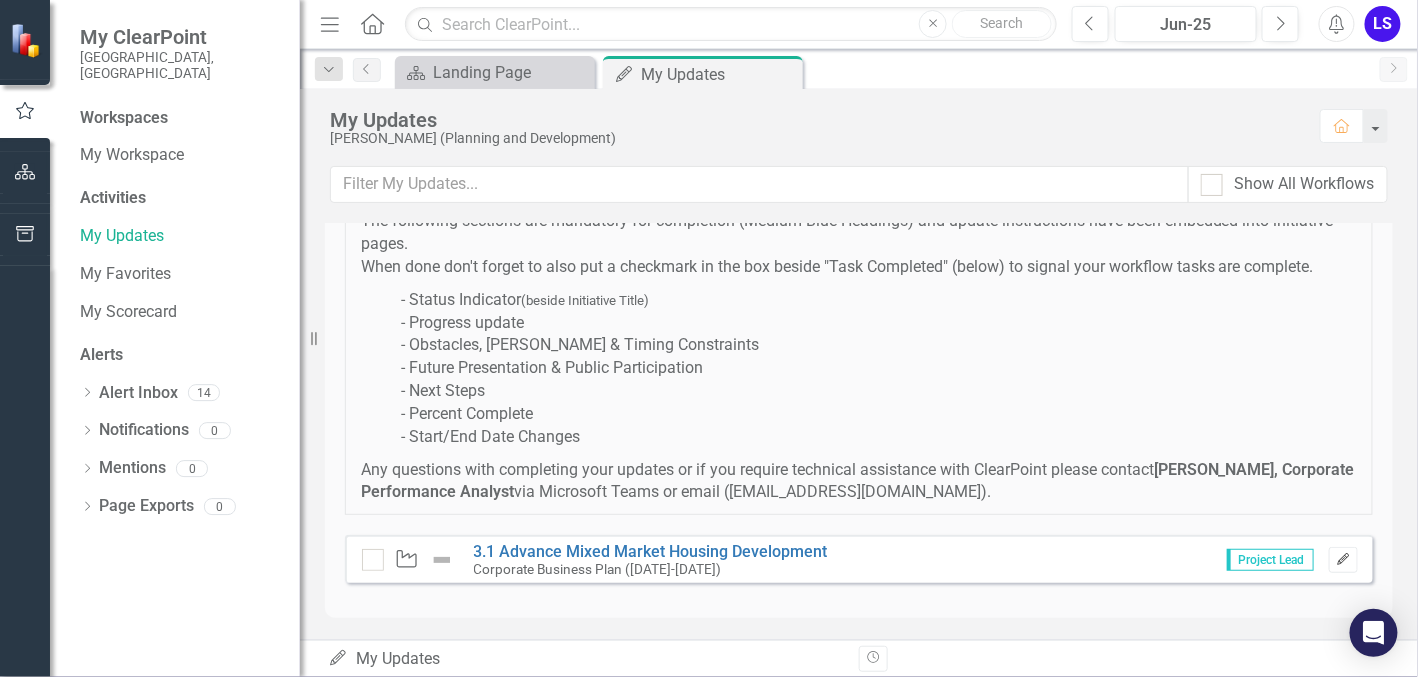 click on "Edit" 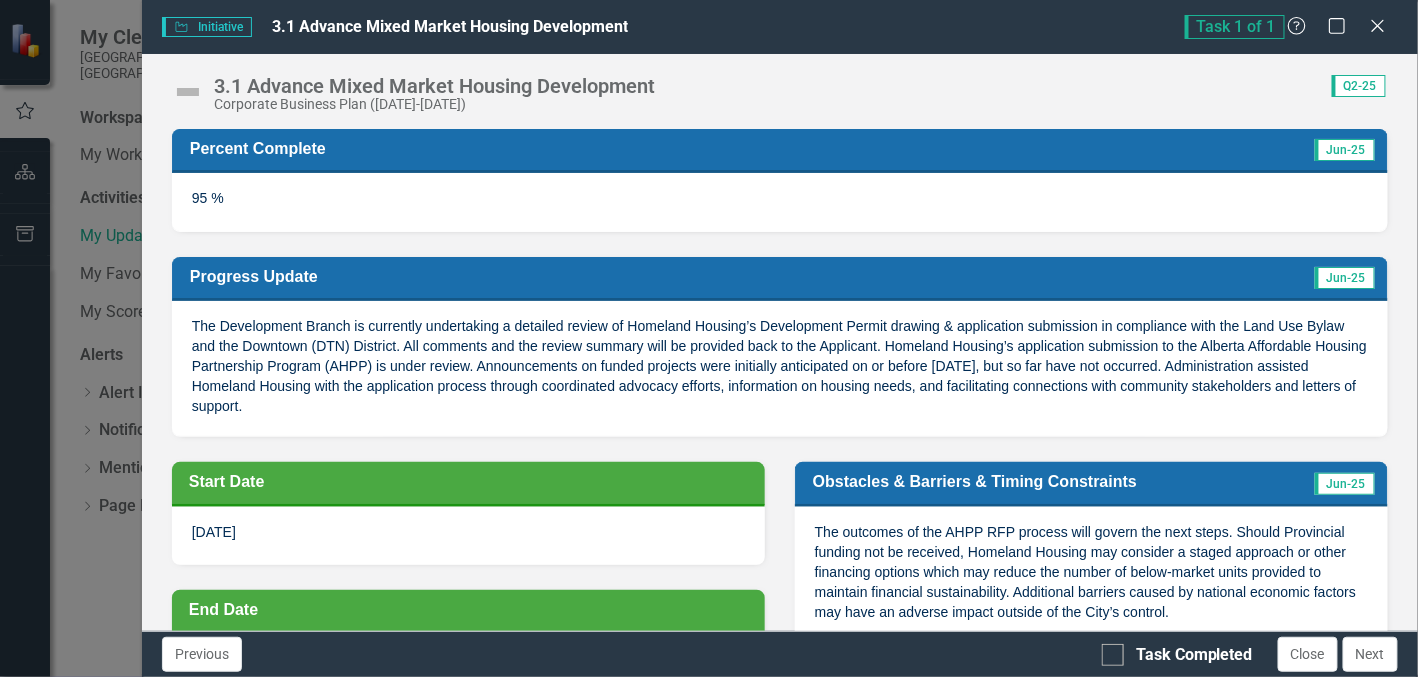 click on "The Development Branch is currently undertaking a detailed review of Homeland Housing’s Development Permit drawing & application submission in compliance with the Land Use Bylaw and the Downtown (DTN) District. All comments and the review summary will be provided back to the Applicant.
Homeland Housing’s application submission to the Alberta Affordable Housing Partnership Program (AHPP) is under review.  Announcements on funded projects were initially anticipated on or before [DATE], but so far have not occurred.  Administration assisted Homeland Housing with the application process through coordinated advocacy efforts, information on housing needs, and facilitating connections with community stakeholders and letters of support." at bounding box center (779, 366) 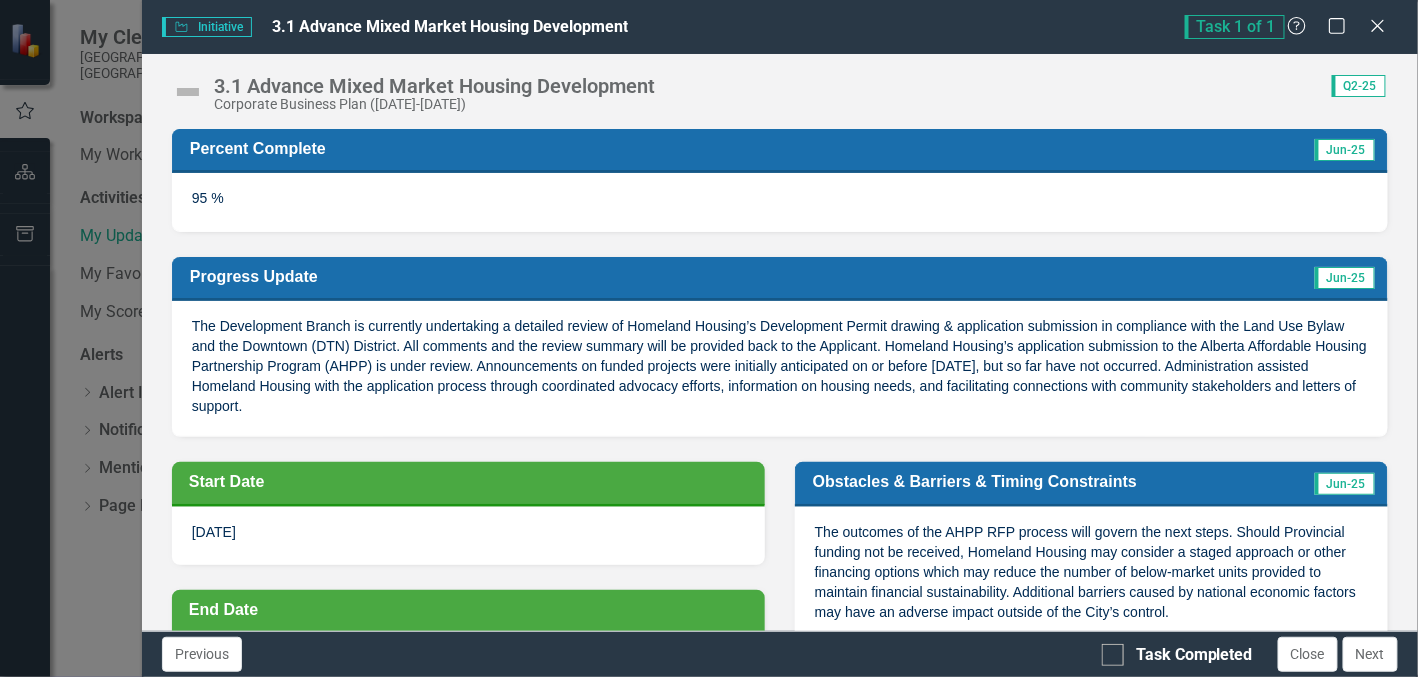 drag, startPoint x: 195, startPoint y: 318, endPoint x: 361, endPoint y: 386, distance: 179.38785 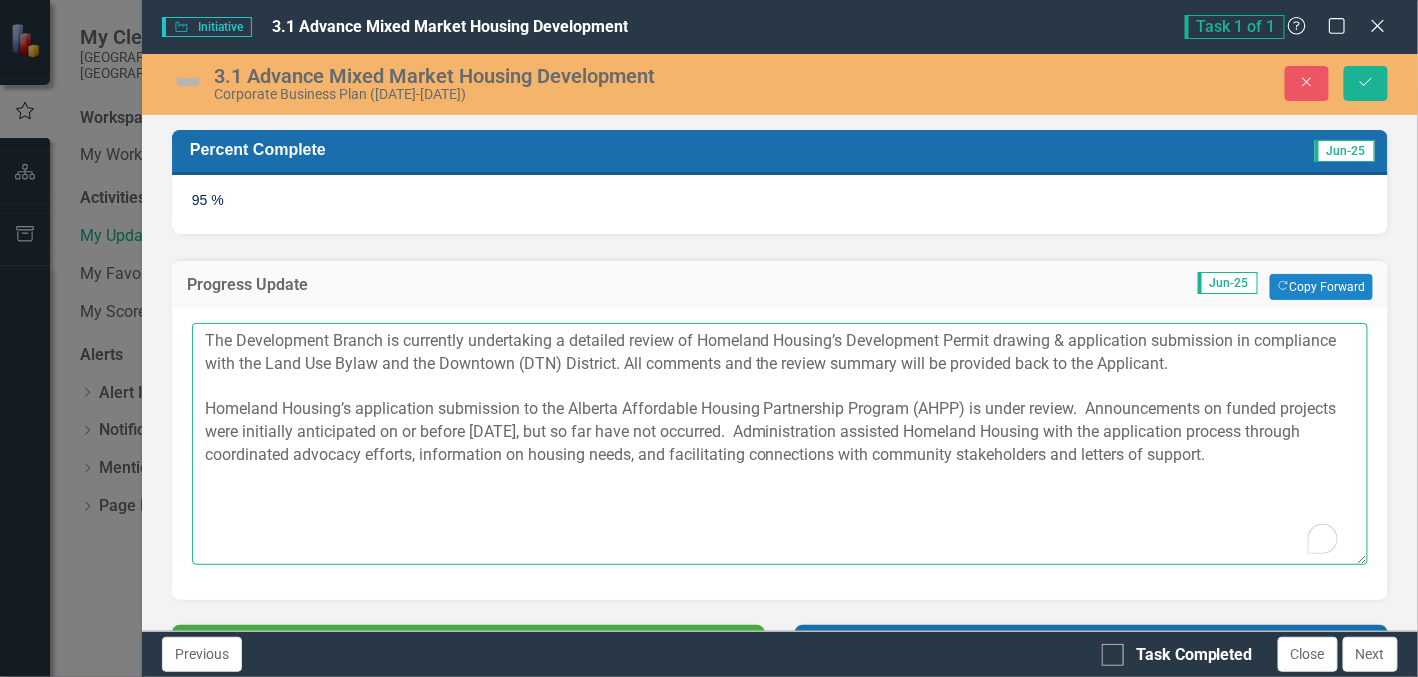 drag, startPoint x: 204, startPoint y: 344, endPoint x: 1238, endPoint y: 500, distance: 1045.7017 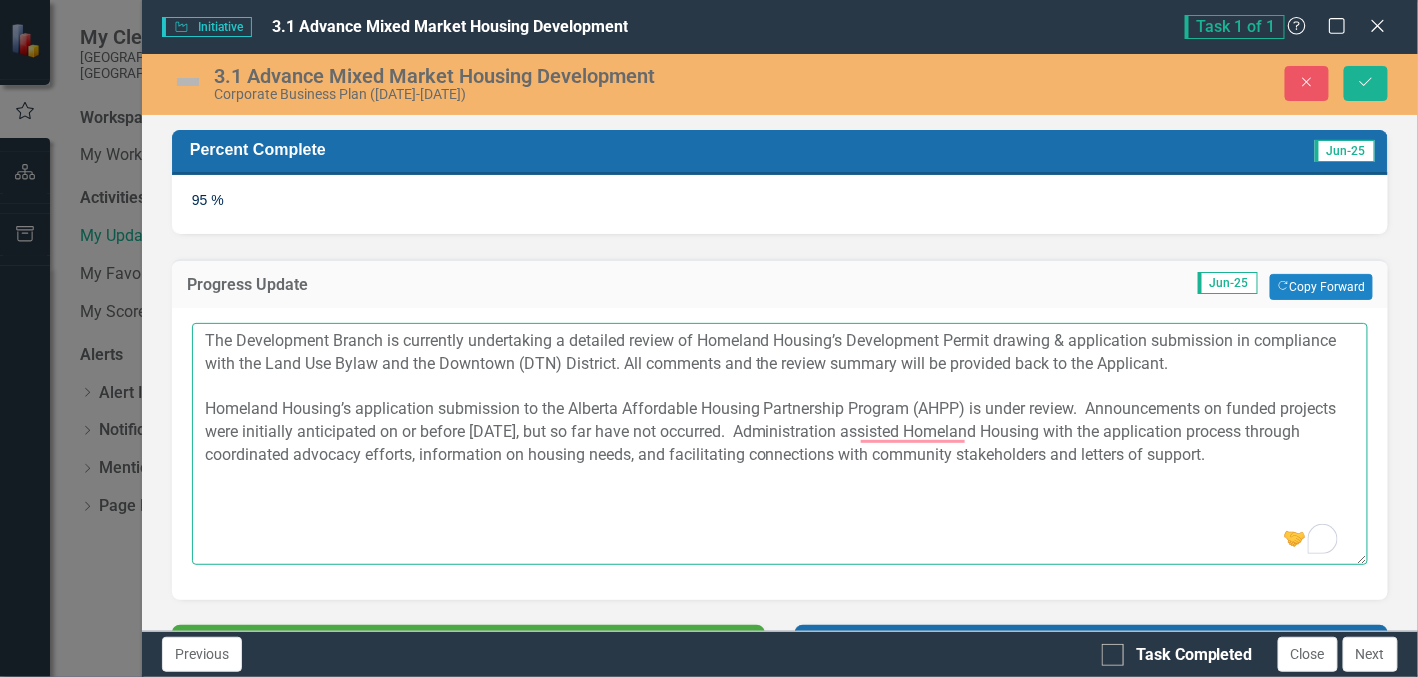 paste on "development permit application is pending final confirmation of specific development requirements. Progress to the building permit stage will defer to Homeland Housing’s consultant team’s timelines." 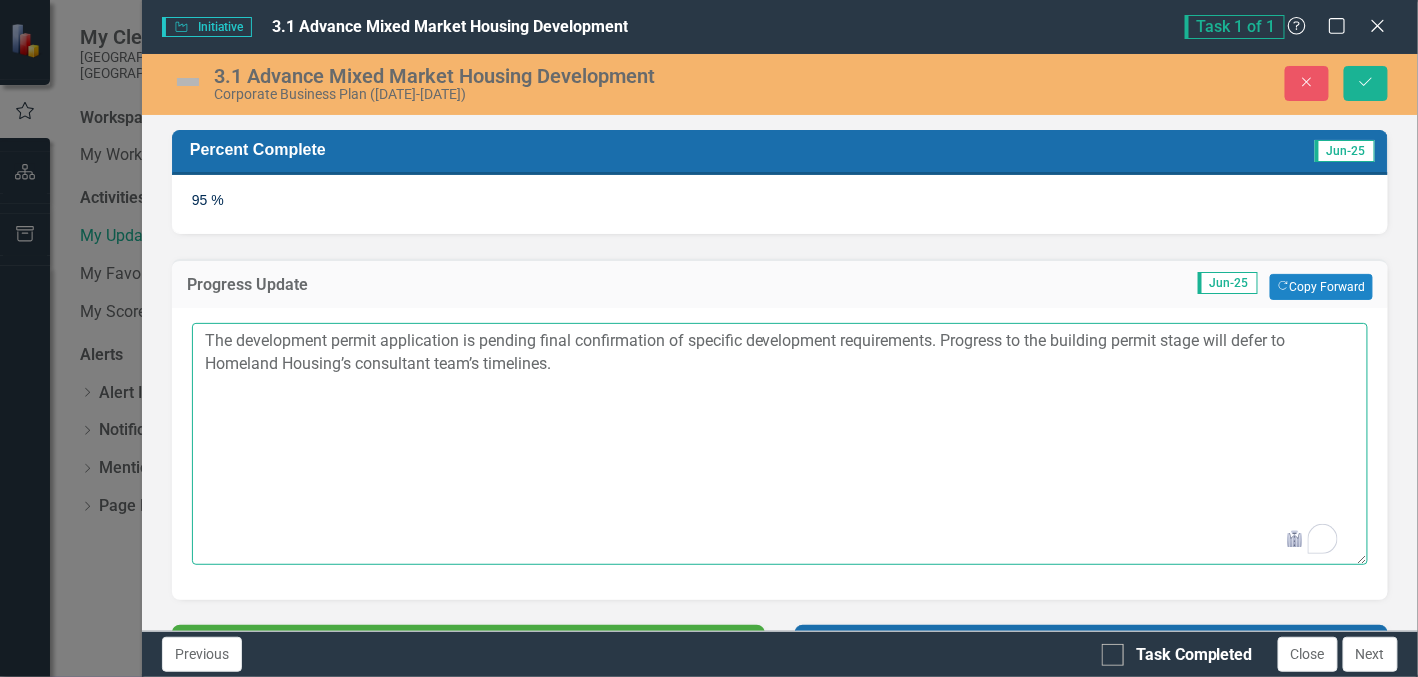 click on "The development permit application is pending final confirmation of specific development requirements. Progress to the building permit stage will defer to Homeland Housing’s consultant team’s timelines." at bounding box center (780, 444) 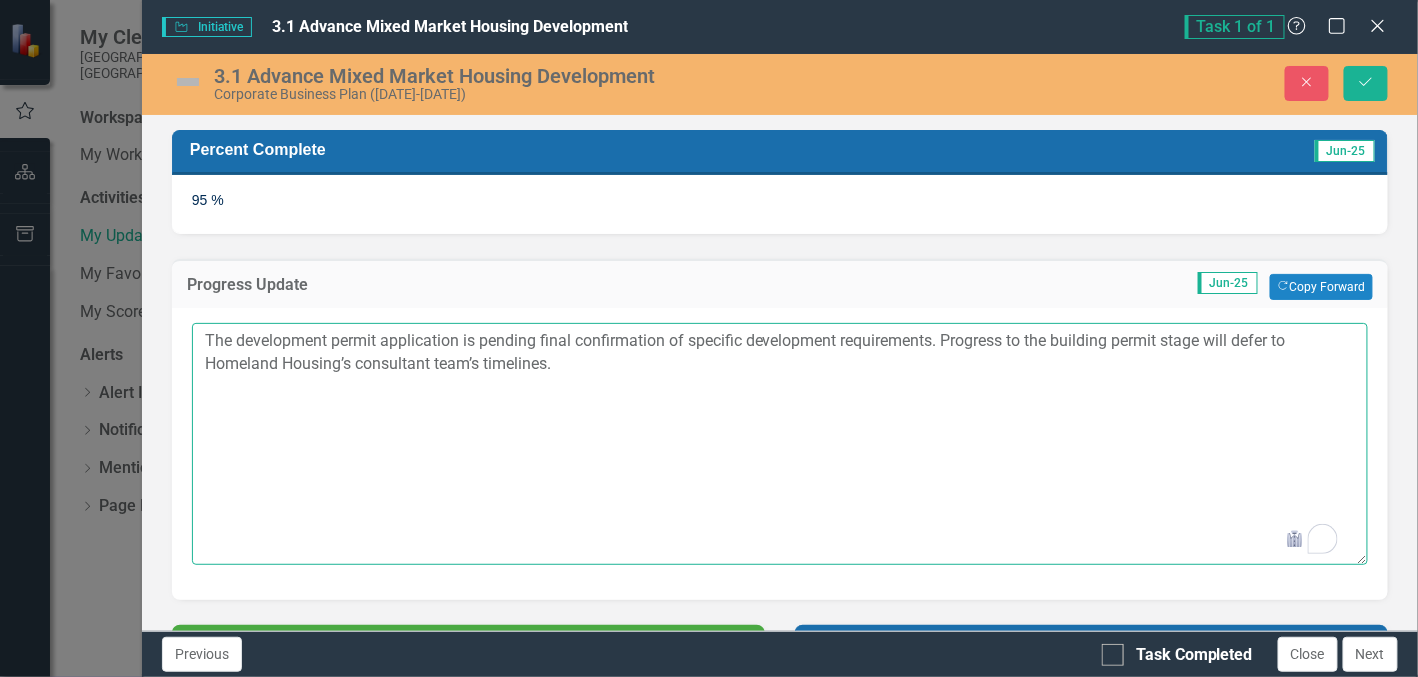 paste on "Homeland Housing’s application submission to the Alberta Affordable Housing Partnership Program (AHPP) is under review. Announcements on funded projects were initially anticipated on or before [DATE], but so far have not occurred. Administration has assisted Homeland Housing through coordinated advocacy efforts, facilitating connections with community stakeholders, coordinating letters of support, and aligning intended project outcomes with community housing needs." 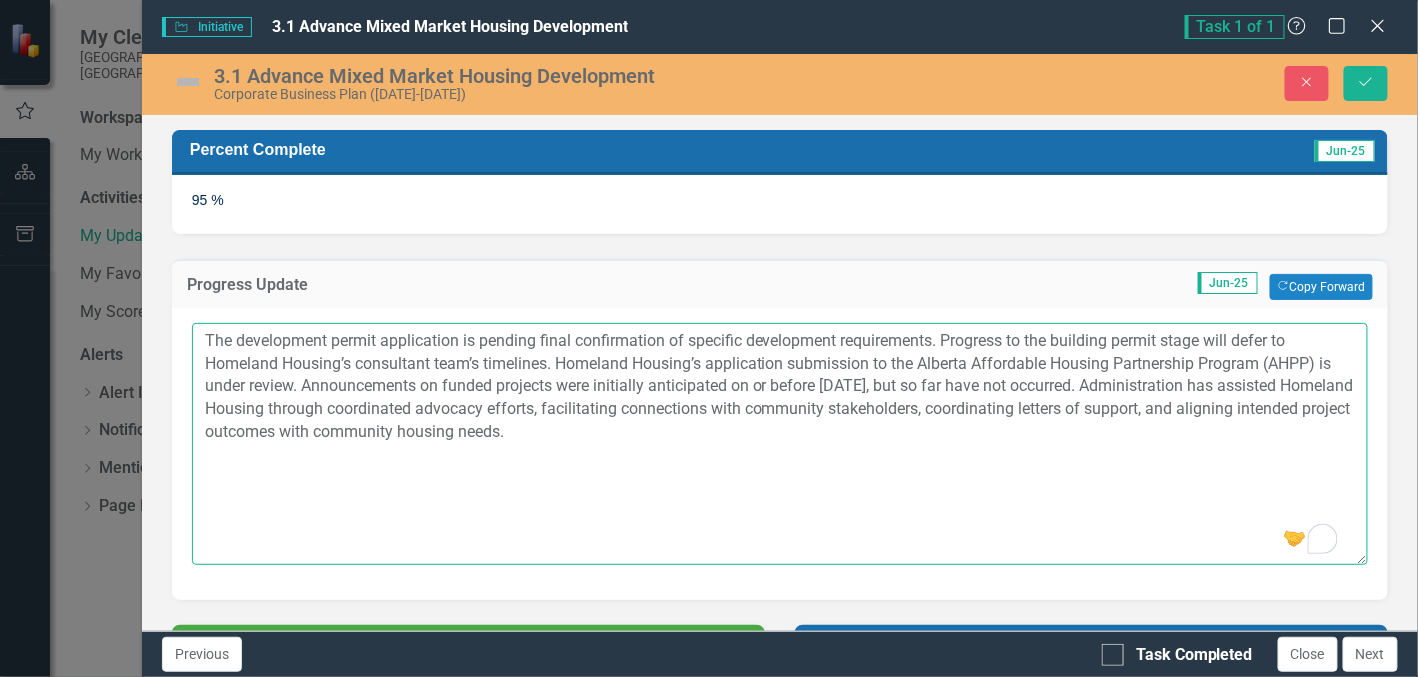 click on "The development permit application is pending final confirmation of specific development requirements. Progress to the building permit stage will defer to Homeland Housing’s consultant team’s timelines. Homeland Housing’s application submission to the Alberta Affordable Housing Partnership Program (AHPP) is under review. Announcements on funded projects were initially anticipated on or before [DATE], but so far have not occurred. Administration has assisted Homeland Housing through coordinated advocacy efforts, facilitating connections with community stakeholders, coordinating letters of support, and aligning intended project outcomes with community housing needs." at bounding box center (780, 444) 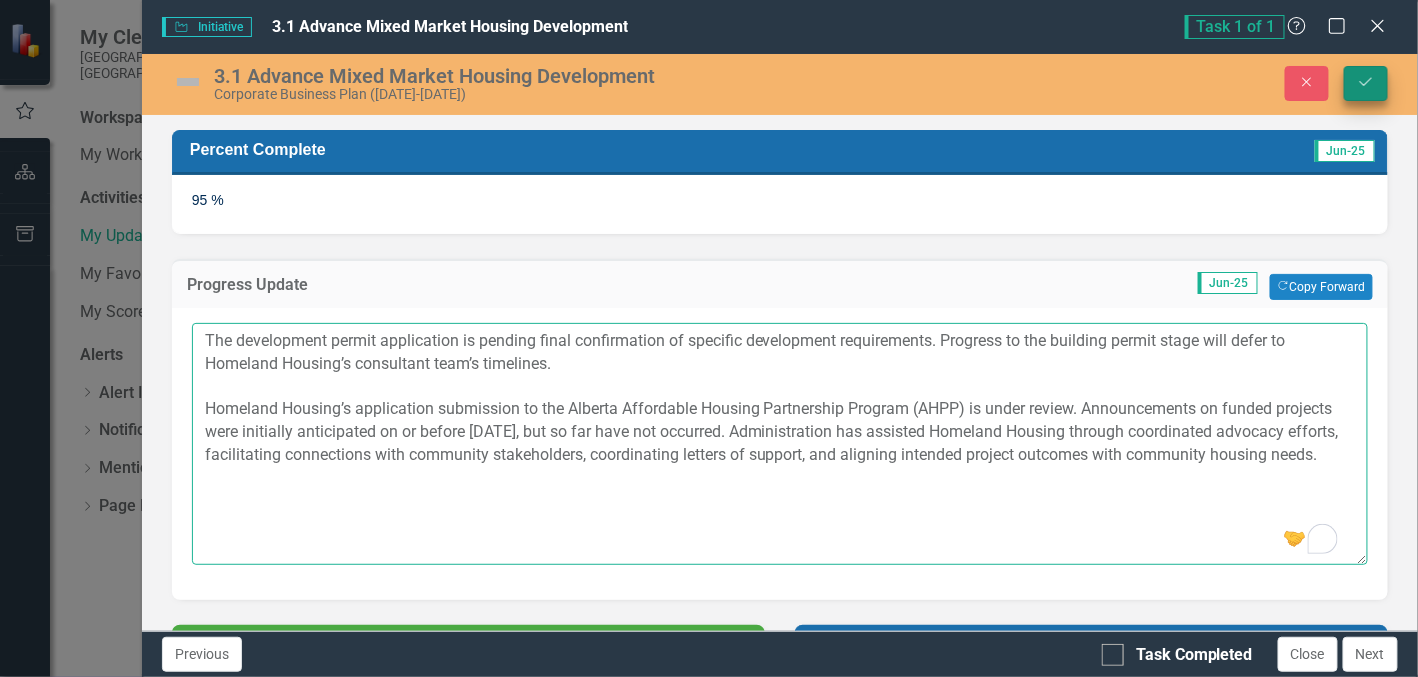 type on "The development permit application is pending final confirmation of specific development requirements. Progress to the building permit stage will defer to Homeland Housing’s consultant team’s timelines.
Homeland Housing’s application submission to the Alberta Affordable Housing Partnership Program (AHPP) is under review. Announcements on funded projects were initially anticipated on or before [DATE], but so far have not occurred. Administration has assisted Homeland Housing through coordinated advocacy efforts, facilitating connections with community stakeholders, coordinating letters of support, and aligning intended project outcomes with community housing needs." 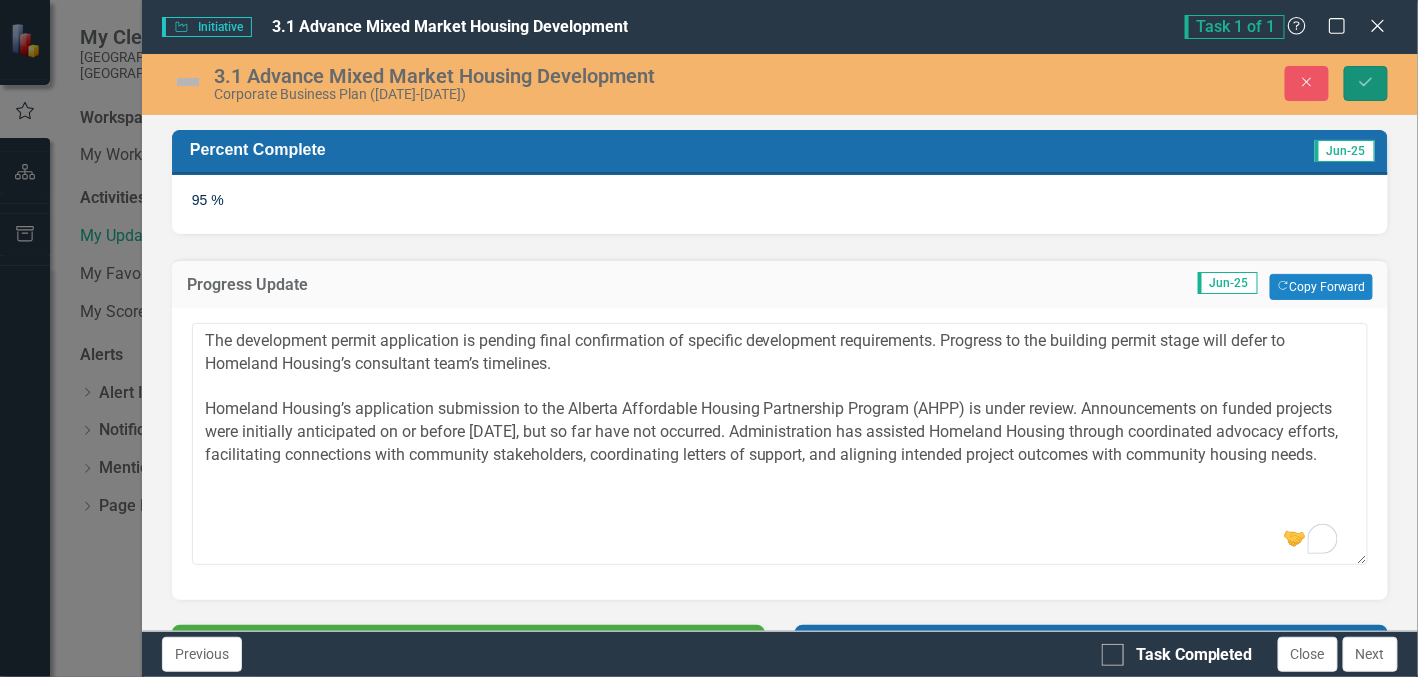 click on "Save" 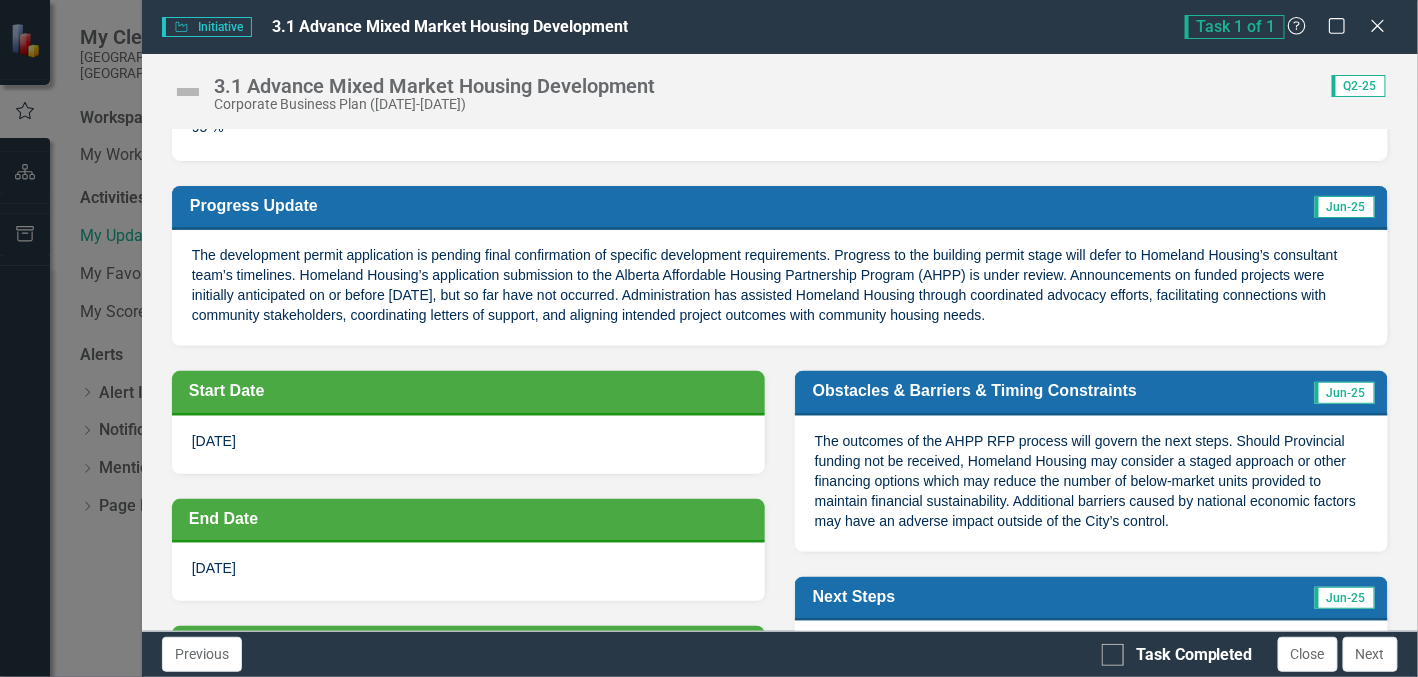 scroll, scrollTop: 99, scrollLeft: 0, axis: vertical 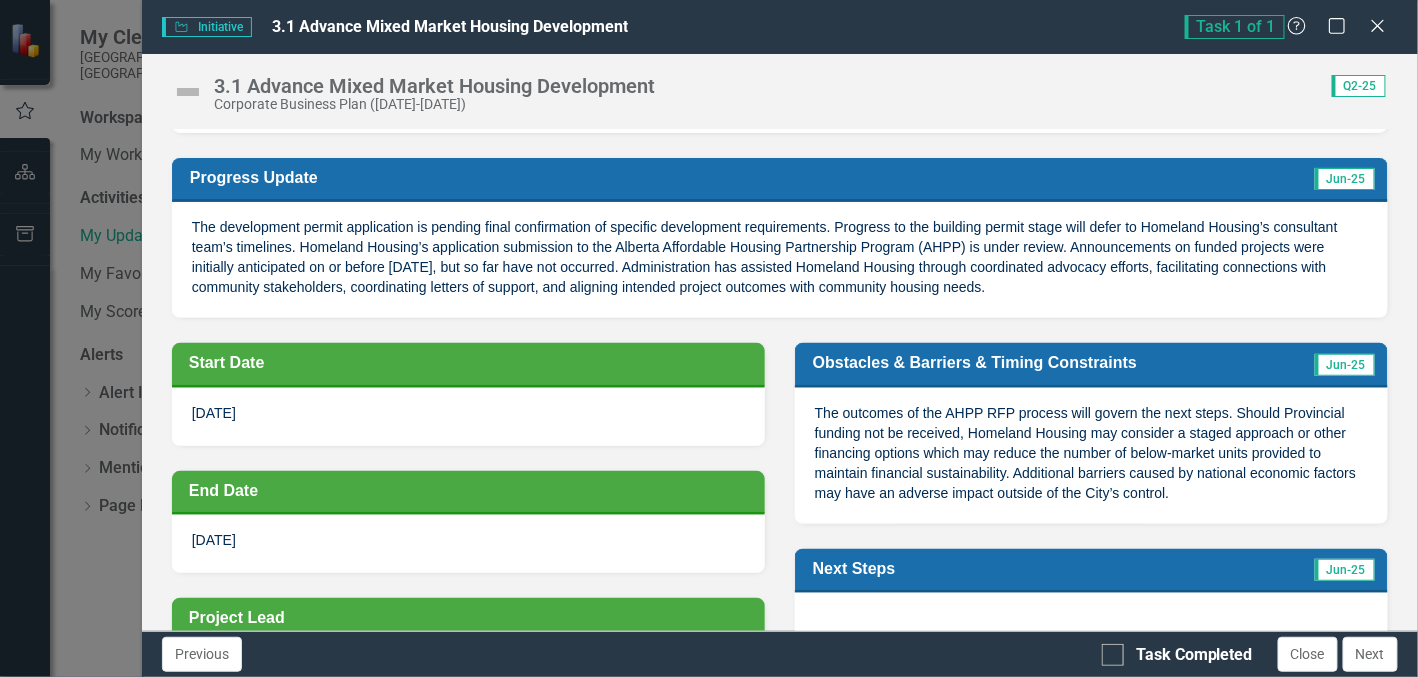 click on "The outcomes of the AHPP RFP process will govern the next steps.  Should Provincial funding not be received, Homeland Housing may consider a staged approach or other financing options which may reduce the number of below-market units provided to maintain financial sustainability.  Additional barriers caused by national economic factors may have an adverse impact outside of the City’s control." at bounding box center [1085, 453] 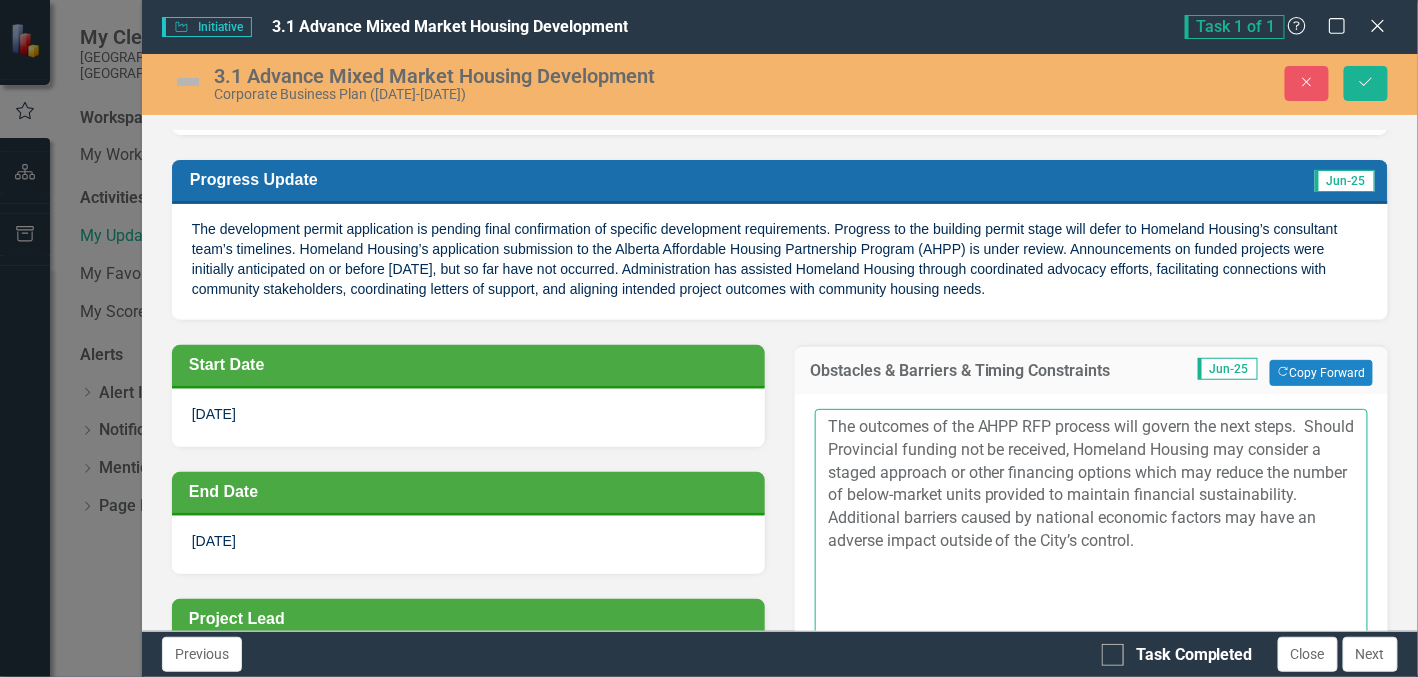 click on "The outcomes of the AHPP RFP process will govern the next steps.  Should Provincial funding not be received, Homeland Housing may consider a staged approach or other financing options which may reduce the number of below-market units provided to maintain financial sustainability.  Additional barriers caused by national economic factors may have an adverse impact outside of the City’s control." at bounding box center (1091, 530) 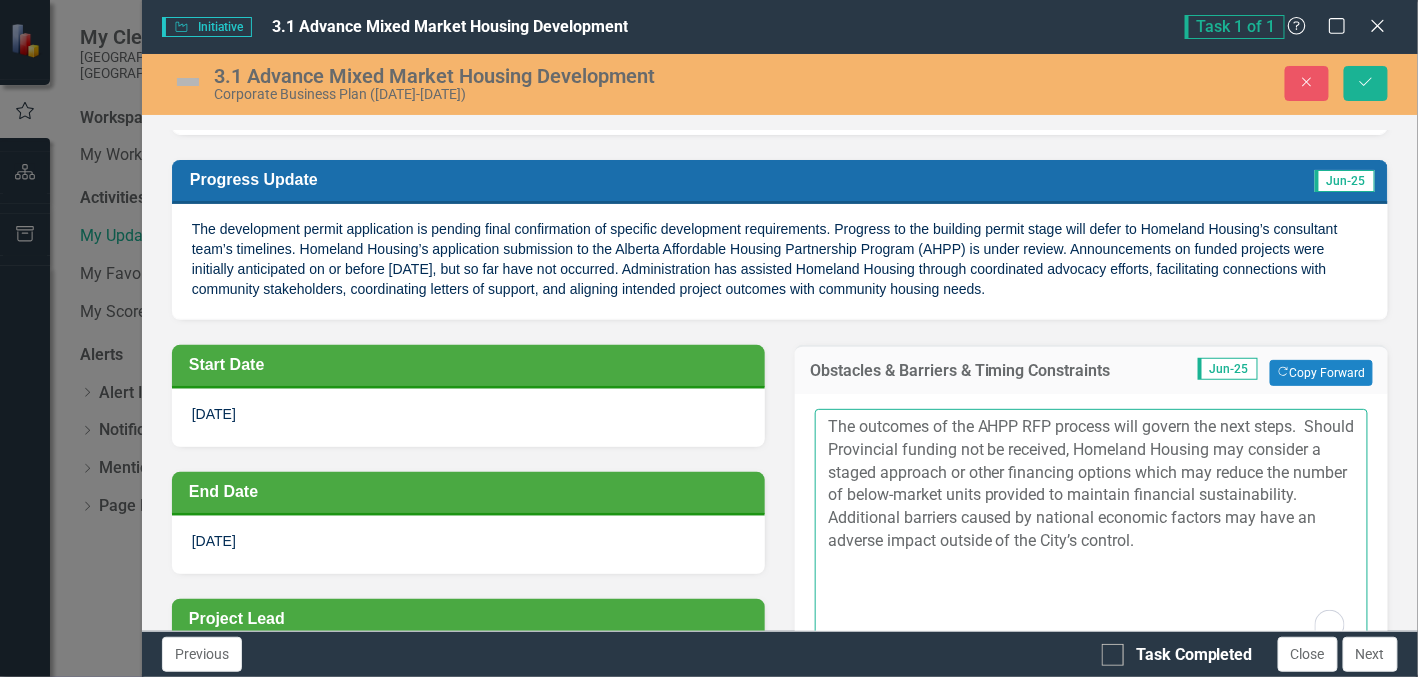click on "The outcomes of the AHPP RFP process will govern the next steps.  Should Provincial funding not be received, Homeland Housing may consider a staged approach or other financing options which may reduce the number of below-market units provided to maintain financial sustainability.  Additional barriers caused by national economic factors may have an adverse impact outside of the City’s control." at bounding box center (1091, 530) 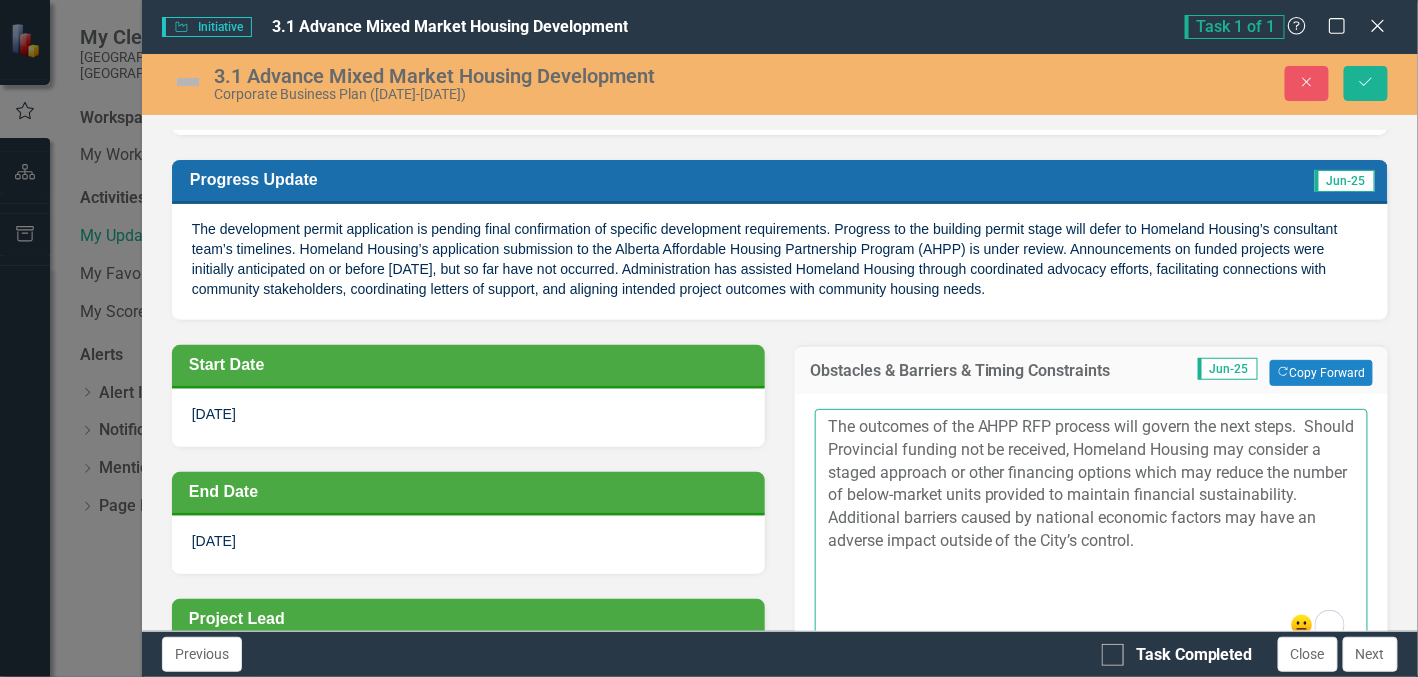 drag, startPoint x: 821, startPoint y: 415, endPoint x: 1285, endPoint y: 559, distance: 485.83124 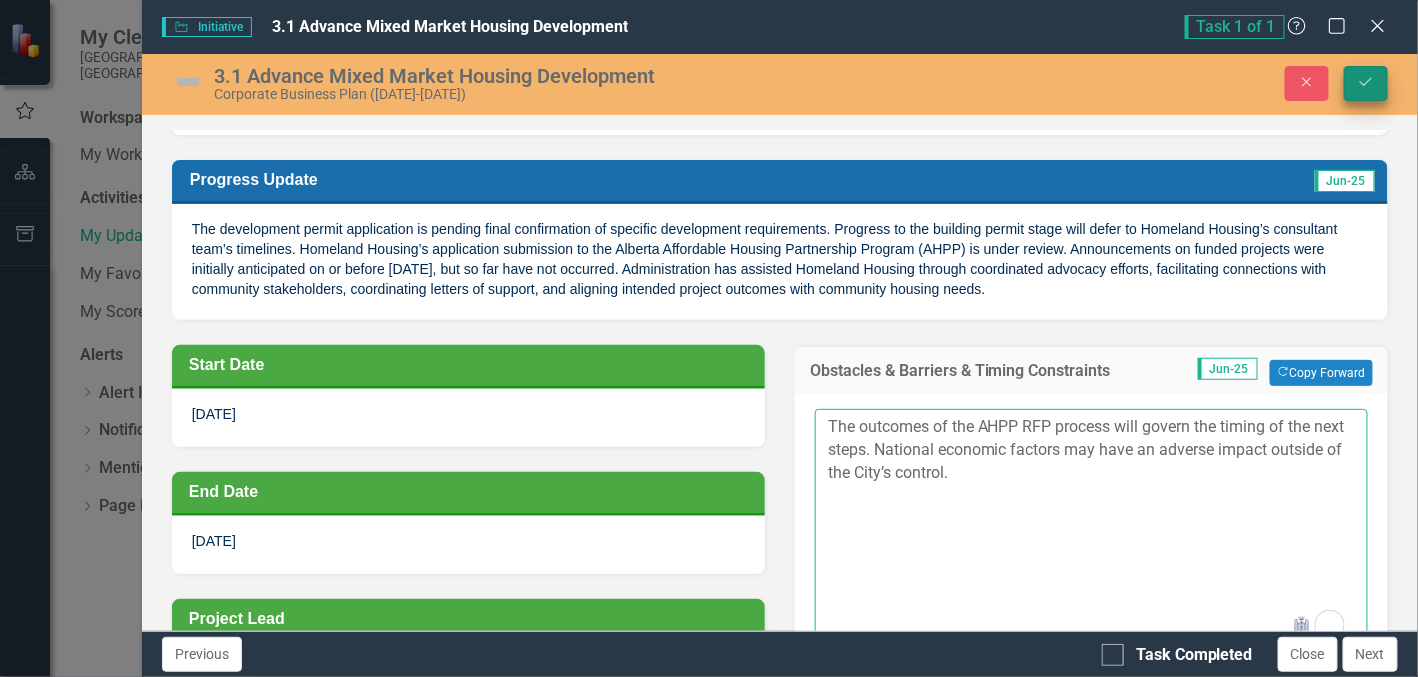 type on "The outcomes of the AHPP RFP process will govern the timing of the next steps. National economic factors may have an adverse impact outside of the City’s control." 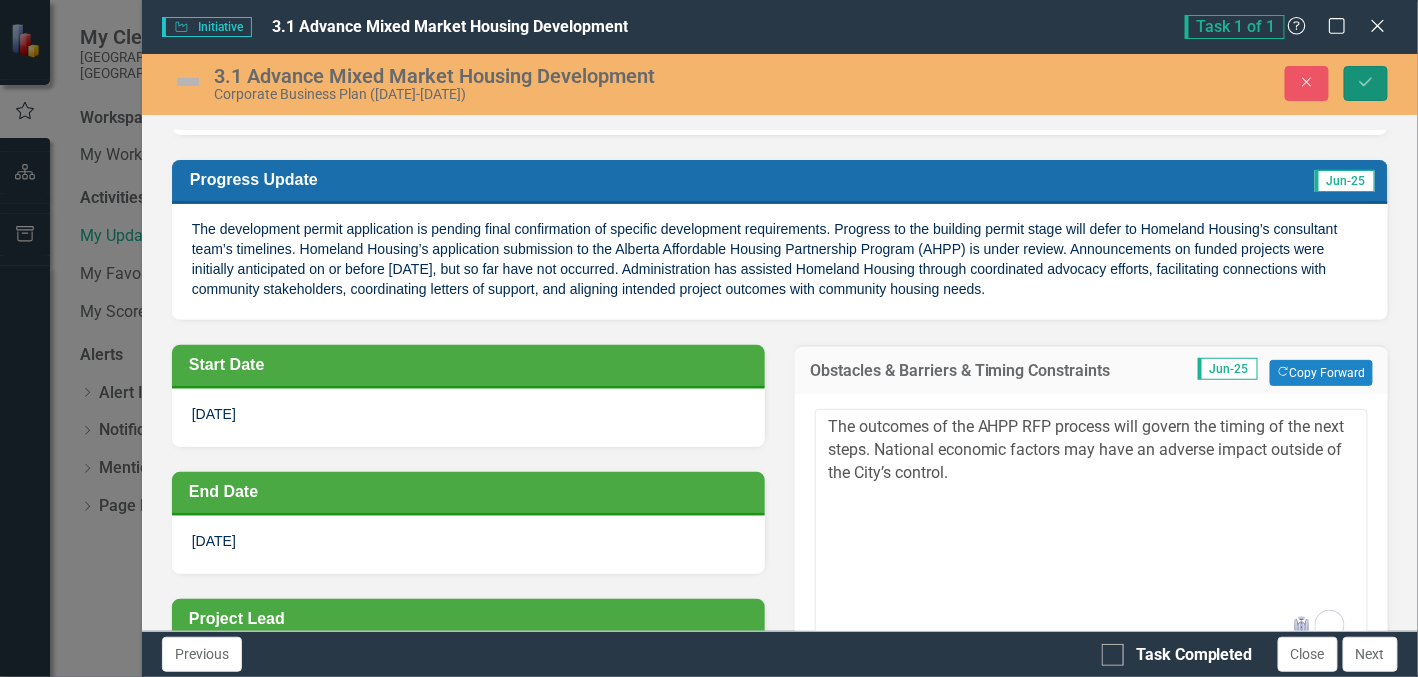 click on "Save" at bounding box center [1366, 83] 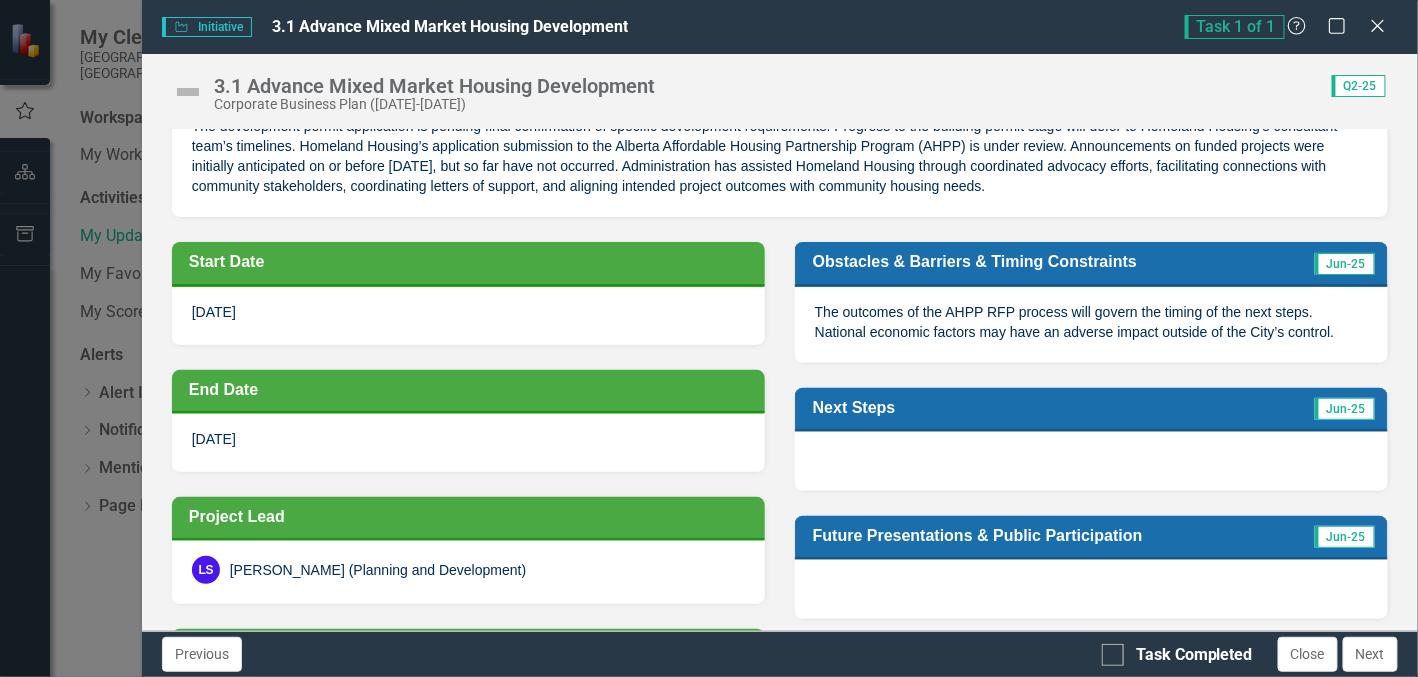 scroll, scrollTop: 400, scrollLeft: 0, axis: vertical 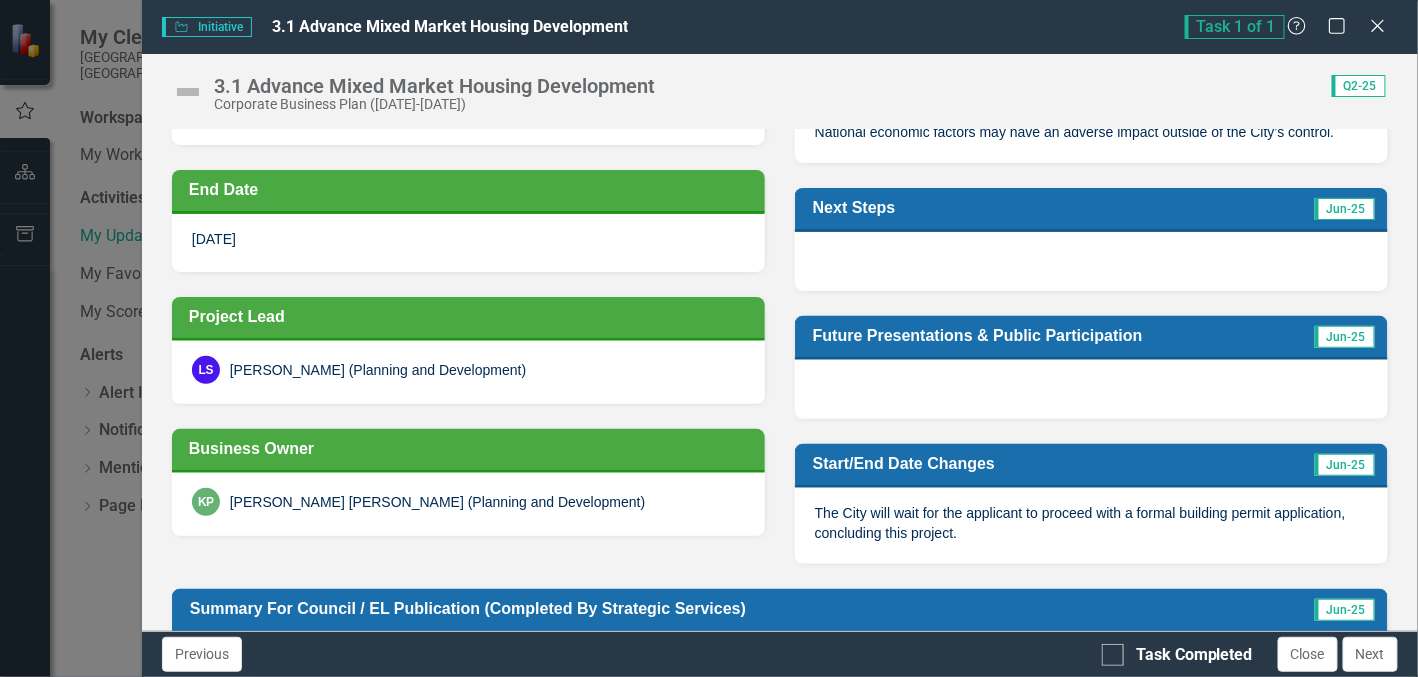 click at bounding box center [1091, 261] 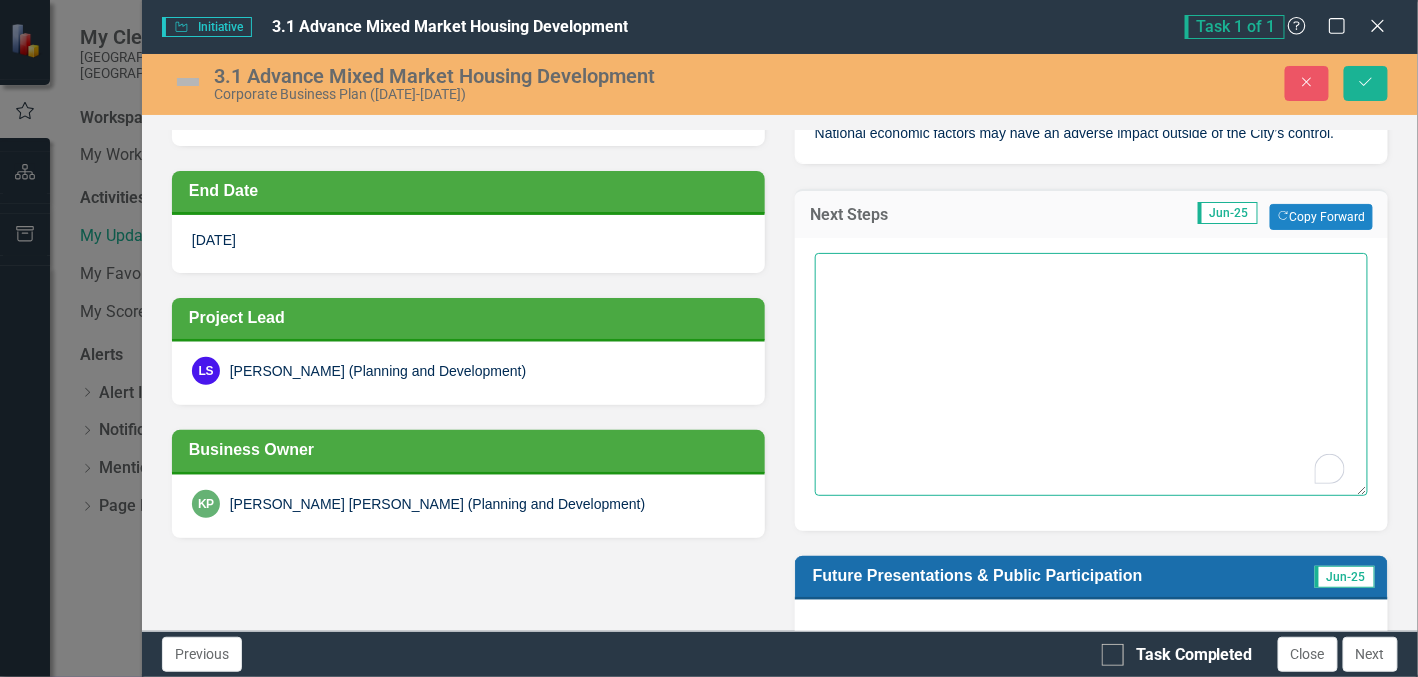 click at bounding box center [1091, 374] 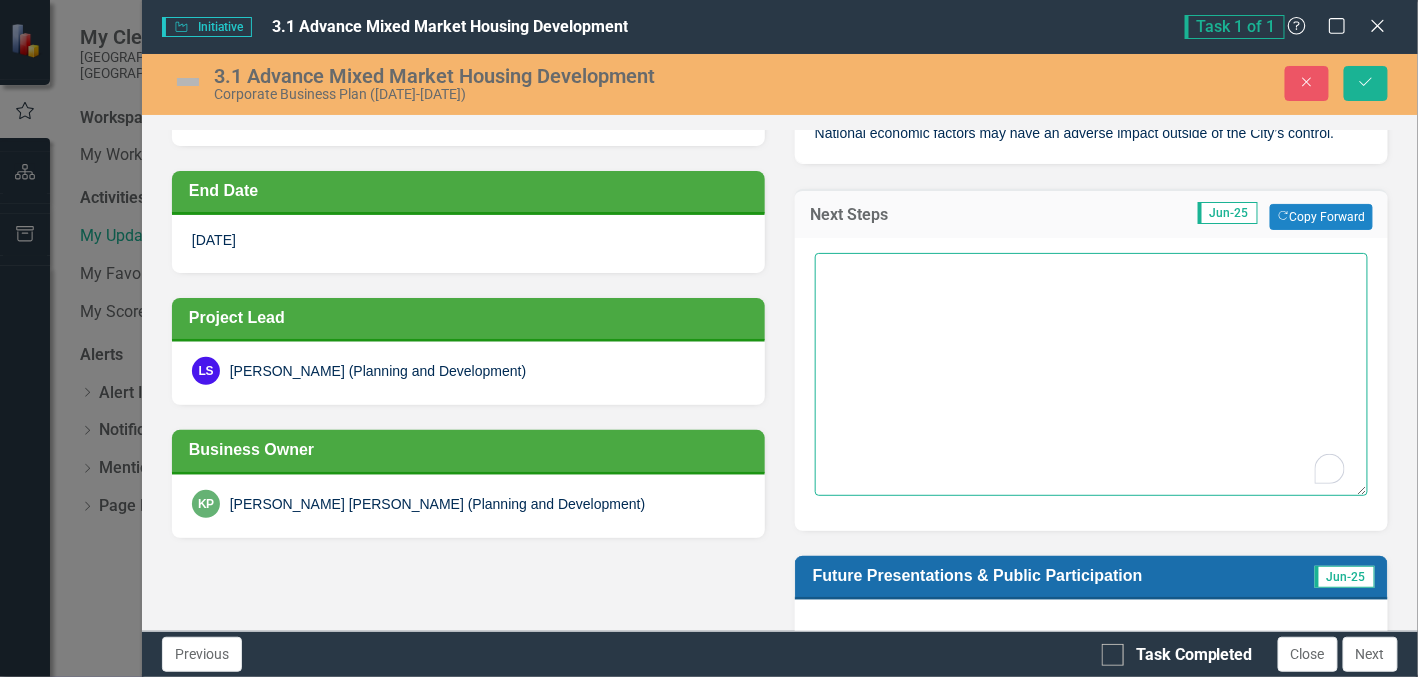 paste on "Administration will continue to assist Homeland Housing with government advocacy, development coordination, and the conclusion of the Conveyancing and Buy Back agreements. The City will work closely with Homeland Housing to respond to future construction and development inquiries." 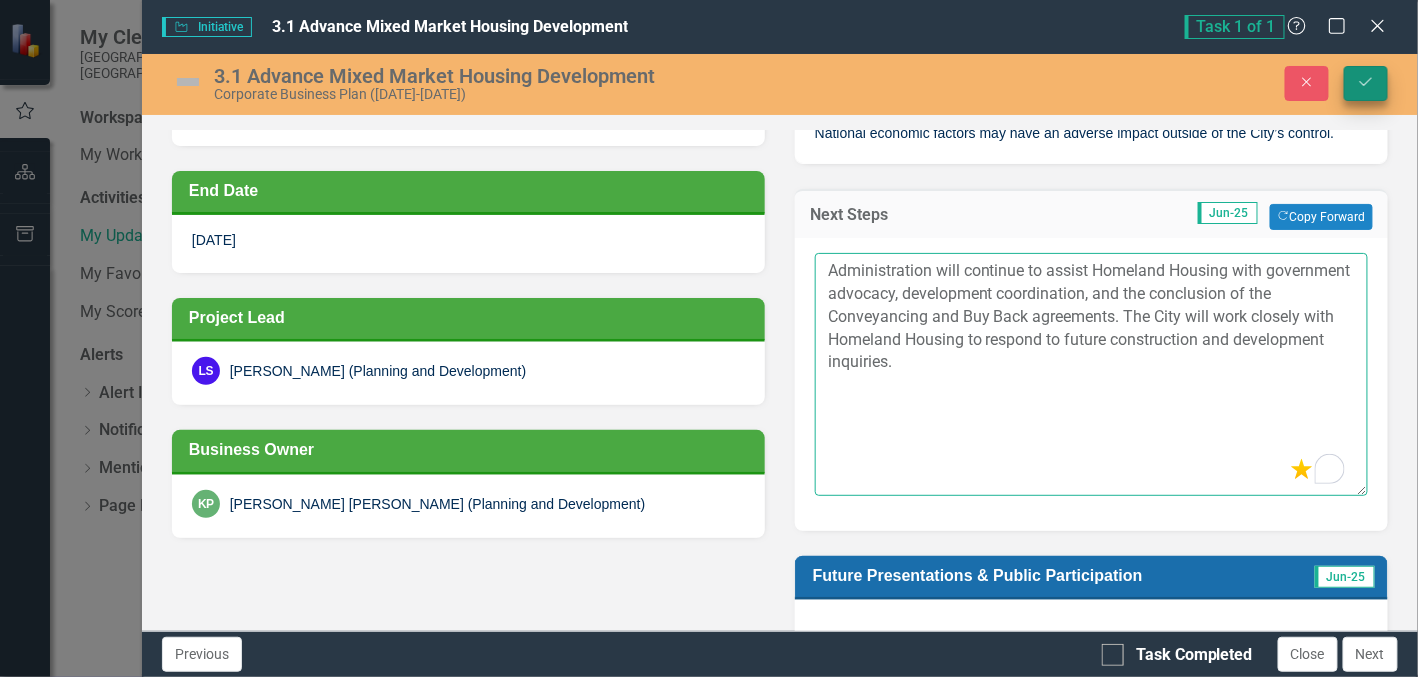 type on "Administration will continue to assist Homeland Housing with government advocacy, development coordination, and the conclusion of the Conveyancing and Buy Back agreements. The City will work closely with Homeland Housing to respond to future construction and development inquiries." 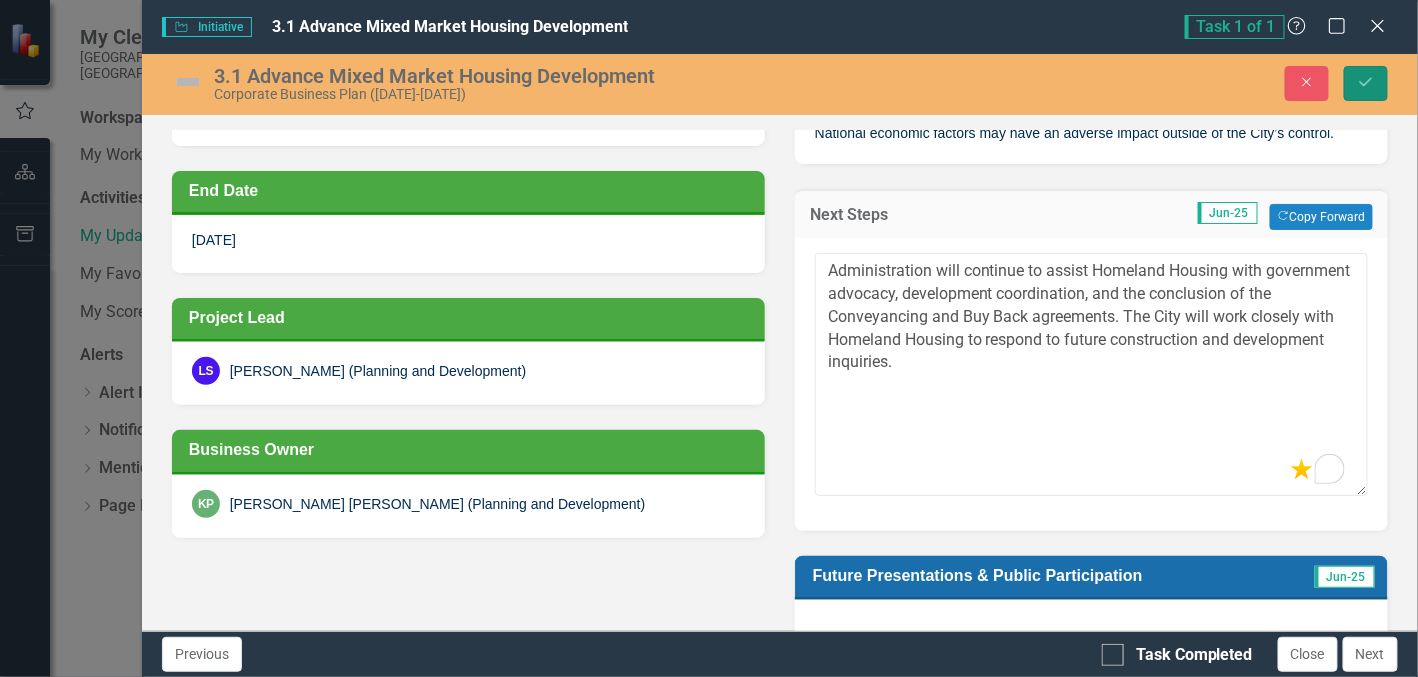 click on "Save" 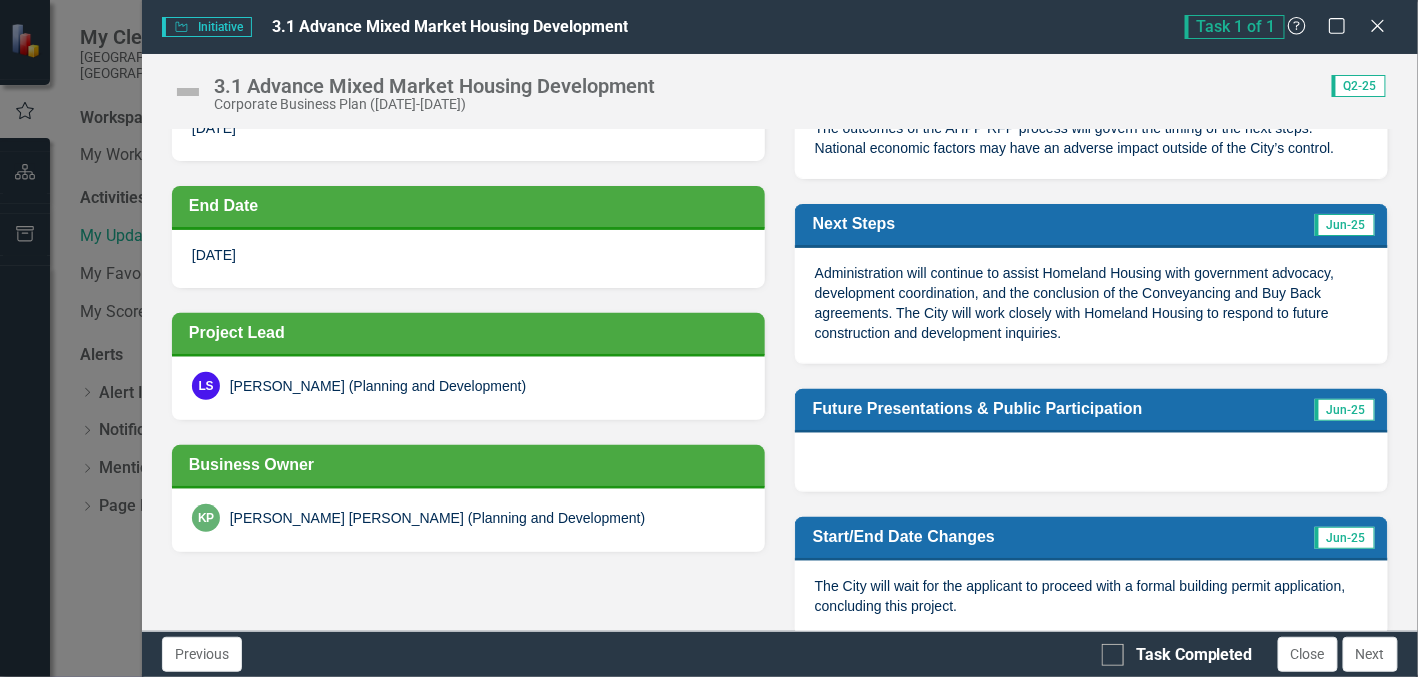 scroll, scrollTop: 400, scrollLeft: 0, axis: vertical 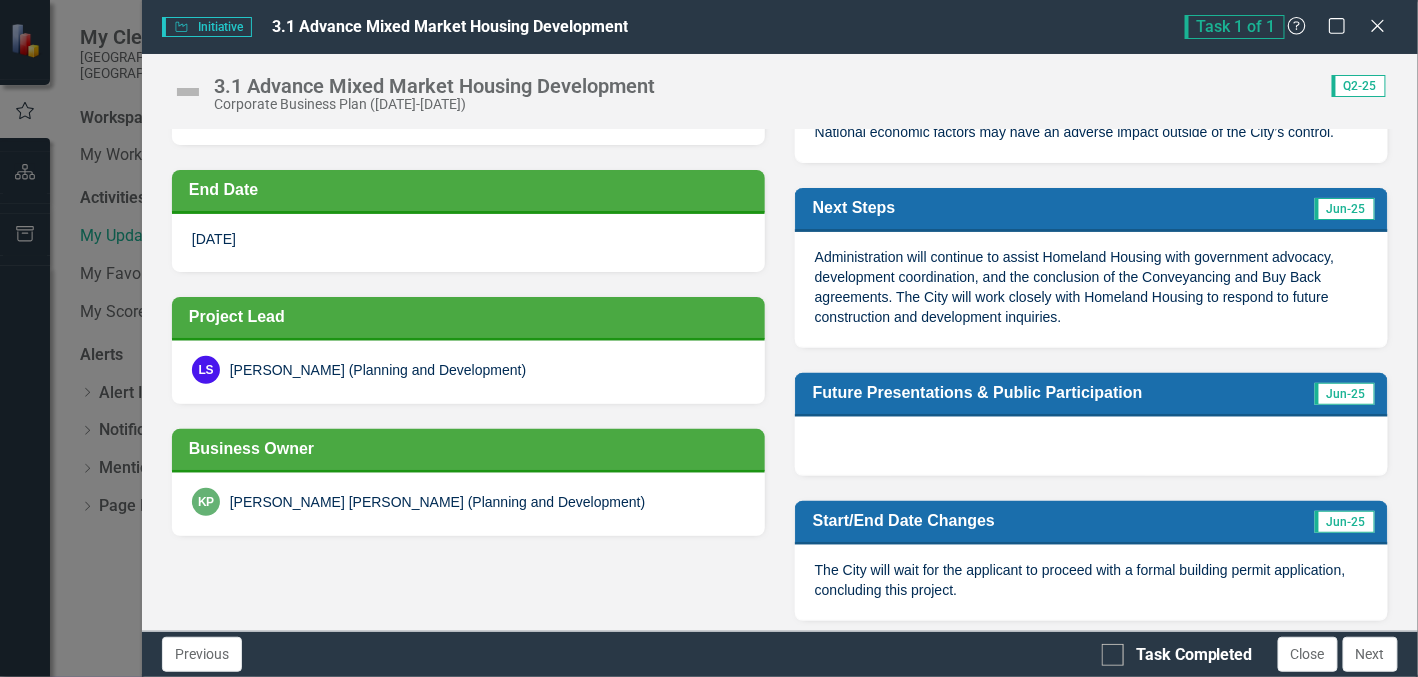 click at bounding box center (1091, 446) 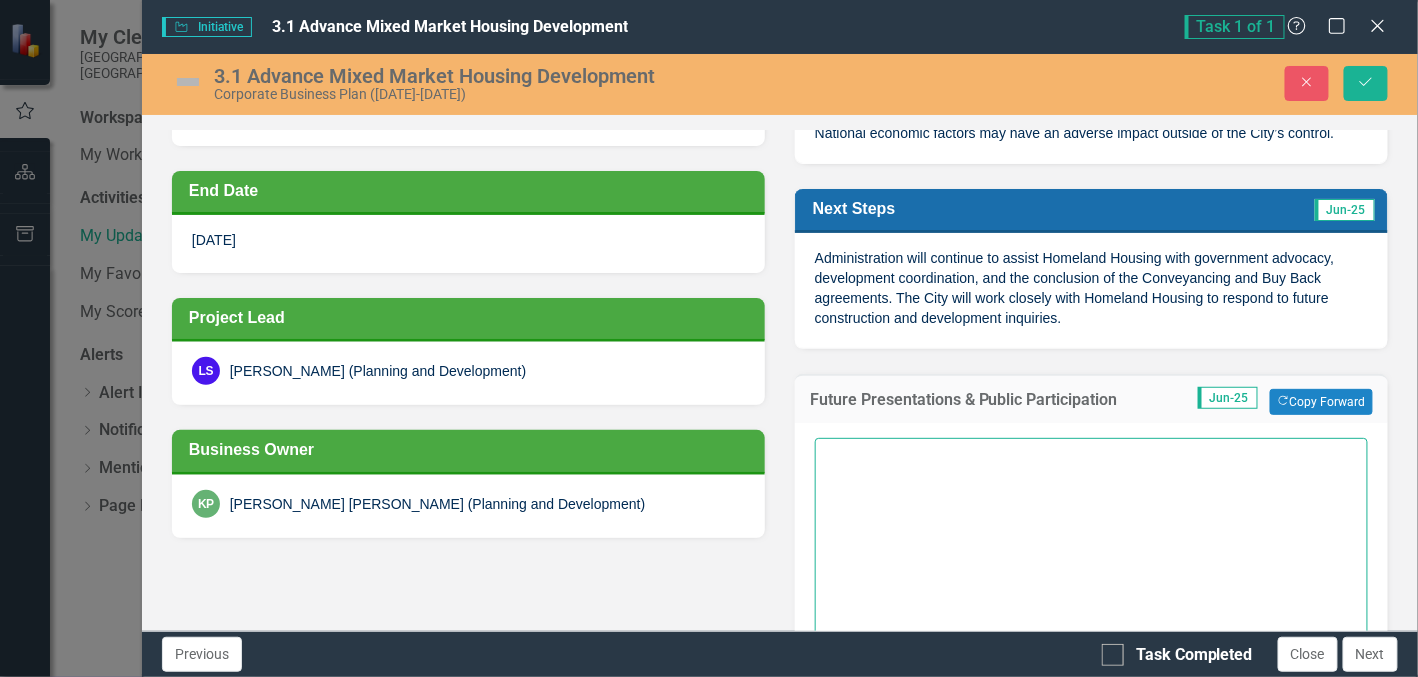 click at bounding box center [1091, 559] 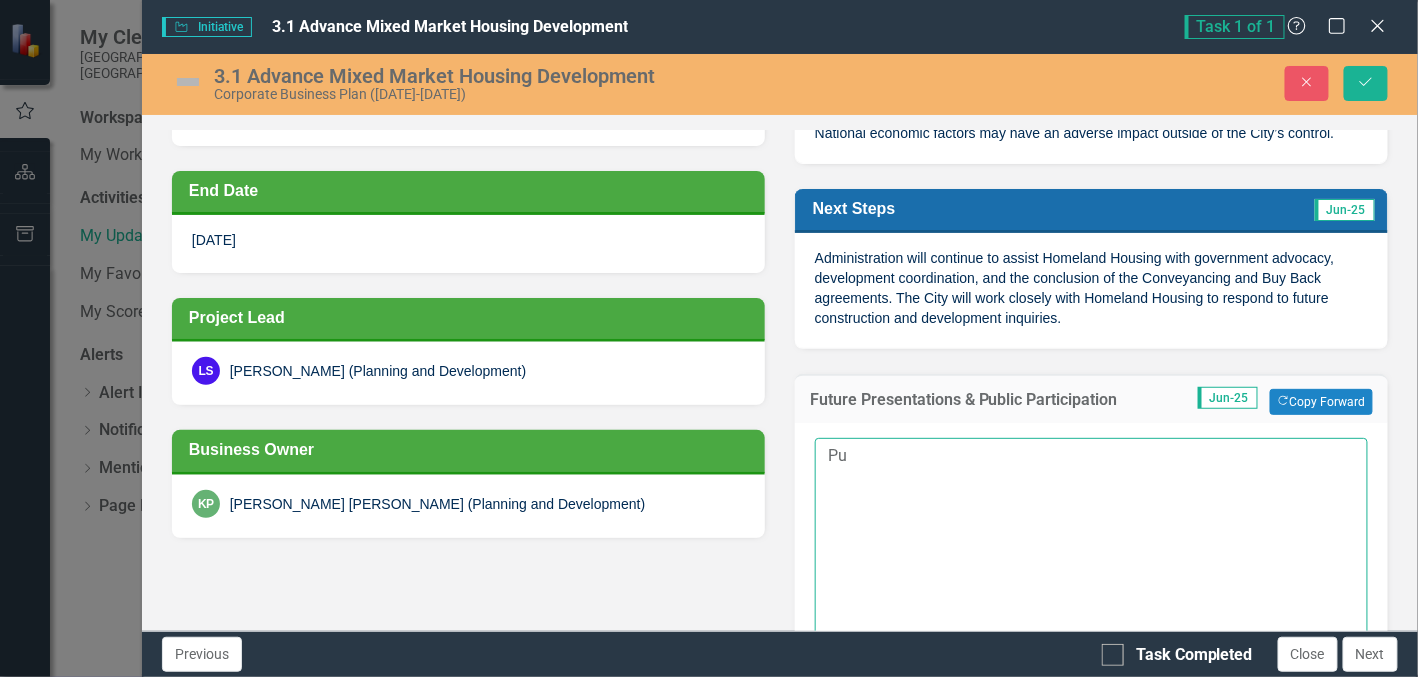 type on "P" 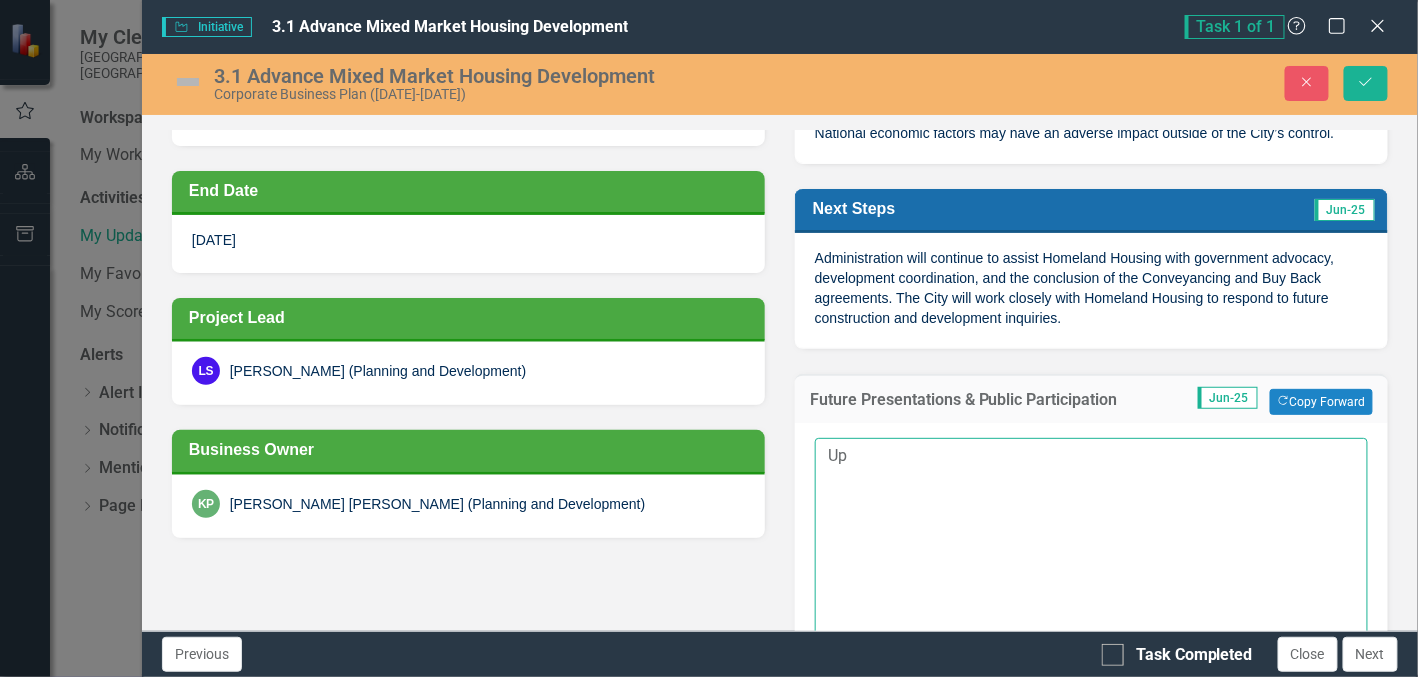 type on "U" 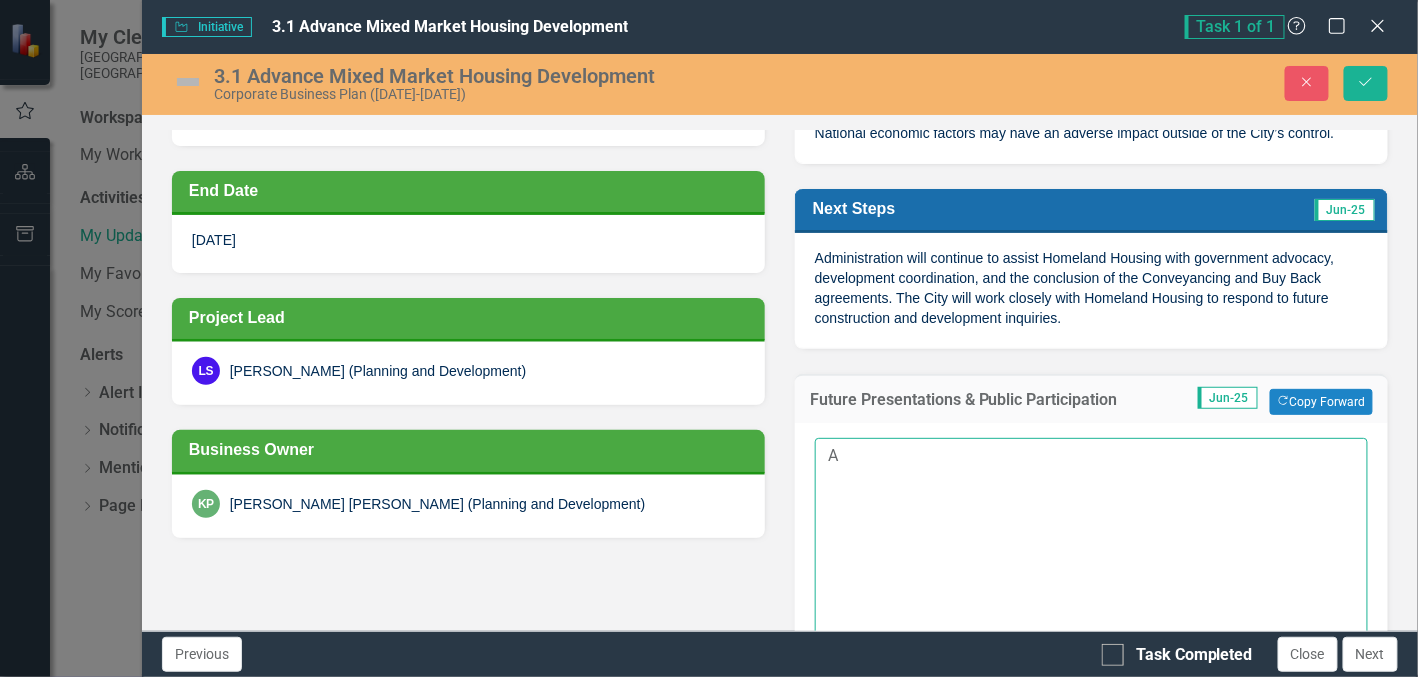 type on "A" 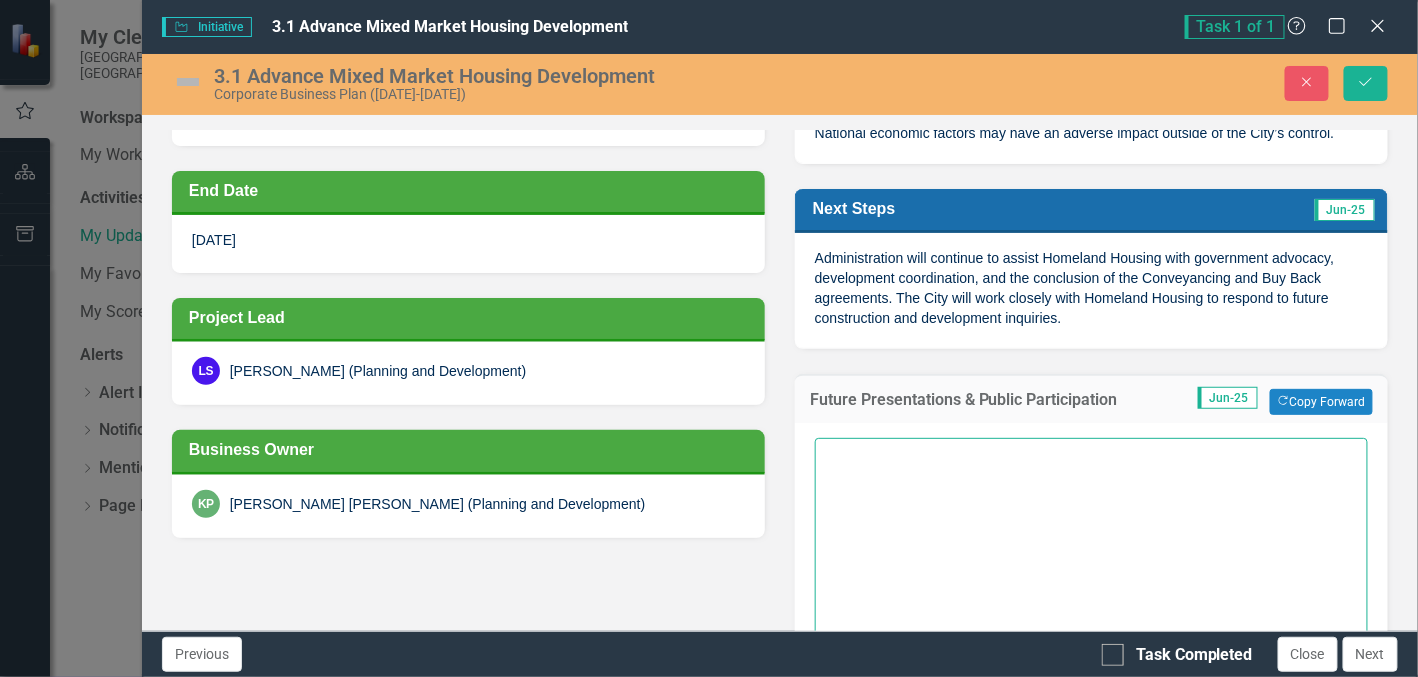 type on "J" 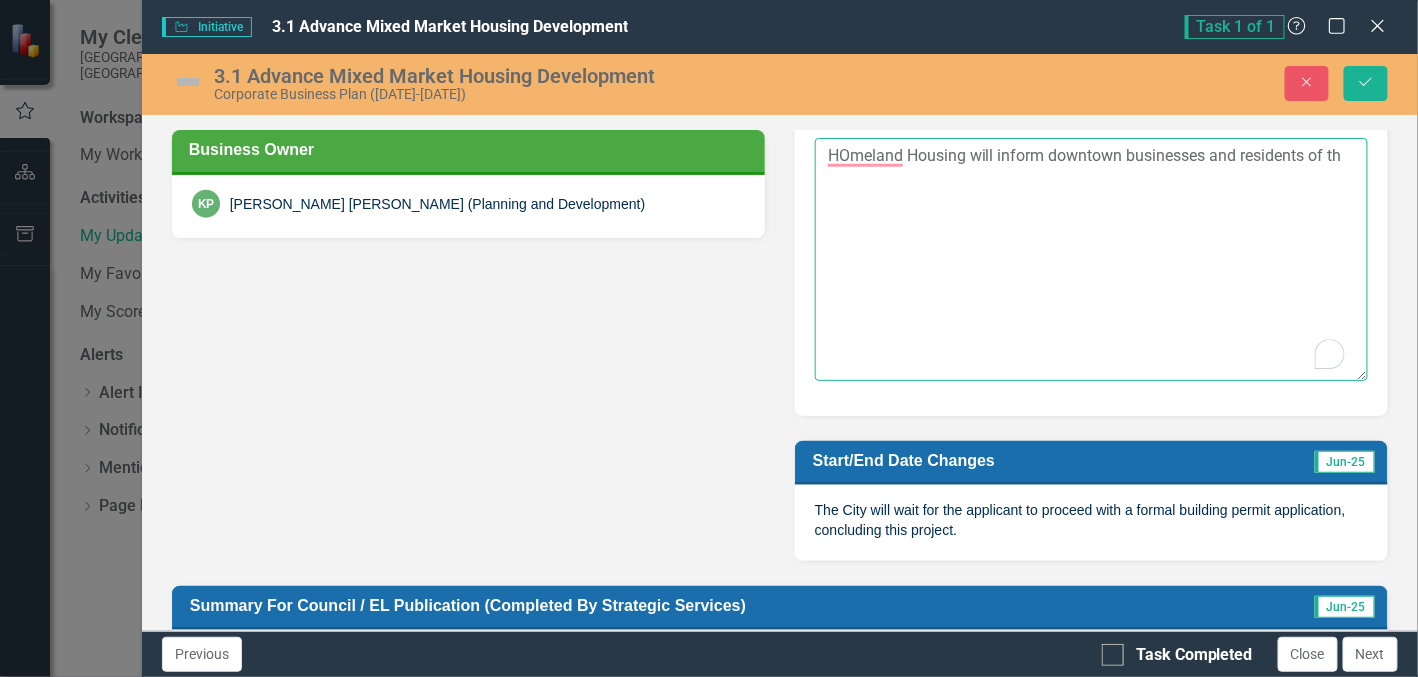 scroll, scrollTop: 900, scrollLeft: 0, axis: vertical 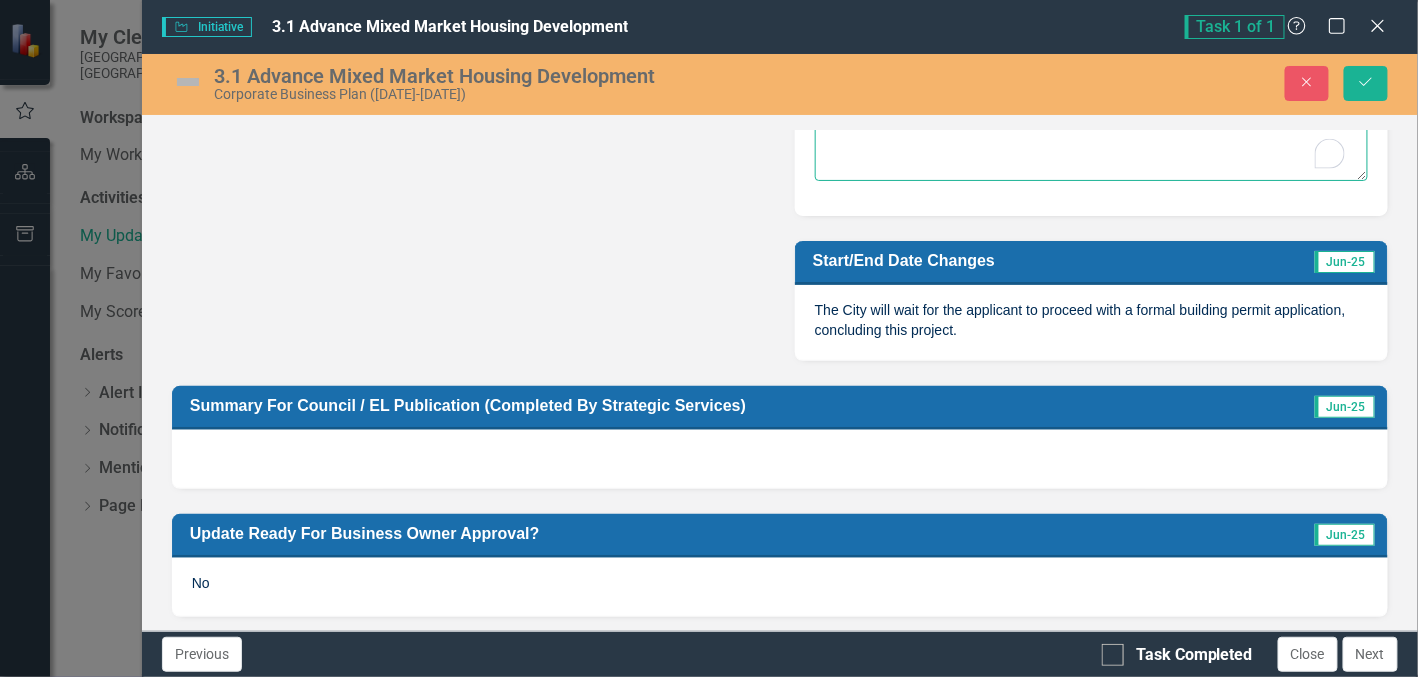 type on "HOmeland Housing will inform downtown businesses and residents of th" 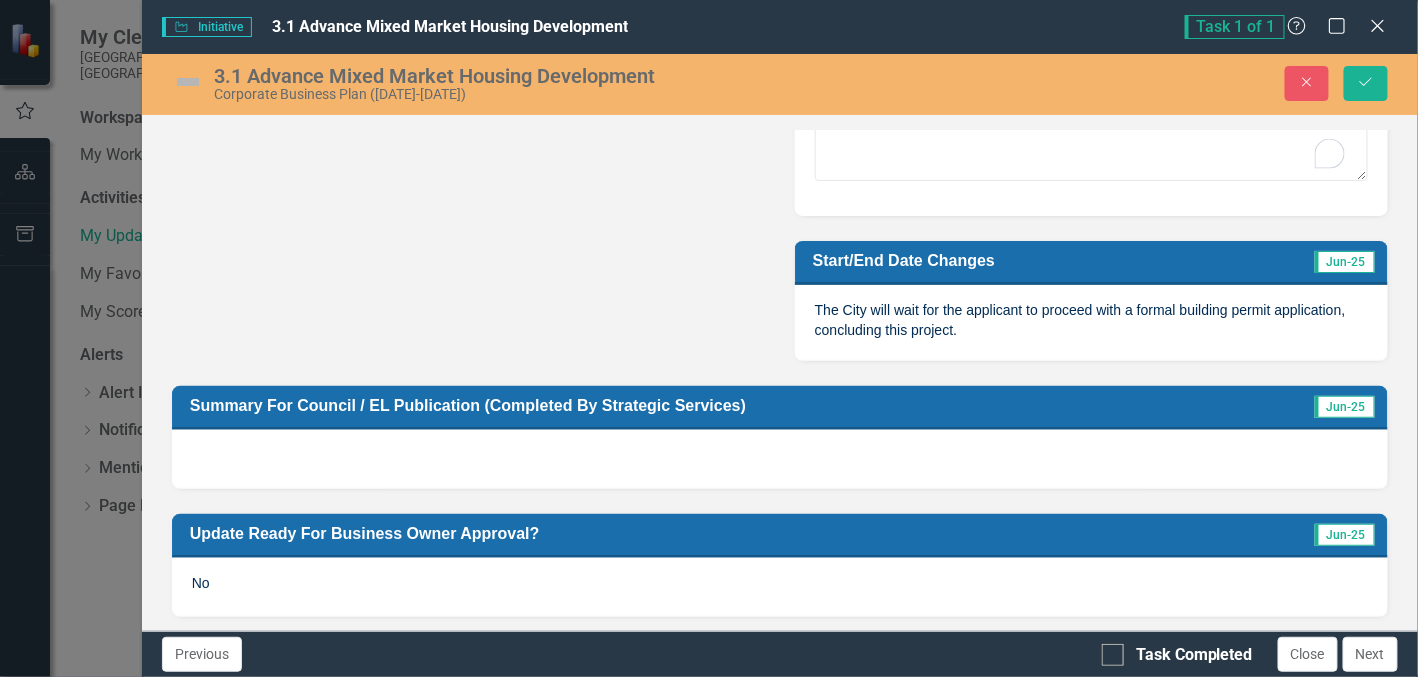 click on "The City will wait for the applicant to proceed with a formal building permit application, concluding this project." at bounding box center (1080, 320) 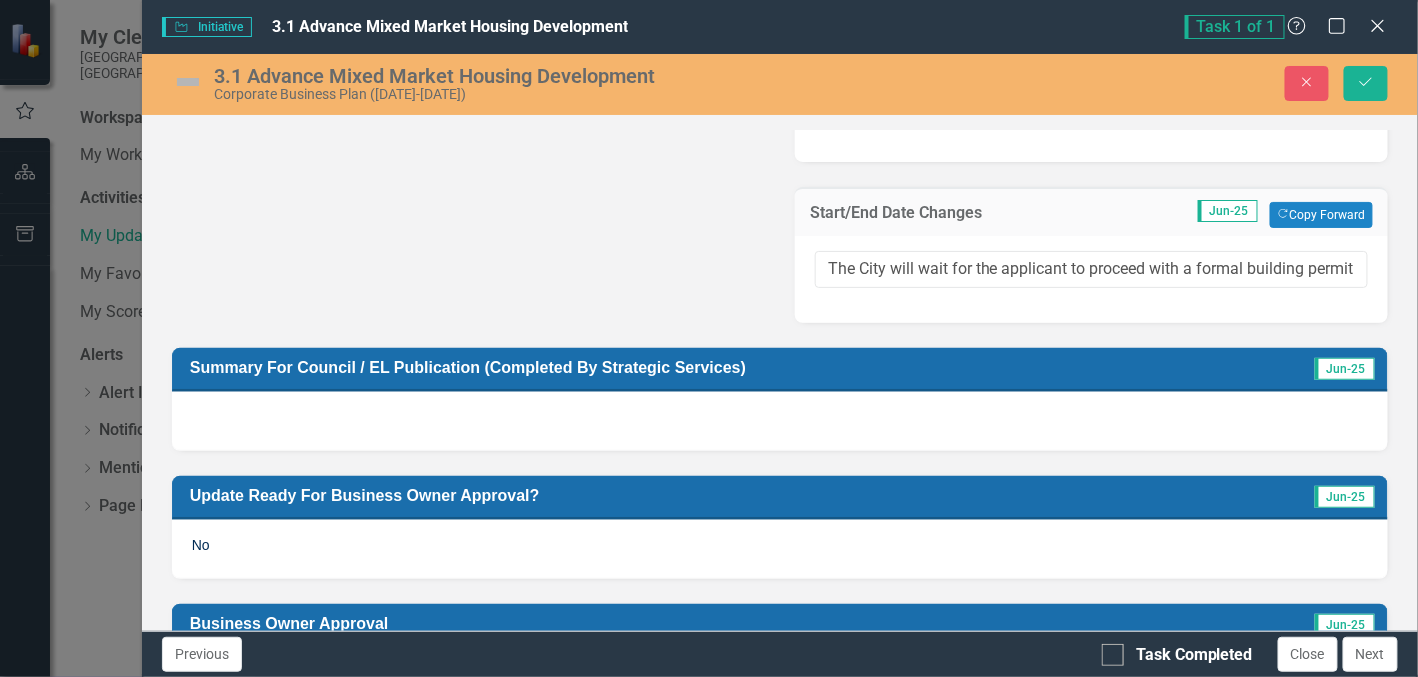 scroll, scrollTop: 999, scrollLeft: 0, axis: vertical 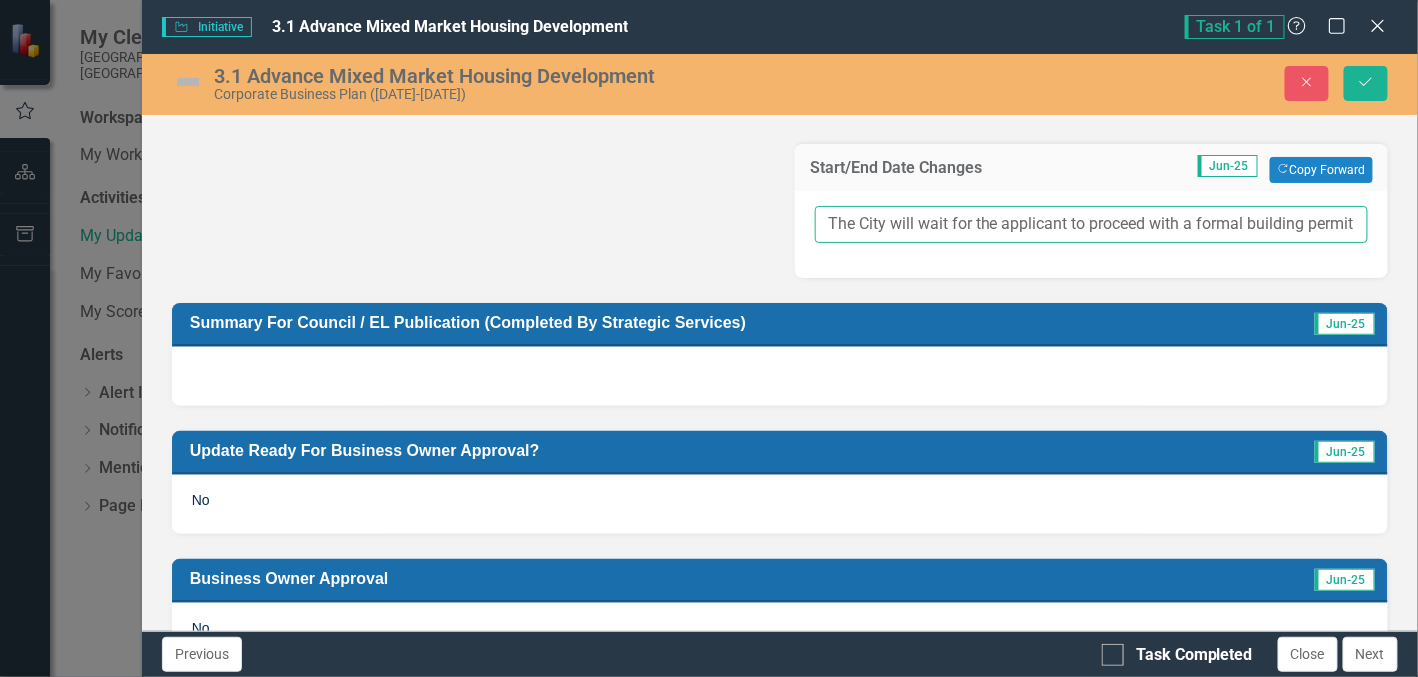 click on "The City will wait for the applicant to proceed with a formal building permit application, concluding this project." at bounding box center (1091, 224) 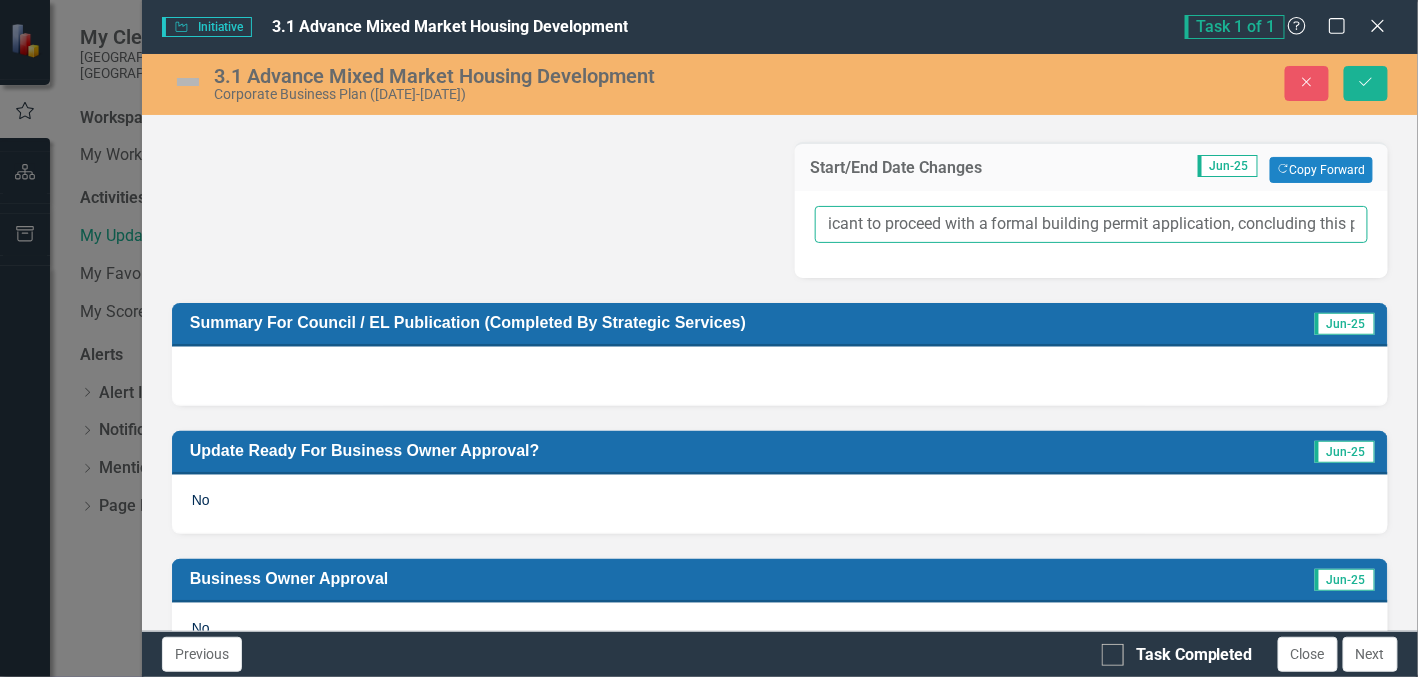 scroll, scrollTop: 0, scrollLeft: 261, axis: horizontal 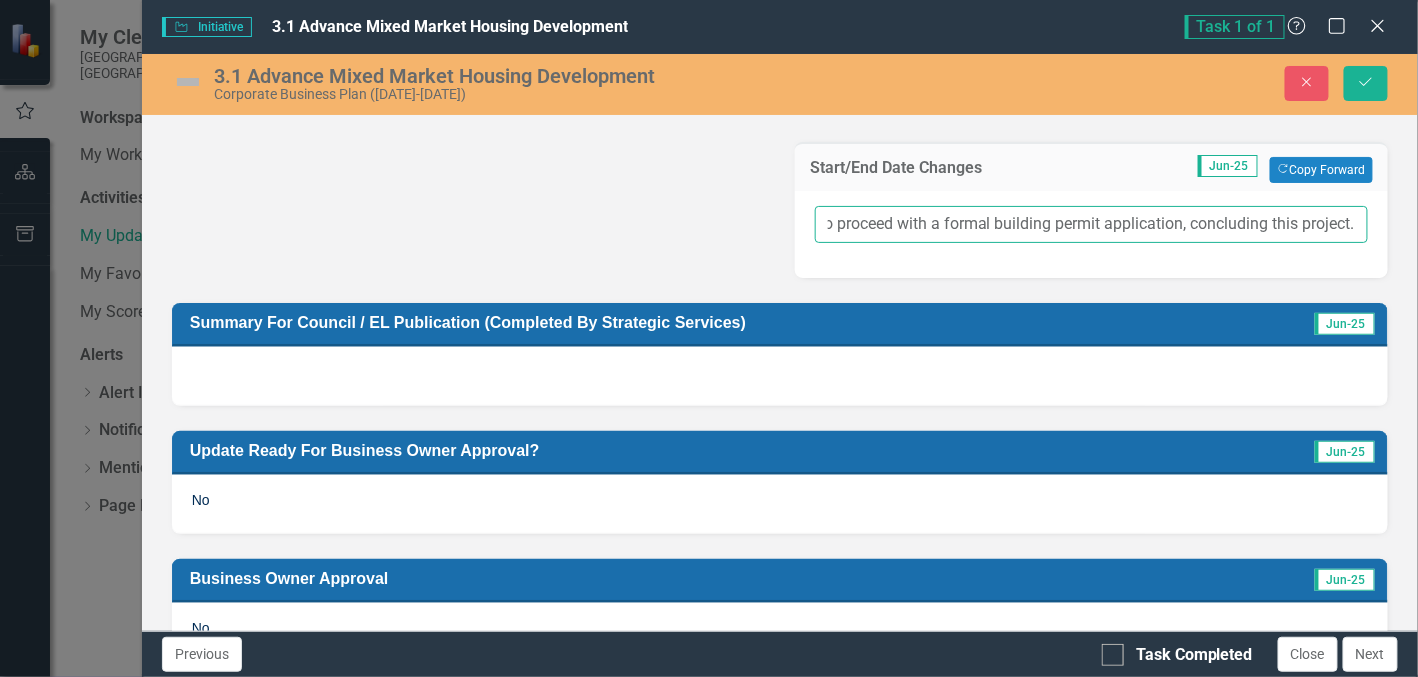 drag, startPoint x: 817, startPoint y: 212, endPoint x: 1344, endPoint y: 274, distance: 530.6345 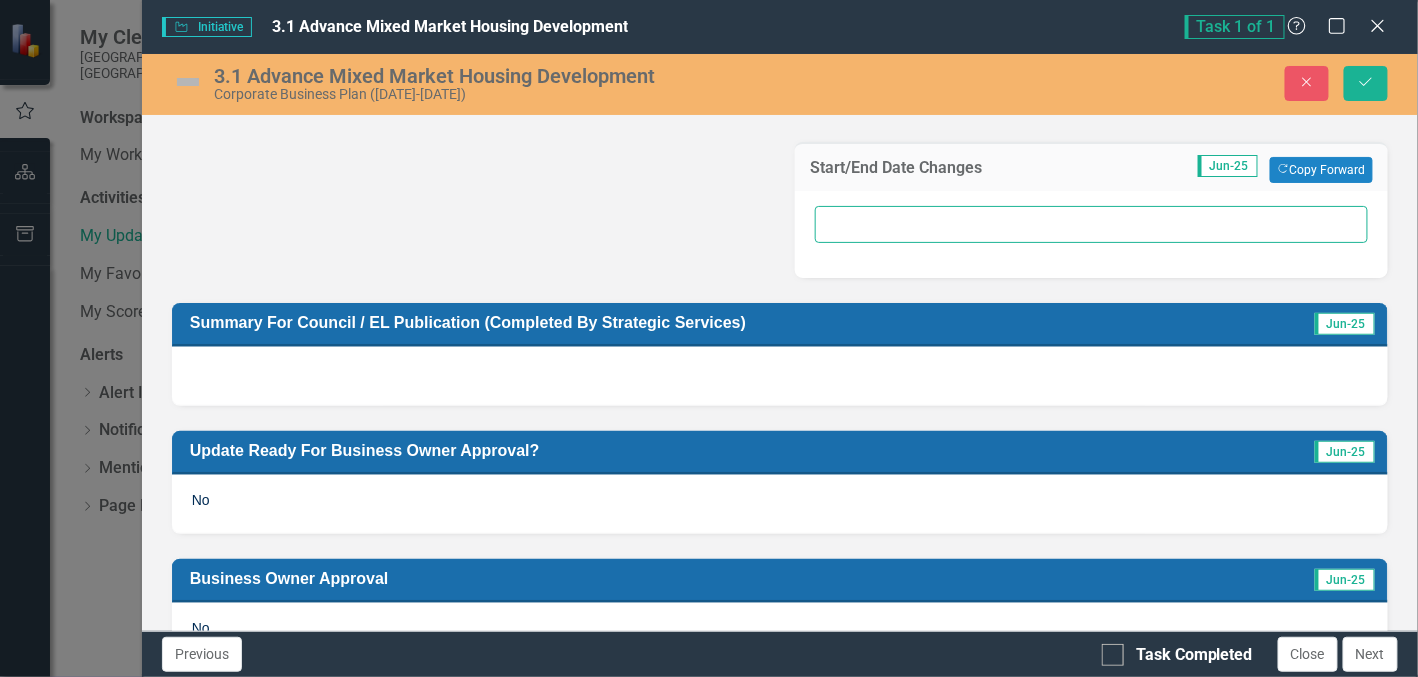 scroll, scrollTop: 0, scrollLeft: 0, axis: both 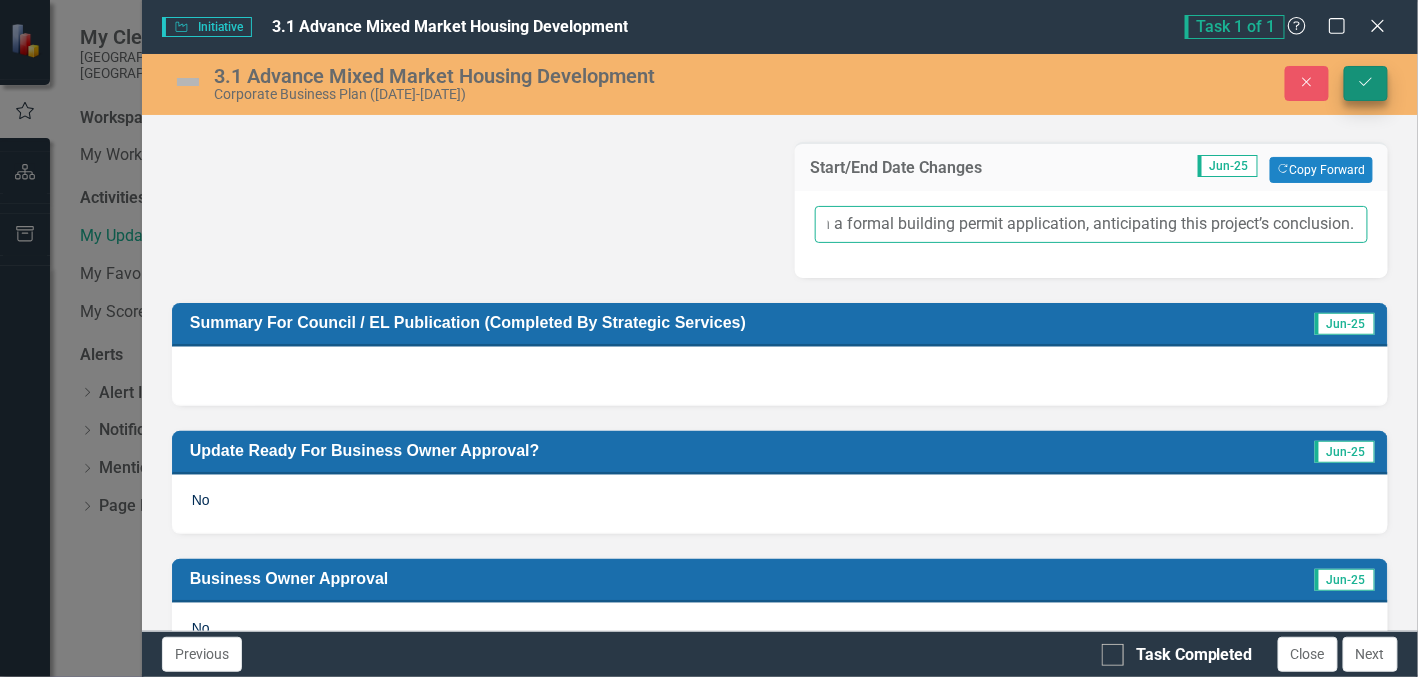 type on "The City will wait for the applicant to proceed with a formal building permit application, anticipating this project’s conclusion." 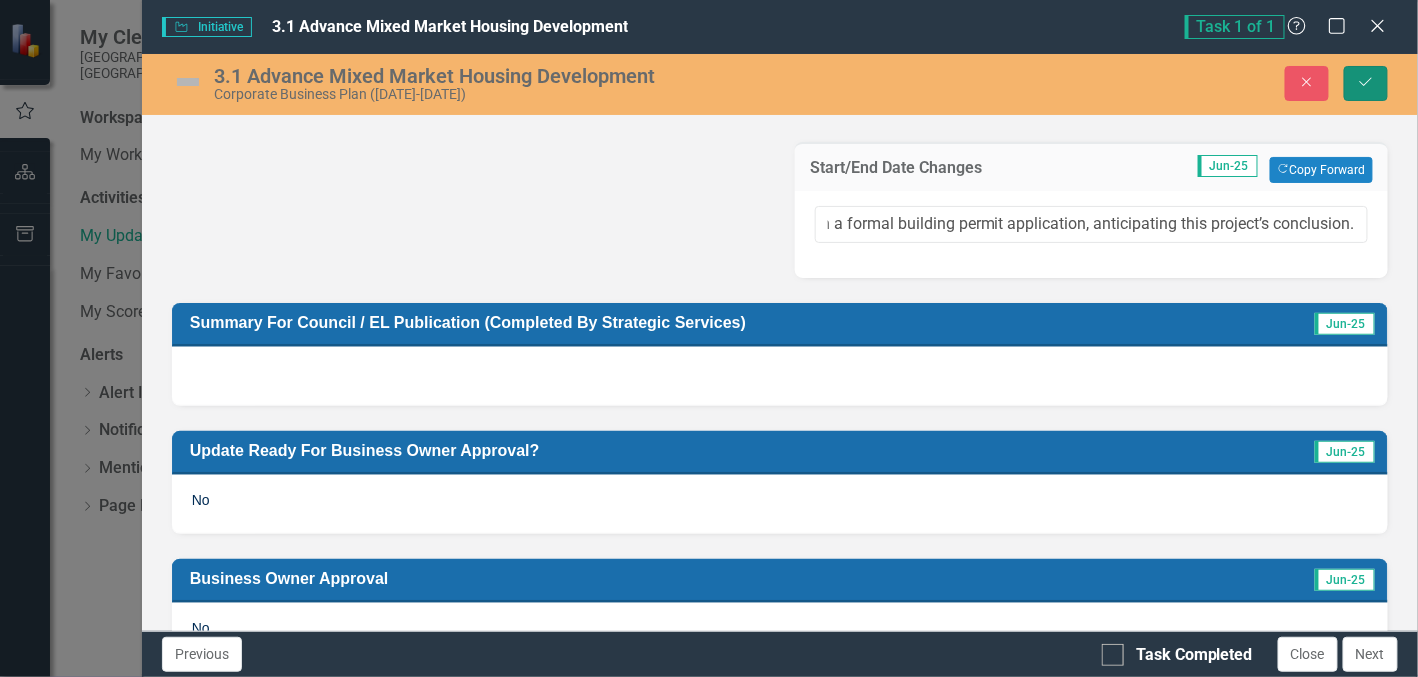 scroll, scrollTop: 0, scrollLeft: 0, axis: both 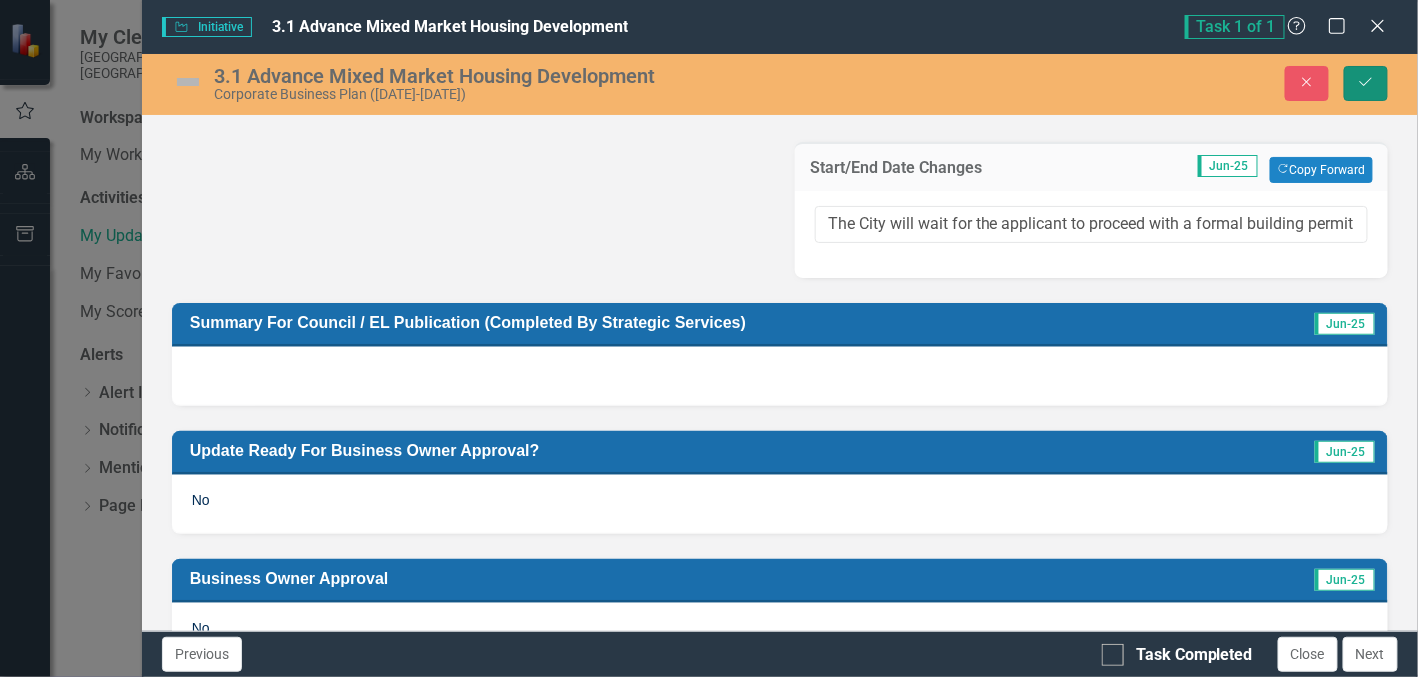 click on "Save" 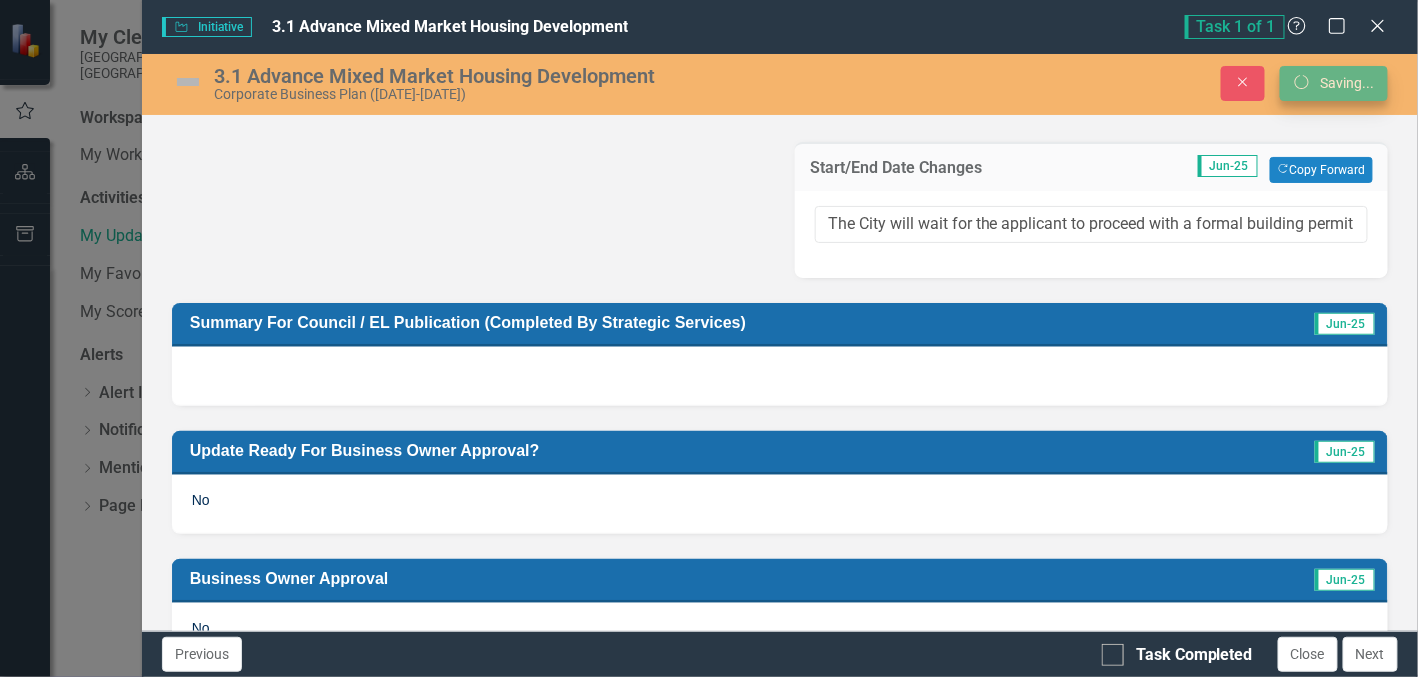 scroll, scrollTop: 762, scrollLeft: 0, axis: vertical 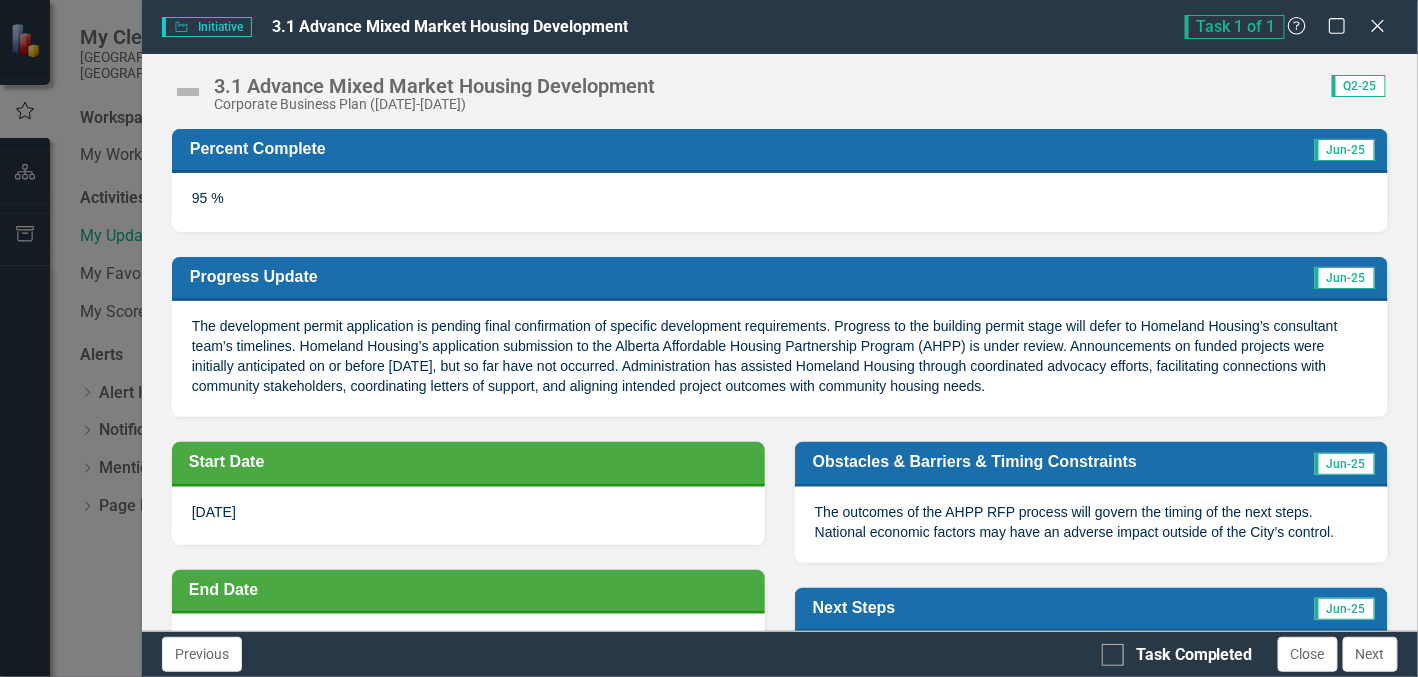 click on "95 %" at bounding box center (780, 202) 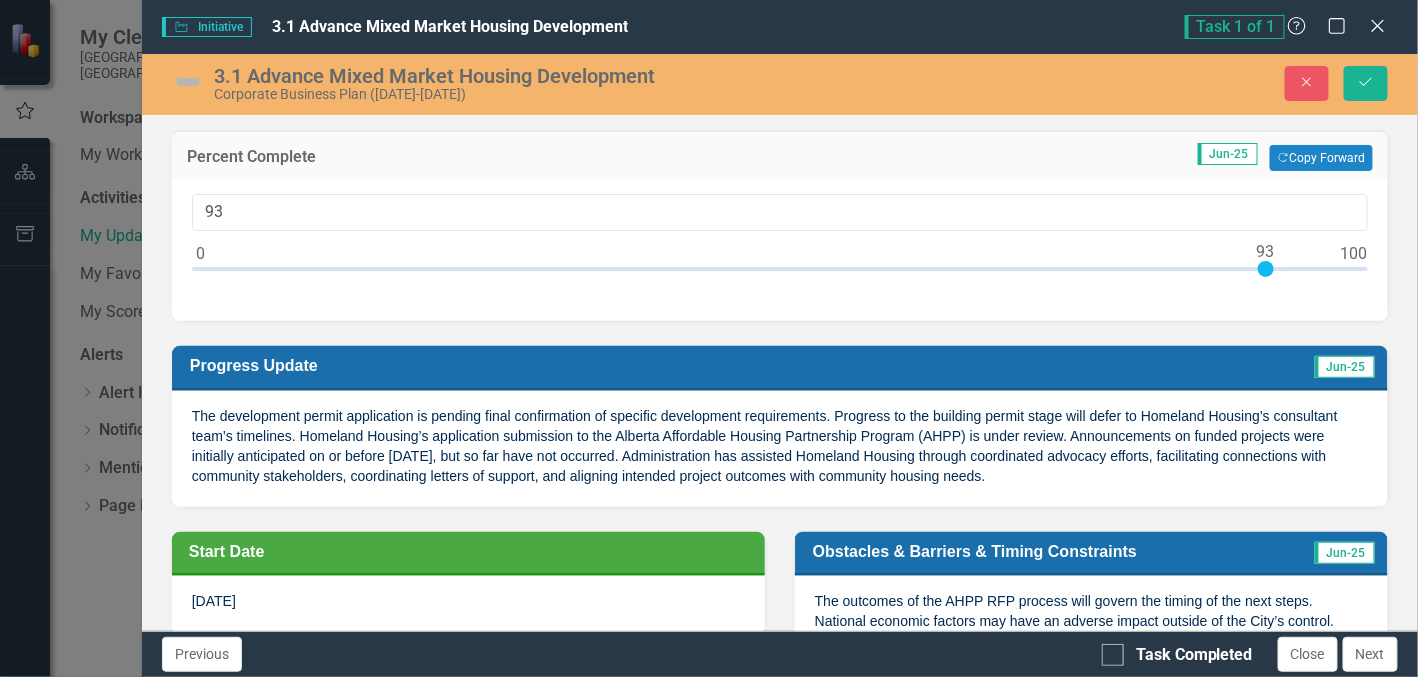 type on "92" 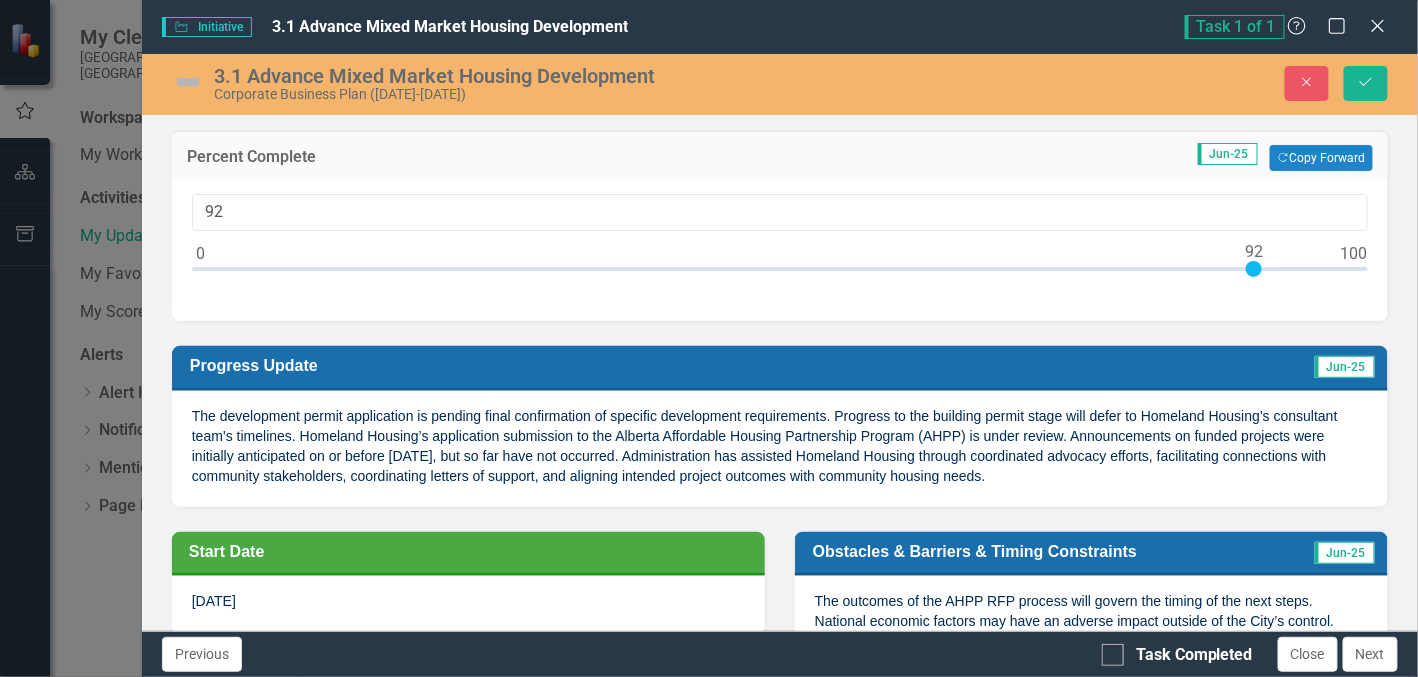 drag, startPoint x: 1288, startPoint y: 260, endPoint x: 1257, endPoint y: 272, distance: 33.24154 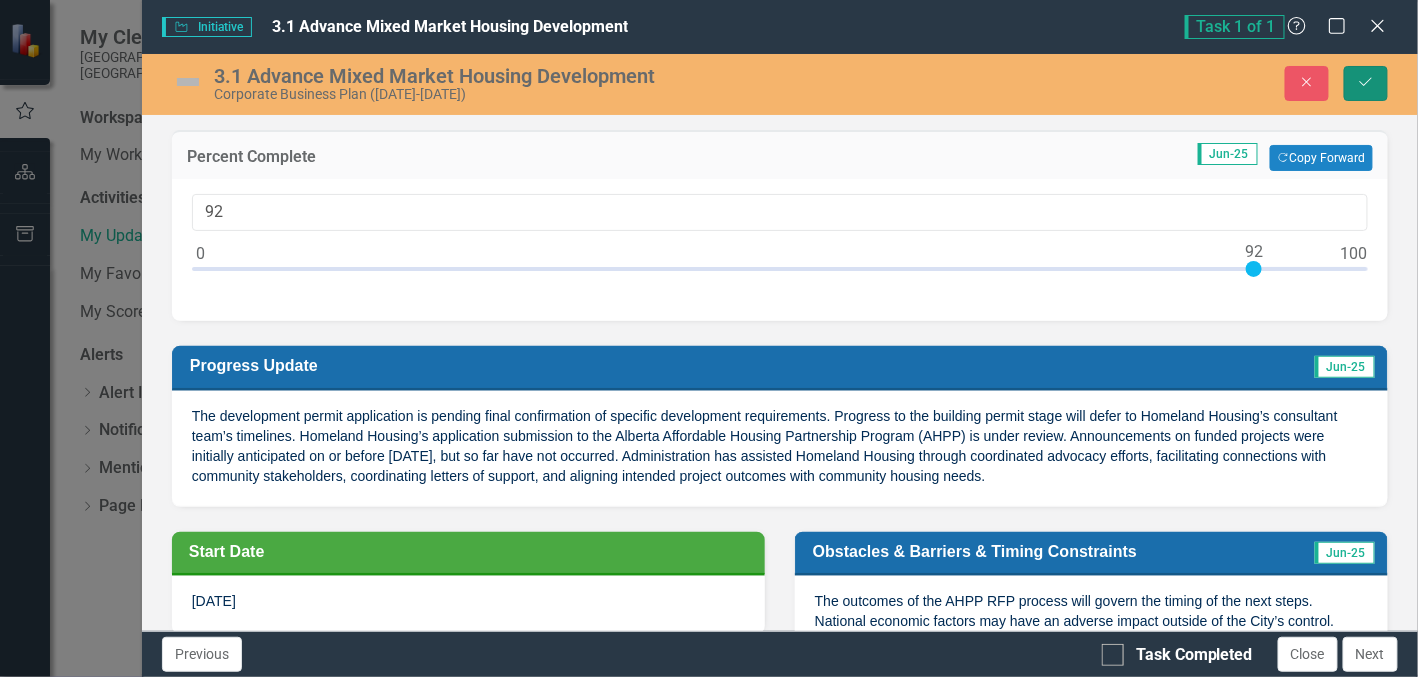 click on "Save" at bounding box center [1366, 83] 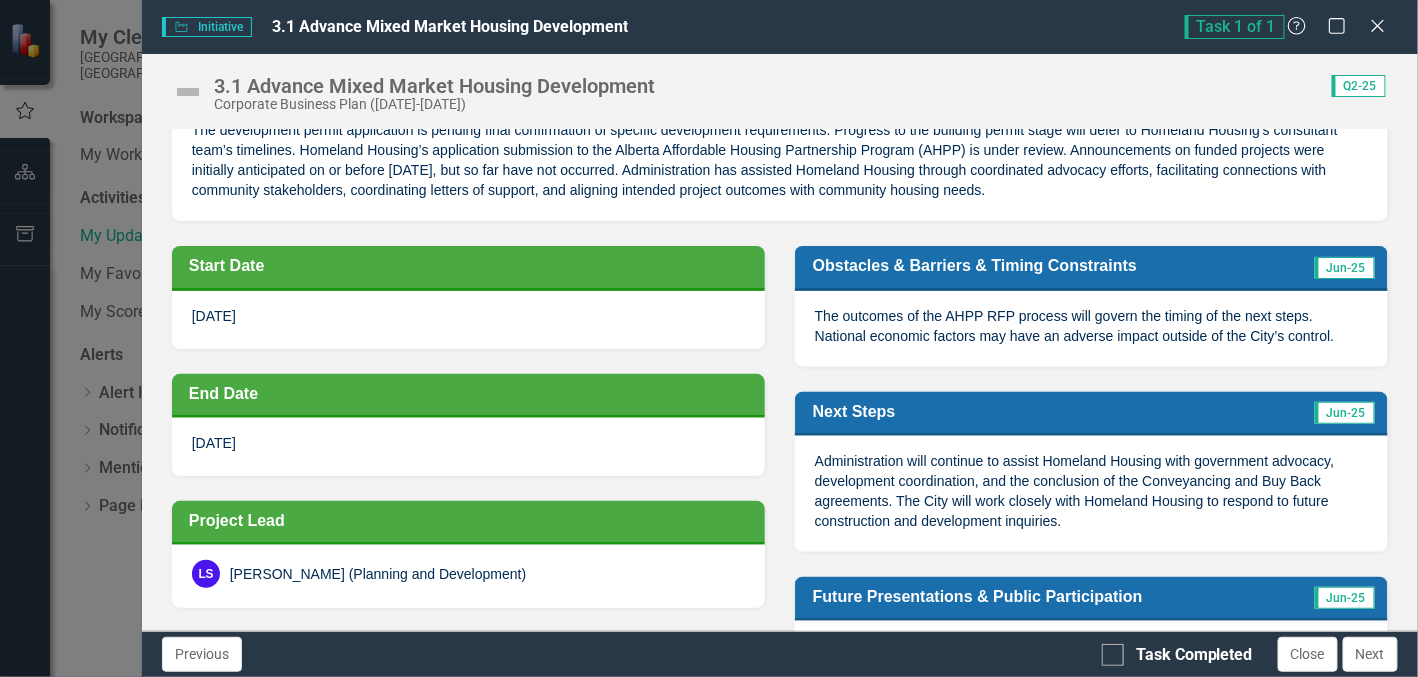 scroll, scrollTop: 200, scrollLeft: 0, axis: vertical 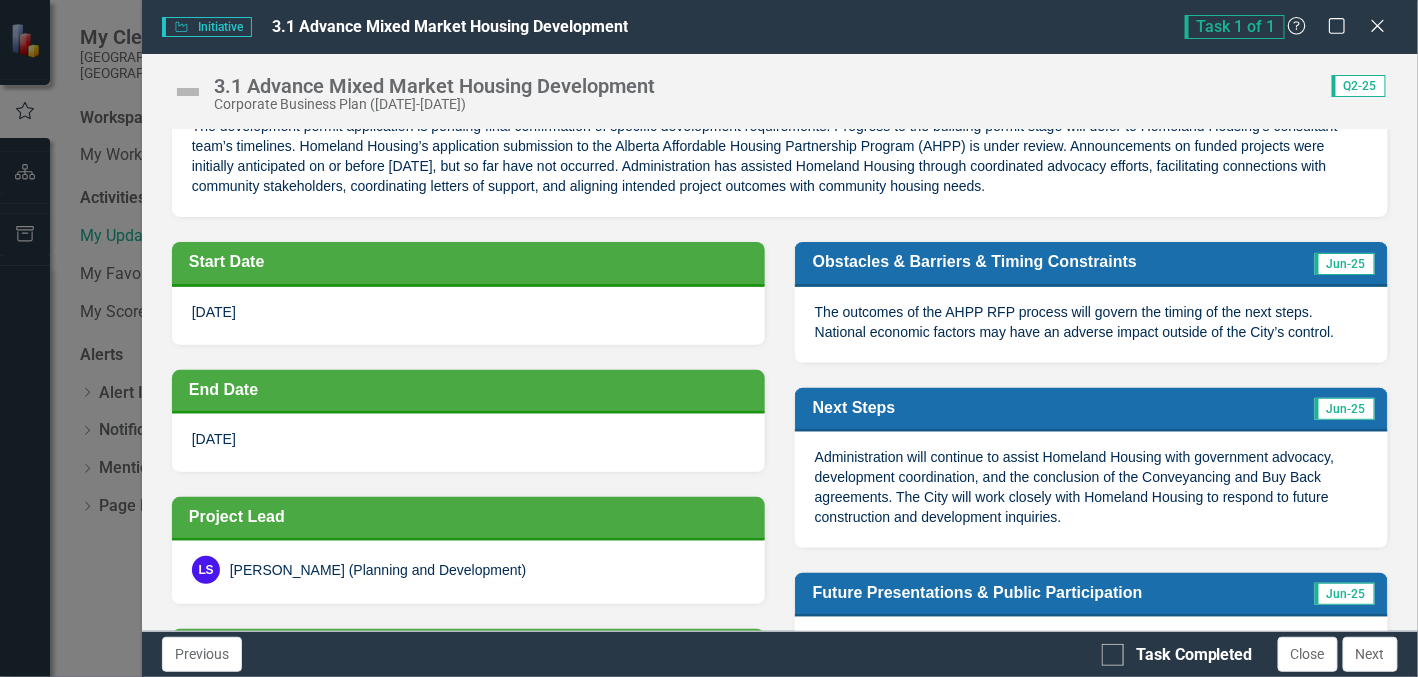 click on "Administration will continue to assist Homeland Housing with government advocacy, development coordination, and the conclusion of the Conveyancing and Buy Back agreements. The City will work closely with Homeland Housing to respond to future construction and development inquiries." at bounding box center [1075, 487] 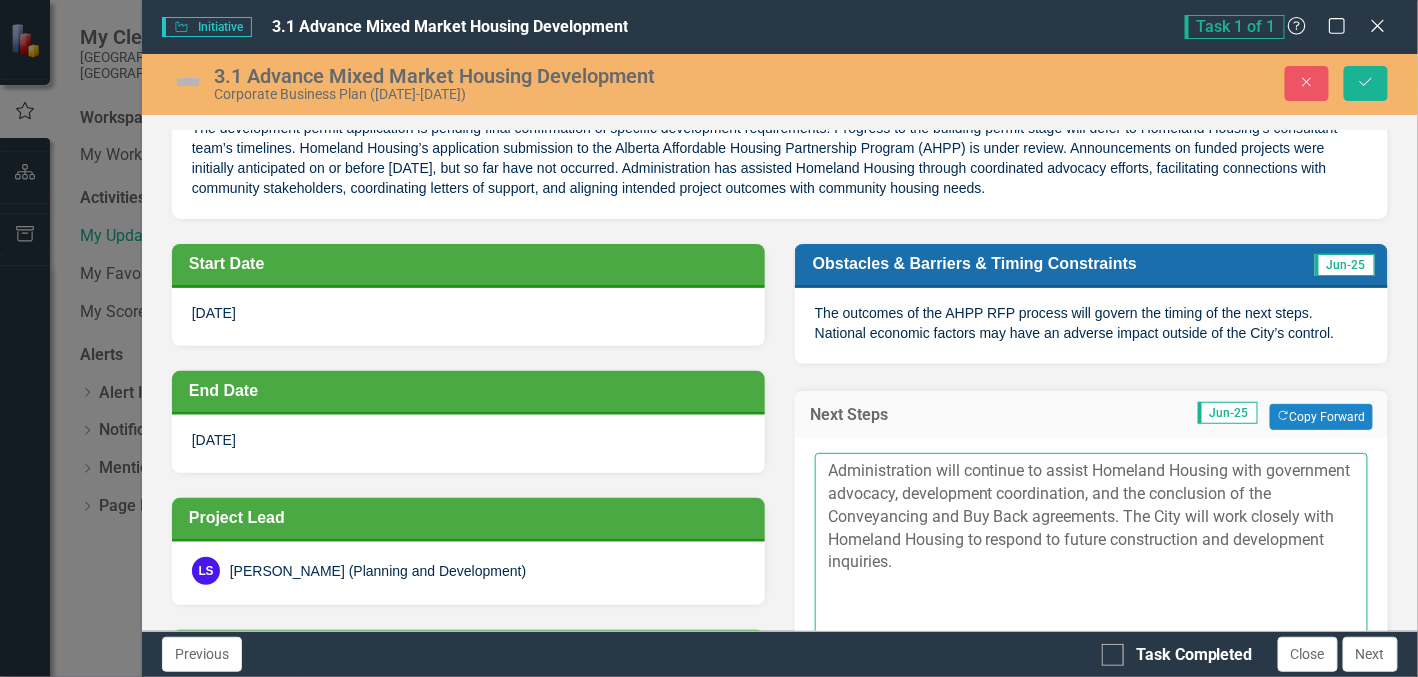 click on "Administration will continue to assist Homeland Housing with government advocacy, development coordination, and the conclusion of the Conveyancing and Buy Back agreements. The City will work closely with Homeland Housing to respond to future construction and development inquiries." at bounding box center [1091, 574] 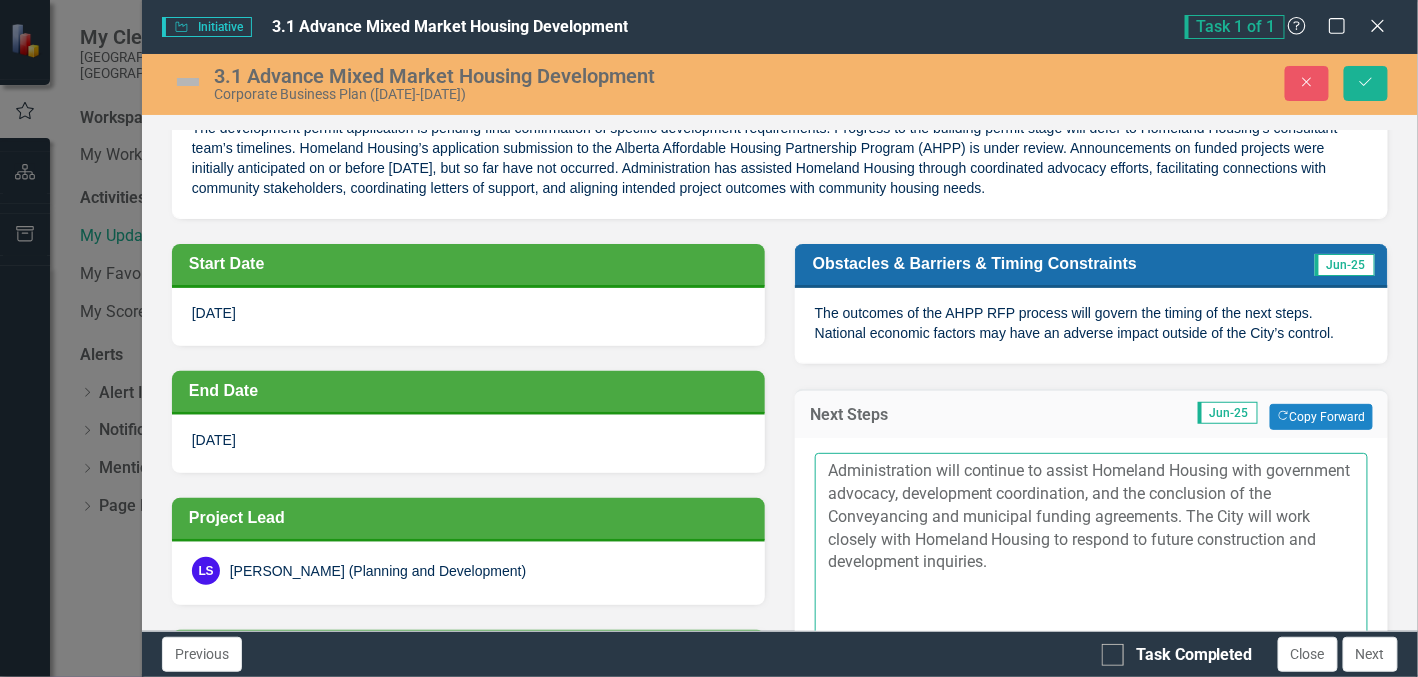 click on "Administration will continue to assist Homeland Housing with government advocacy, development coordination, and the conclusion of the Conveyancing and municipal funding agreements. The City will work closely with Homeland Housing to respond to future construction and development inquiries." at bounding box center [1091, 574] 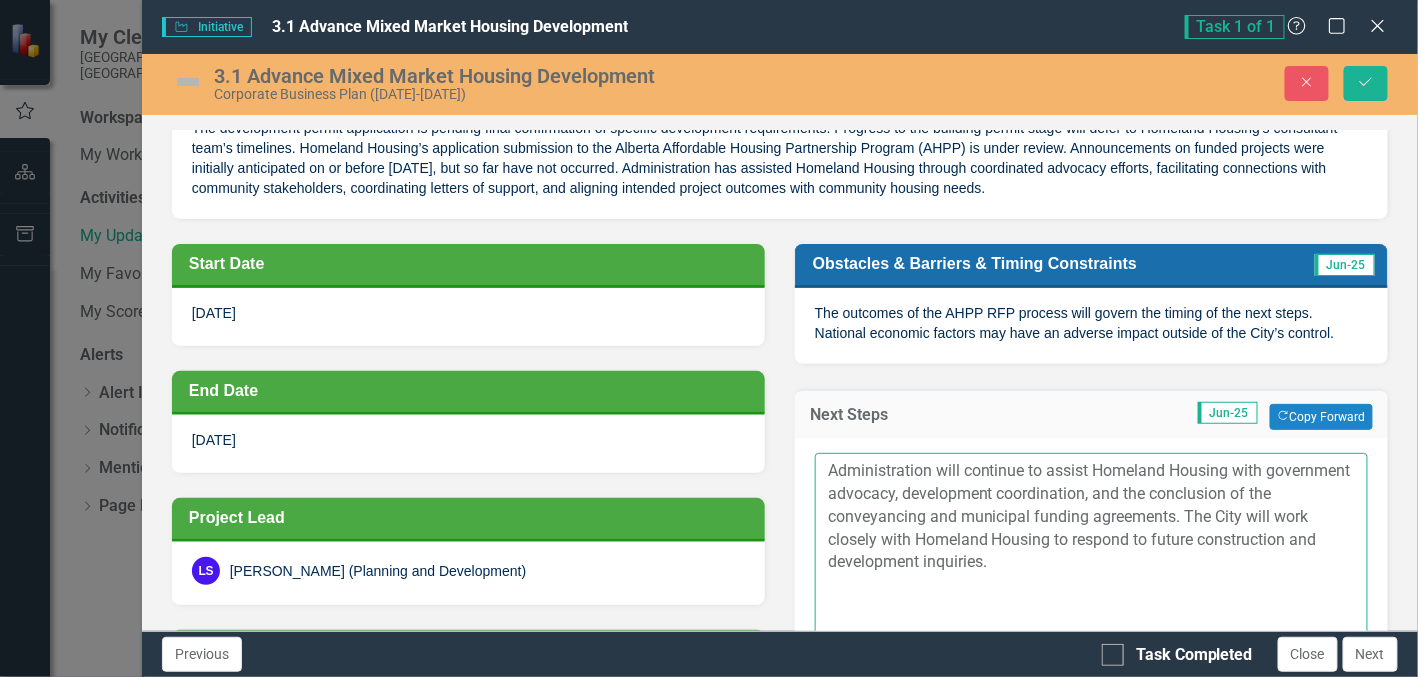 click on "Administration will continue to assist Homeland Housing with government advocacy, development coordination, and the conclusion of the conveyancing and municipal funding agreements. The City will work closely with Homeland Housing to respond to future construction and development inquiries." at bounding box center [1091, 574] 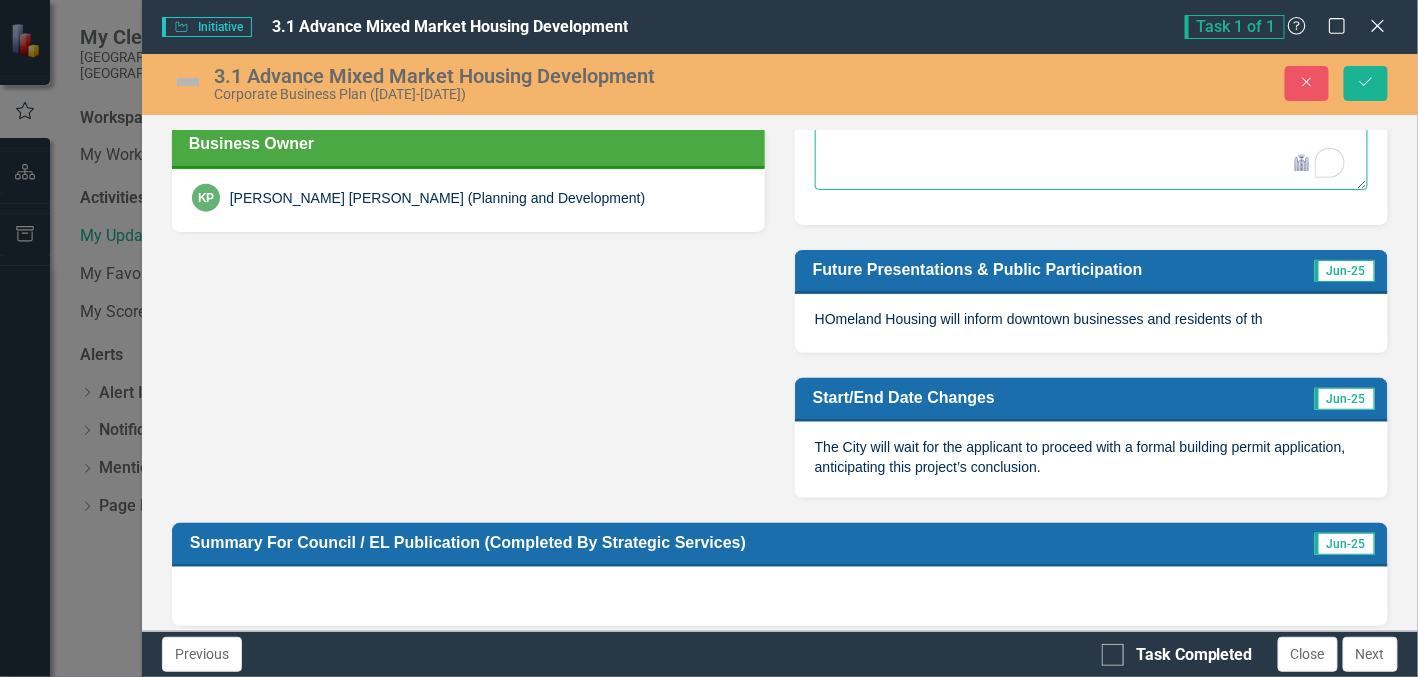 scroll, scrollTop: 799, scrollLeft: 0, axis: vertical 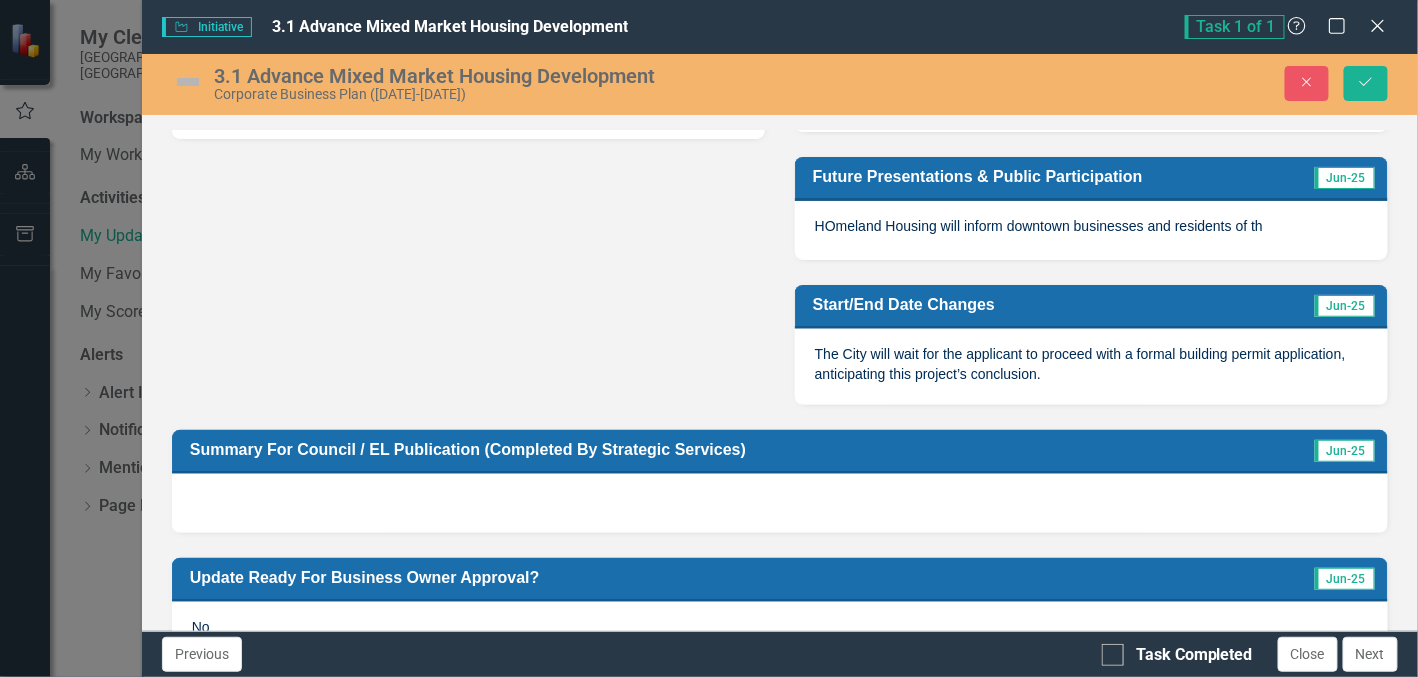 type on "Administration will continue to assist Homeland Housing with government advocacy, development coordination, and the conclusion of the conveyancing and municipal funding agreements. The City will work closely with Homeland Housing to respond to future construction and development inquiries." 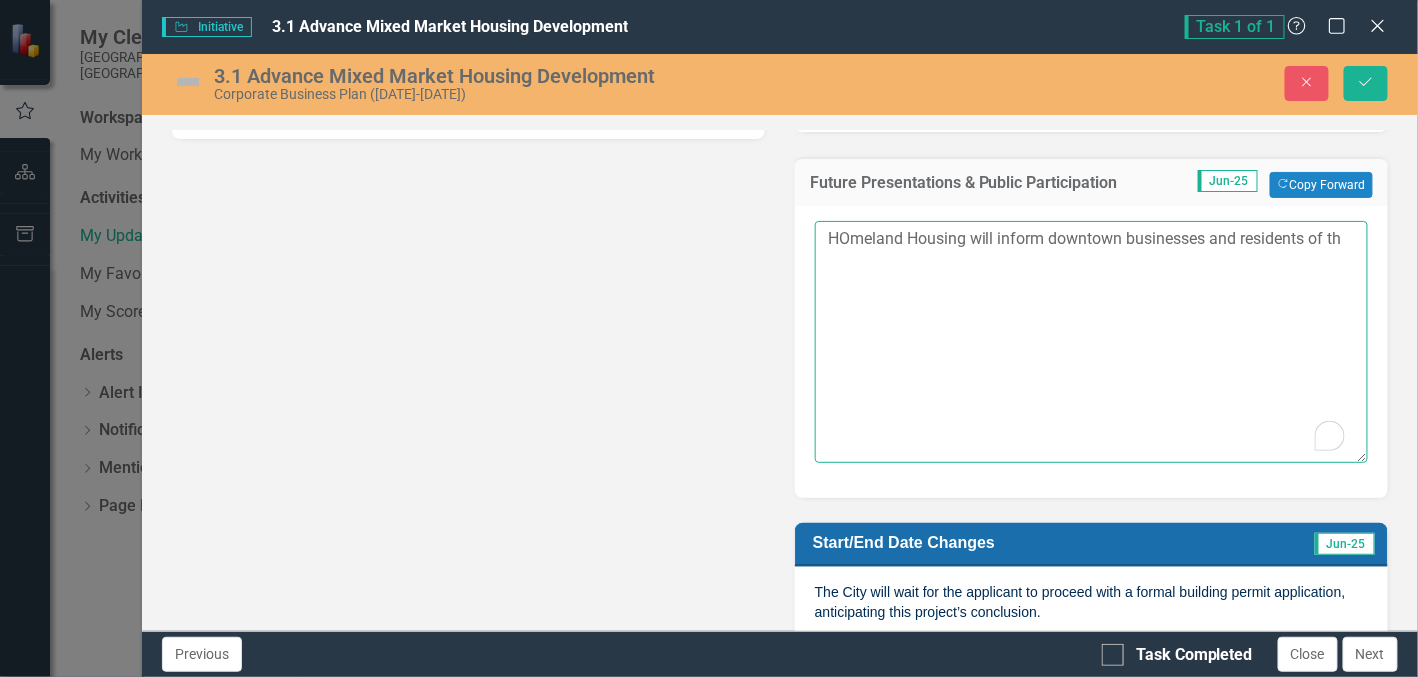 click on "HOmeland Housing will inform downtown businesses and residents of th" at bounding box center [1091, 342] 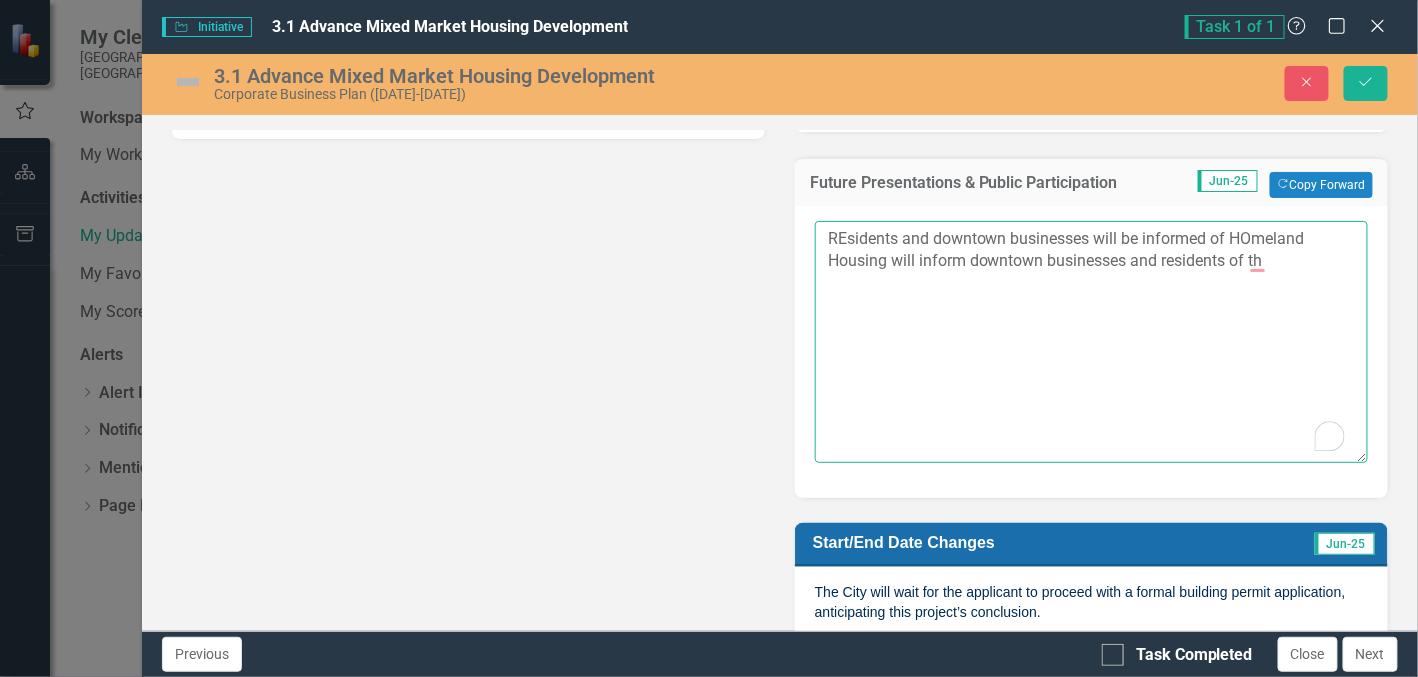click on "REsidents and downtown businesses will be informed of HOmeland Housing will inform downtown businesses and residents of th" at bounding box center [1091, 342] 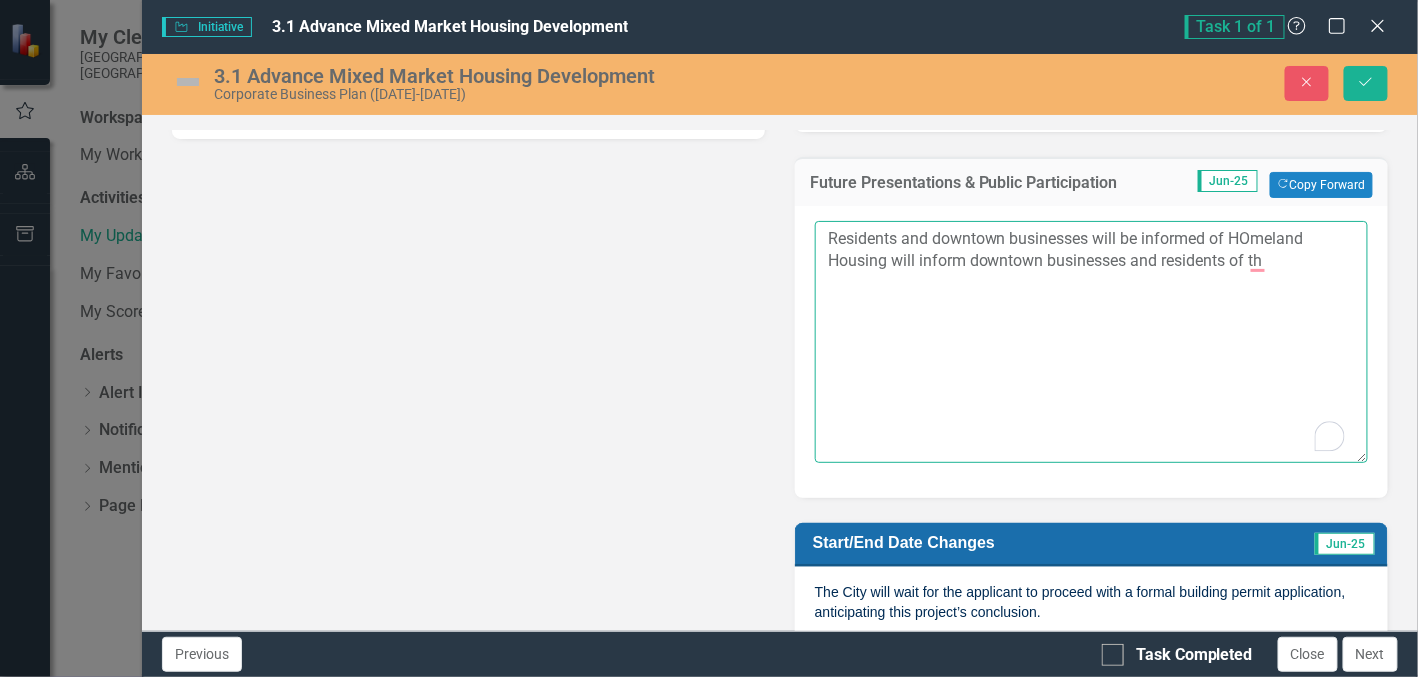 click on "Residents and downtown businesses will be informed of HOmeland Housing will inform downtown businesses and residents of th" at bounding box center [1091, 342] 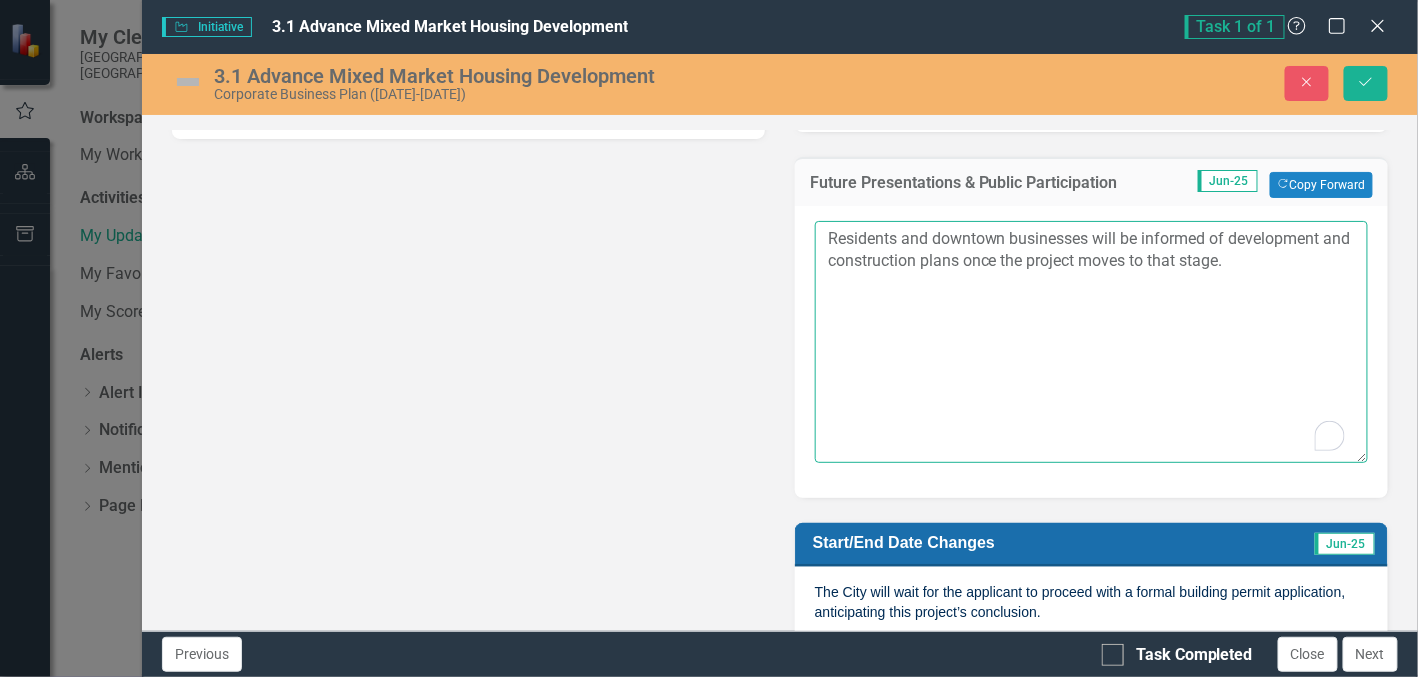 click on "Residents and downtown businesses will be informed of development and construction plans once the project moves to that stage." at bounding box center (1091, 342) 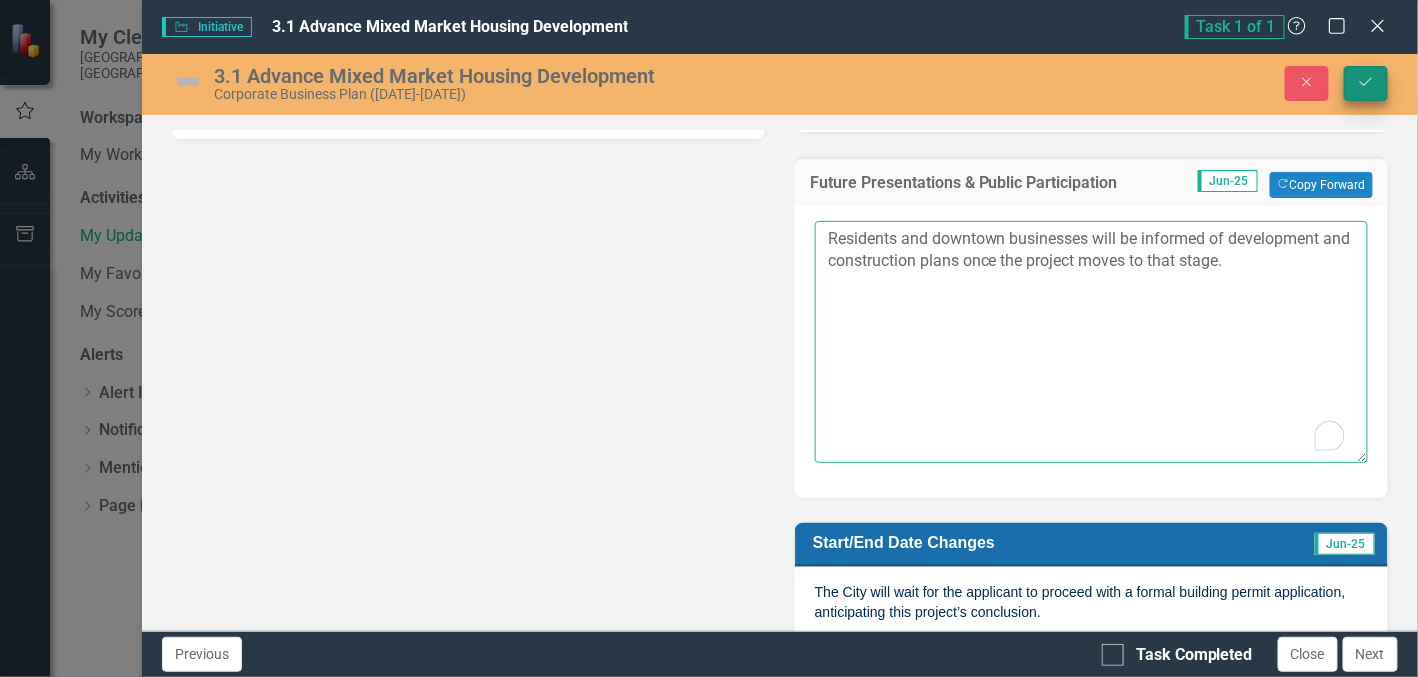 type on "Residents and downtown businesses will be informed of development and construction plans once the project moves to that stage." 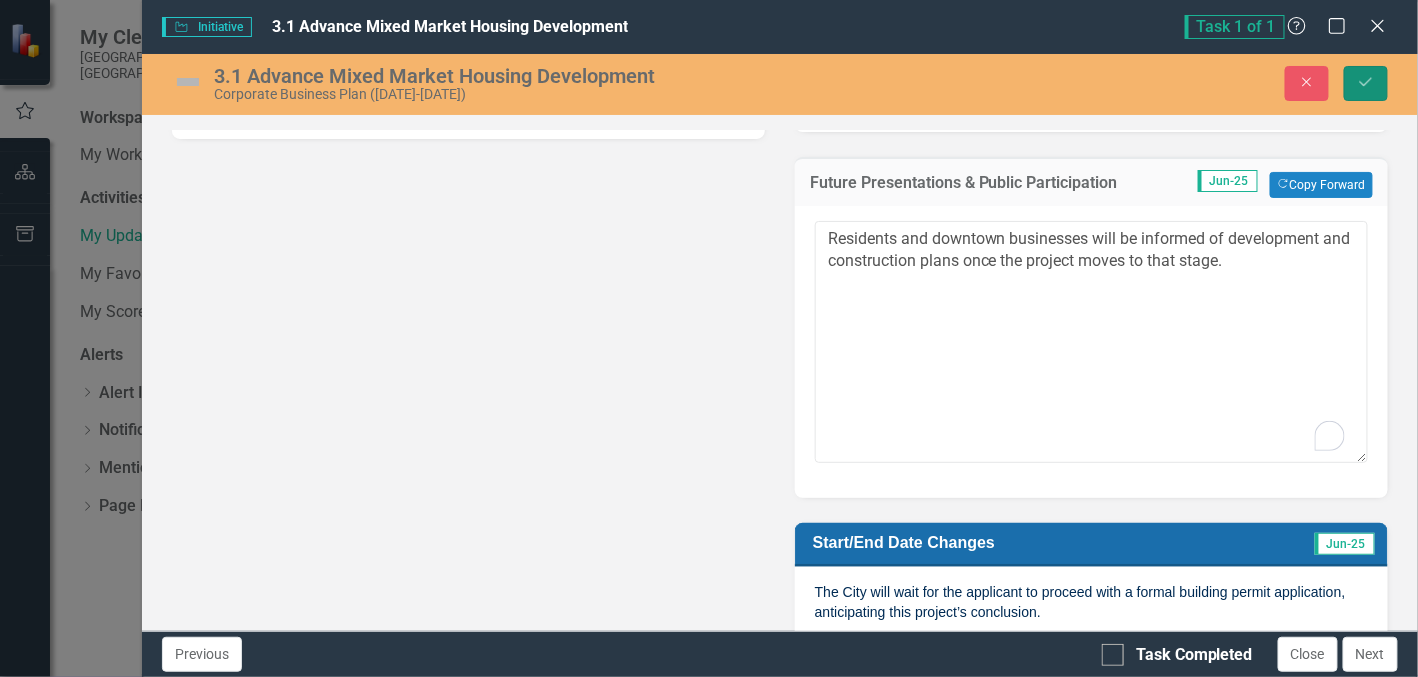 click on "Save" 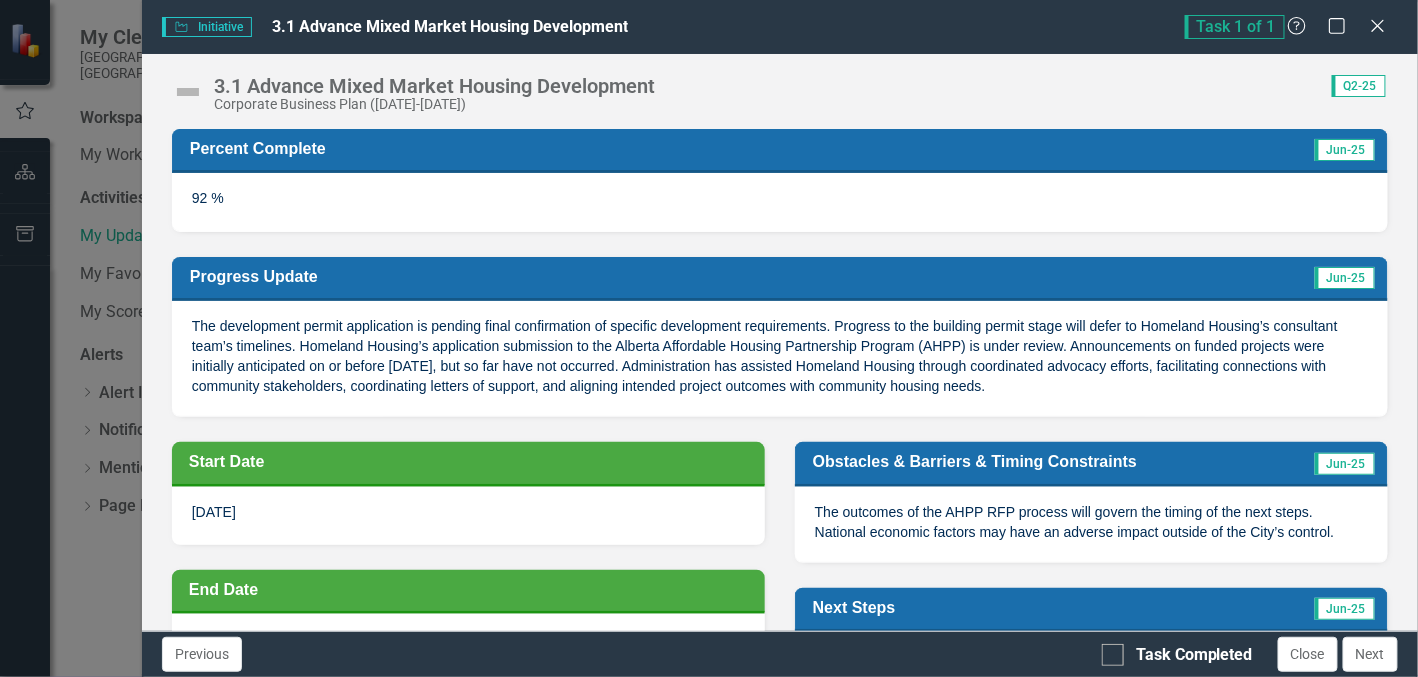 click on "The development permit application is pending final confirmation of specific development requirements. Progress to the building permit stage will defer to Homeland Housing’s consultant team’s timelines.
Homeland Housing’s application submission to the Alberta Affordable Housing Partnership Program (AHPP) is under review. Announcements on funded projects were initially anticipated on or before [DATE], but so far have not occurred. Administration has assisted Homeland Housing through coordinated advocacy efforts, facilitating connections with community stakeholders, coordinating letters of support, and aligning intended project outcomes with community housing needs." at bounding box center (765, 356) 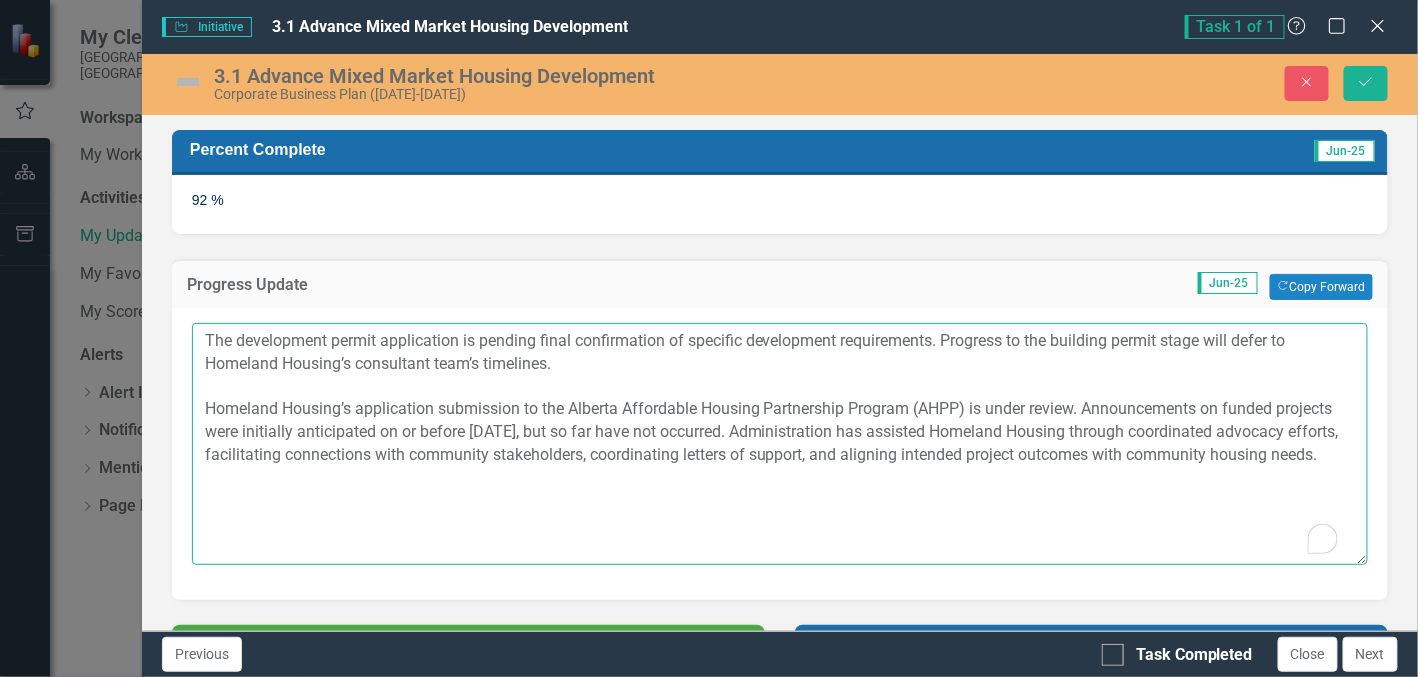 click on "The development permit application is pending final confirmation of specific development requirements. Progress to the building permit stage will defer to Homeland Housing’s consultant team’s timelines.
Homeland Housing’s application submission to the Alberta Affordable Housing Partnership Program (AHPP) is under review. Announcements on funded projects were initially anticipated on or before [DATE], but so far have not occurred. Administration has assisted Homeland Housing through coordinated advocacy efforts, facilitating connections with community stakeholders, coordinating letters of support, and aligning intended project outcomes with community housing needs." at bounding box center (780, 444) 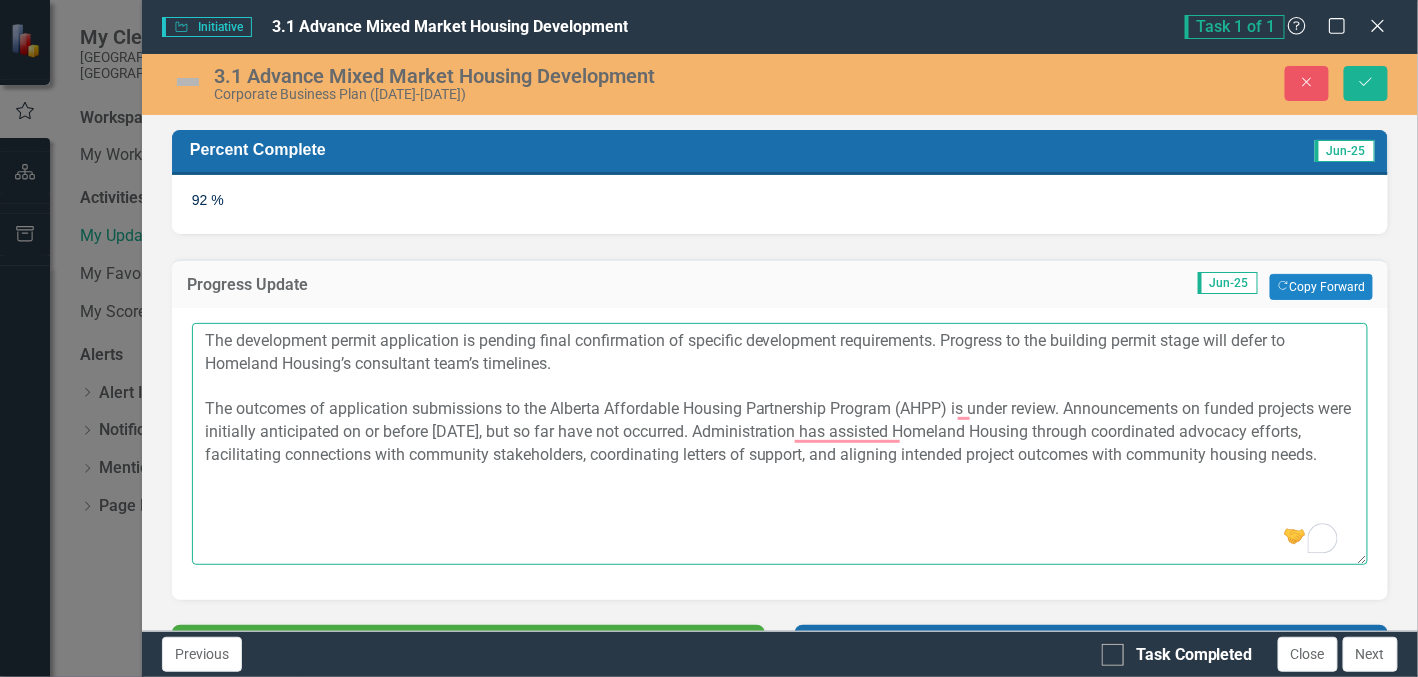 click on "The development permit application is pending final confirmation of specific development requirements. Progress to the building permit stage will defer to Homeland Housing’s consultant team’s timelines.
The outcomes of application submissions to the Alberta Affordable Housing Partnership Program (AHPP) is under review. Announcements on funded projects were initially anticipated on or before [DATE], but so far have not occurred. Administration has assisted Homeland Housing through coordinated advocacy efforts, facilitating connections with community stakeholders, coordinating letters of support, and aligning intended project outcomes with community housing needs." at bounding box center (780, 444) 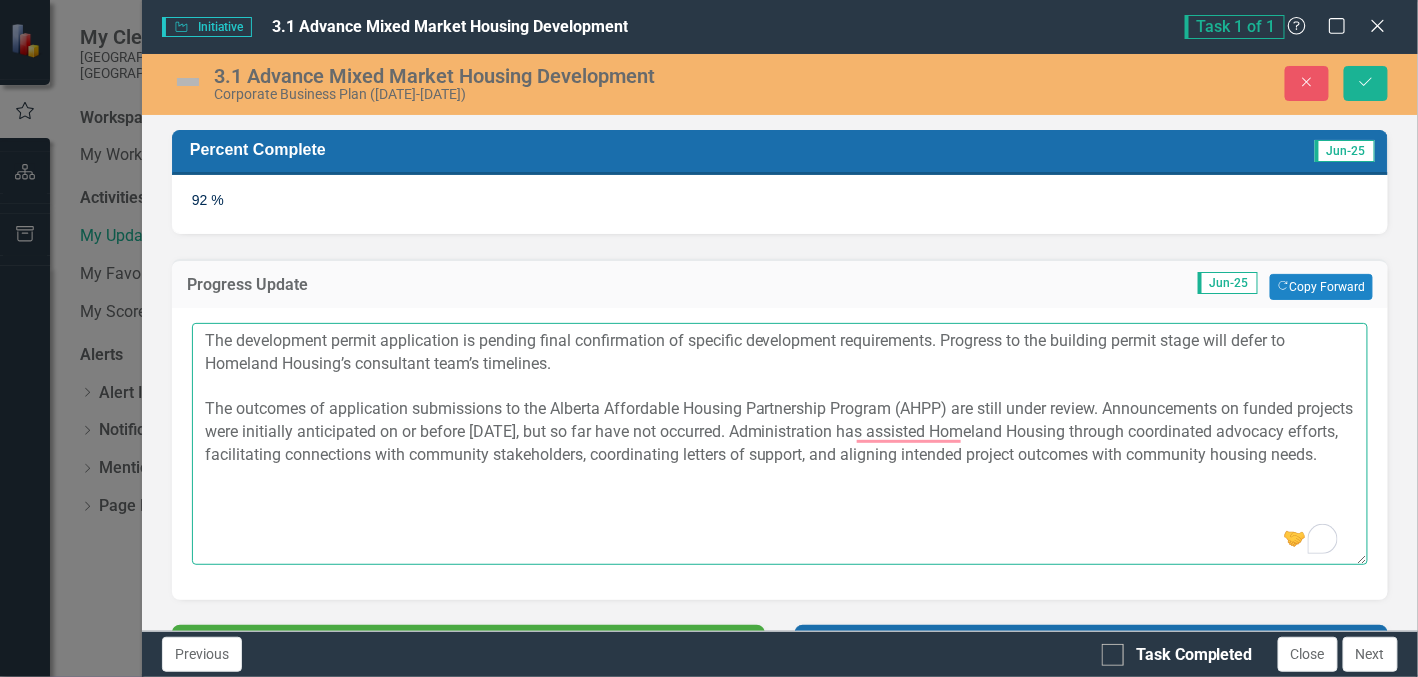 click on "The development permit application is pending final confirmation of specific development requirements. Progress to the building permit stage will defer to Homeland Housing’s consultant team’s timelines.
The outcomes of application submissions to the Alberta Affordable Housing Partnership Program (AHPP) are still under review. Announcements on funded projects were initially anticipated on or before [DATE], but so far have not occurred. Administration has assisted Homeland Housing through coordinated advocacy efforts, facilitating connections with community stakeholders, coordinating letters of support, and aligning intended project outcomes with community housing needs." at bounding box center [780, 444] 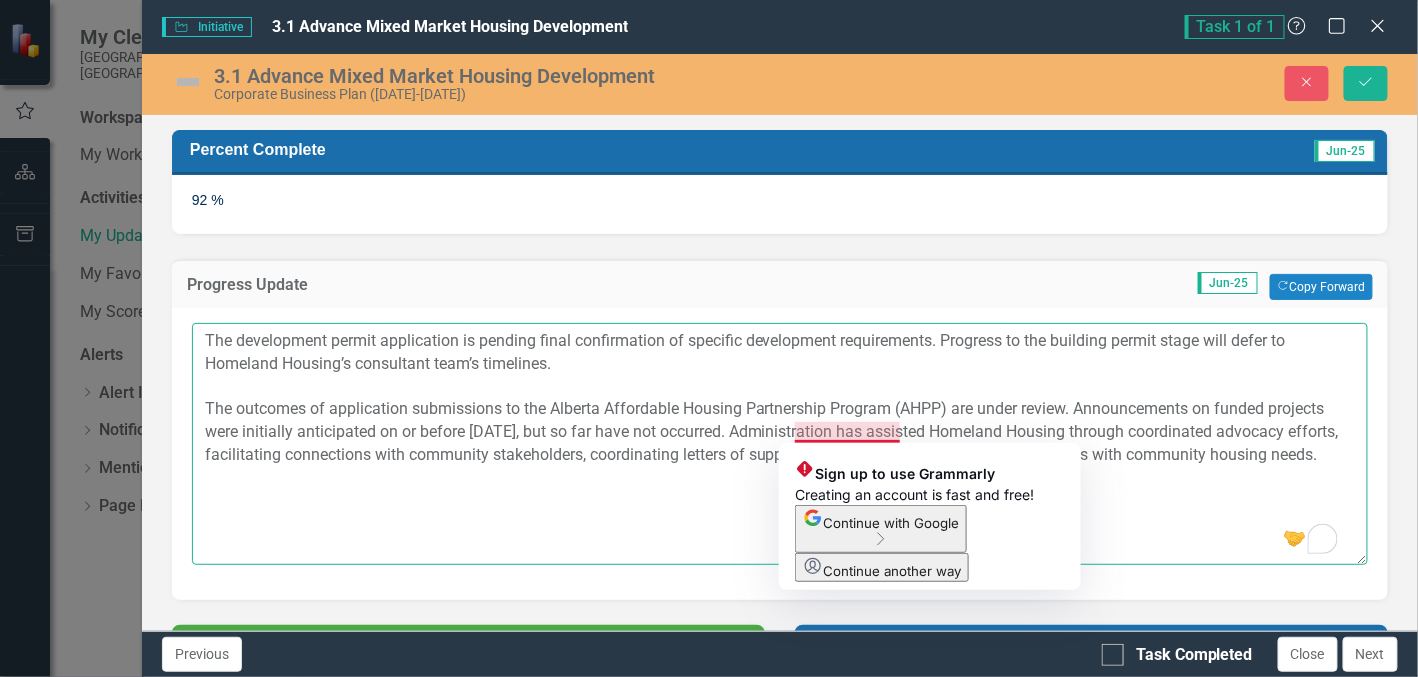 click on "The development permit application is pending final confirmation of specific development requirements. Progress to the building permit stage will defer to Homeland Housing’s consultant team’s timelines.
The outcomes of application submissions to the Alberta Affordable Housing Partnership Program (AHPP) are under review. Announcements on funded projects were initially anticipated on or before [DATE], but so far have not occurred. Administration has assisted Homeland Housing through coordinated advocacy efforts, facilitating connections with community stakeholders, coordinating letters of support, and aligning intended project outcomes with community housing needs." at bounding box center [780, 444] 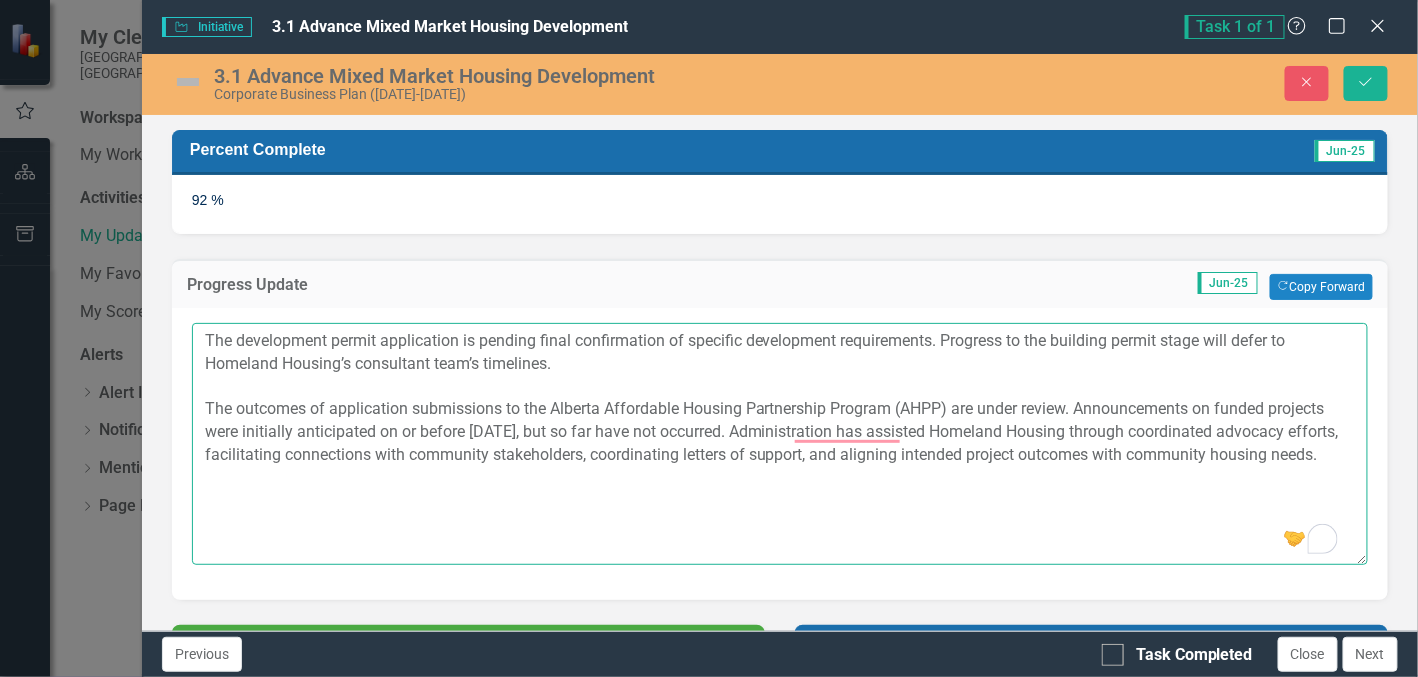 drag, startPoint x: 796, startPoint y: 427, endPoint x: 709, endPoint y: 488, distance: 106.25441 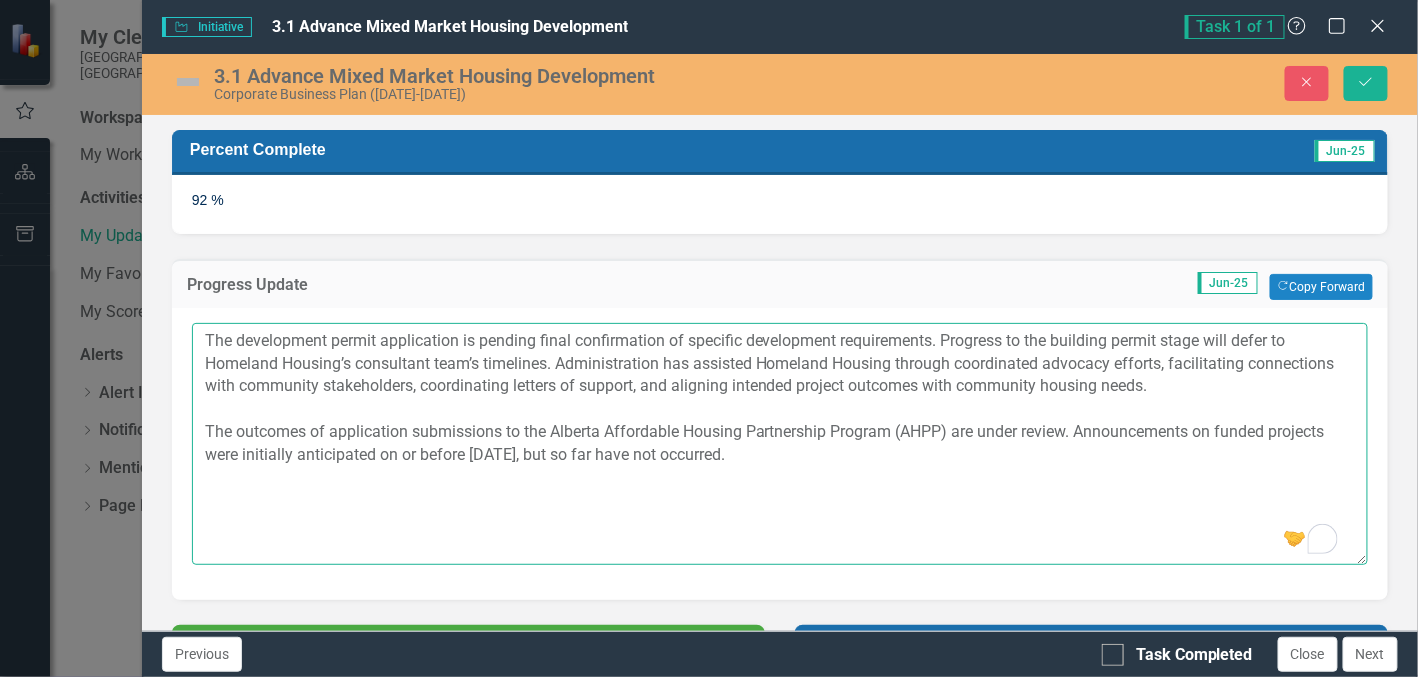 click on "The development permit application is pending final confirmation of specific development requirements. Progress to the building permit stage will defer to Homeland Housing’s consultant team’s timelines. Administration has assisted Homeland Housing through coordinated advocacy efforts, facilitating connections with community stakeholders, coordinating letters of support, and aligning intended project outcomes with community housing needs.
The outcomes of application submissions to the Alberta Affordable Housing Partnership Program (AHPP) are under review. Announcements on funded projects were initially anticipated on or before [DATE], but so far have not occurred." at bounding box center [780, 444] 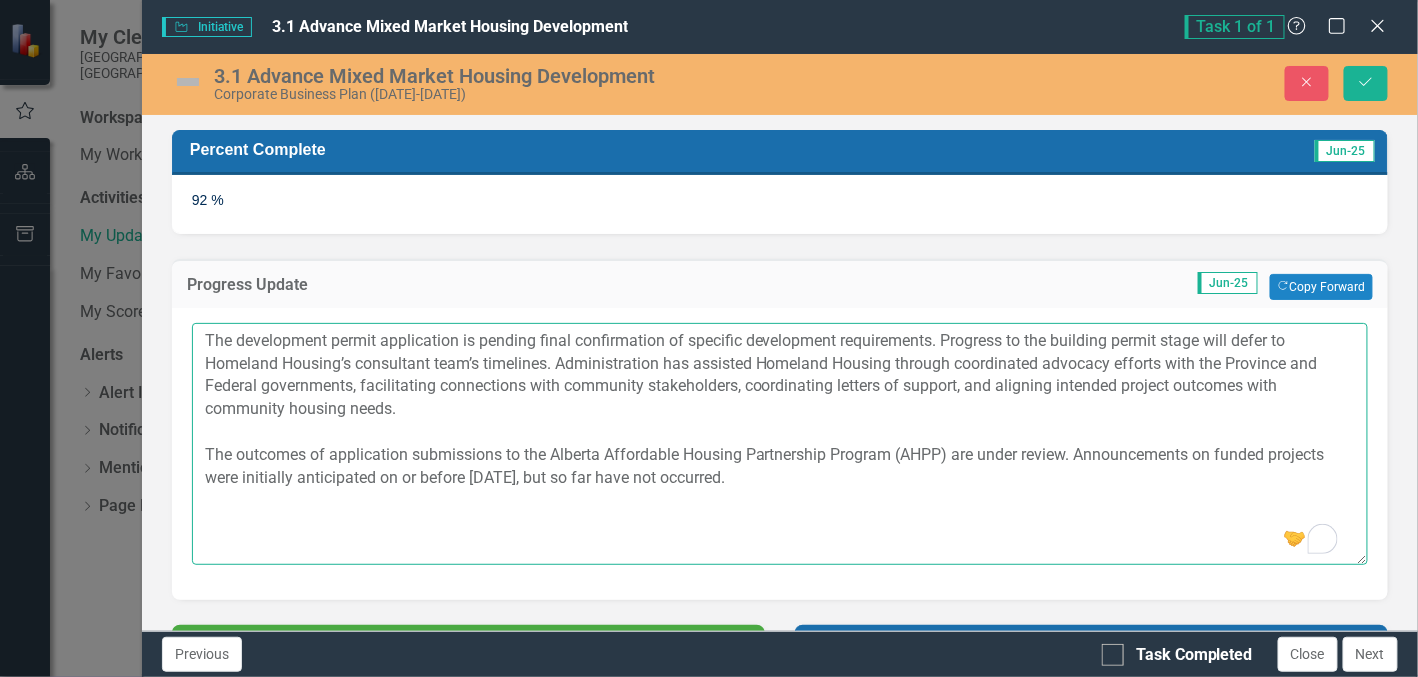 click on "The development permit application is pending final confirmation of specific development requirements. Progress to the building permit stage will defer to Homeland Housing’s consultant team’s timelines. Administration has assisted Homeland Housing through coordinated advocacy efforts with the Province and Federal governments, facilitating connections with community stakeholders, coordinating letters of support, and aligning intended project outcomes with community housing needs.
The outcomes of application submissions to the Alberta Affordable Housing Partnership Program (AHPP) are under review. Announcements on funded projects were initially anticipated on or before [DATE], but so far have not occurred." at bounding box center [780, 444] 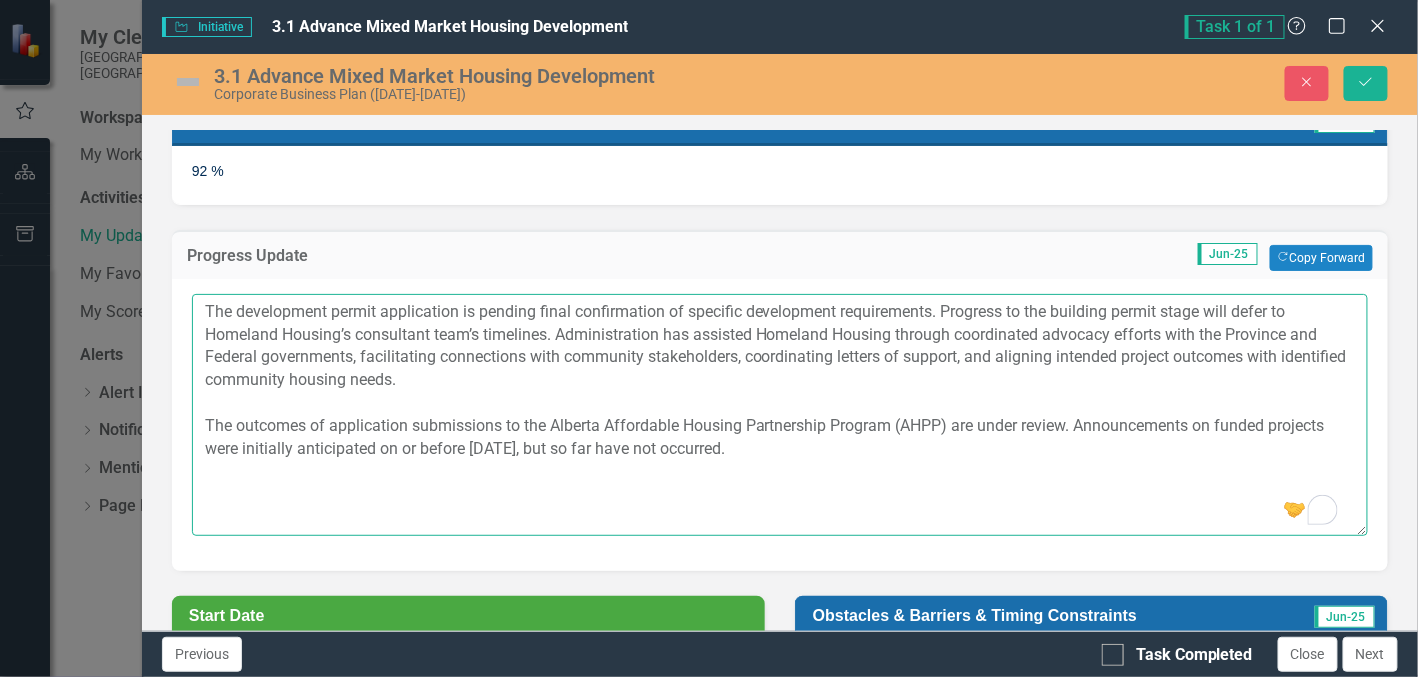 scroll, scrollTop: 0, scrollLeft: 0, axis: both 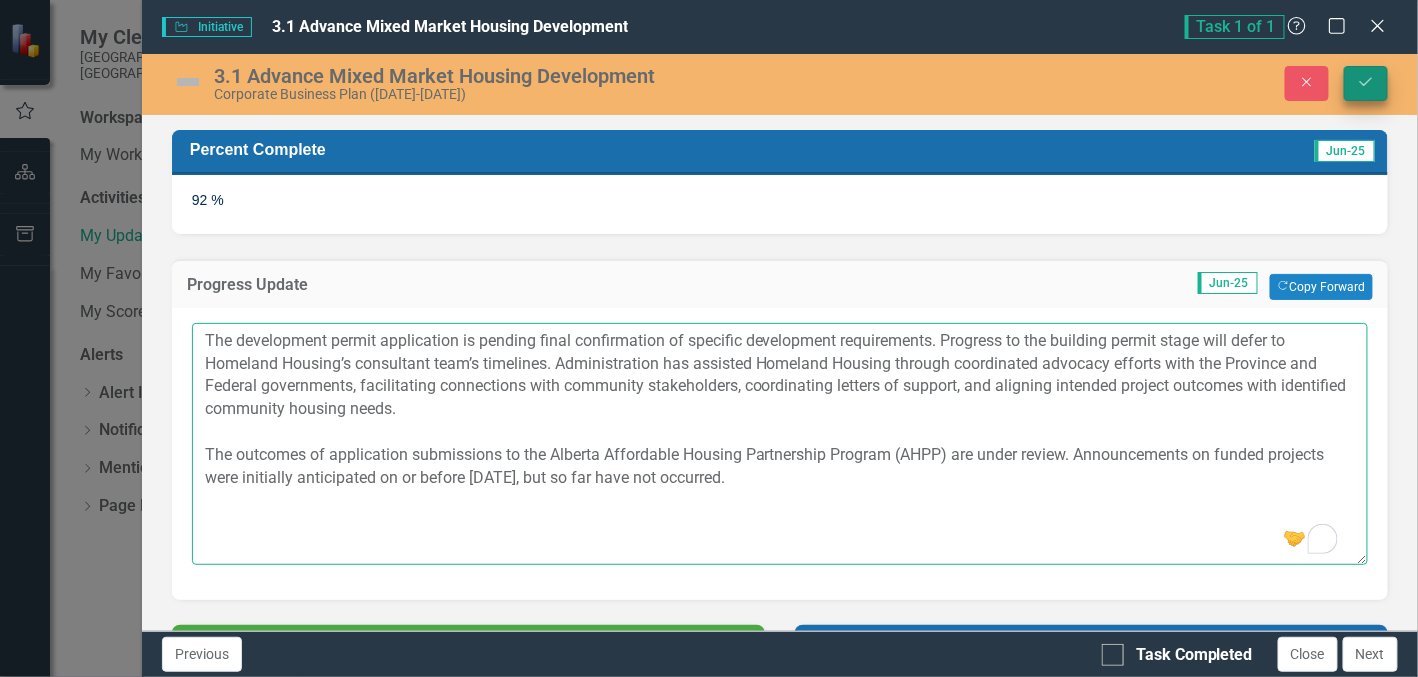 type on "The development permit application is pending final confirmation of specific development requirements. Progress to the building permit stage will defer to Homeland Housing’s consultant team’s timelines. Administration has assisted Homeland Housing through coordinated advocacy efforts with the Province and Federal governments, facilitating connections with community stakeholders, coordinating letters of support, and aligning intended project outcomes with identified community housing needs.
The outcomes of application submissions to the Alberta Affordable Housing Partnership Program (AHPP) are under review. Announcements on funded projects were initially anticipated on or before [DATE], but so far have not occurred." 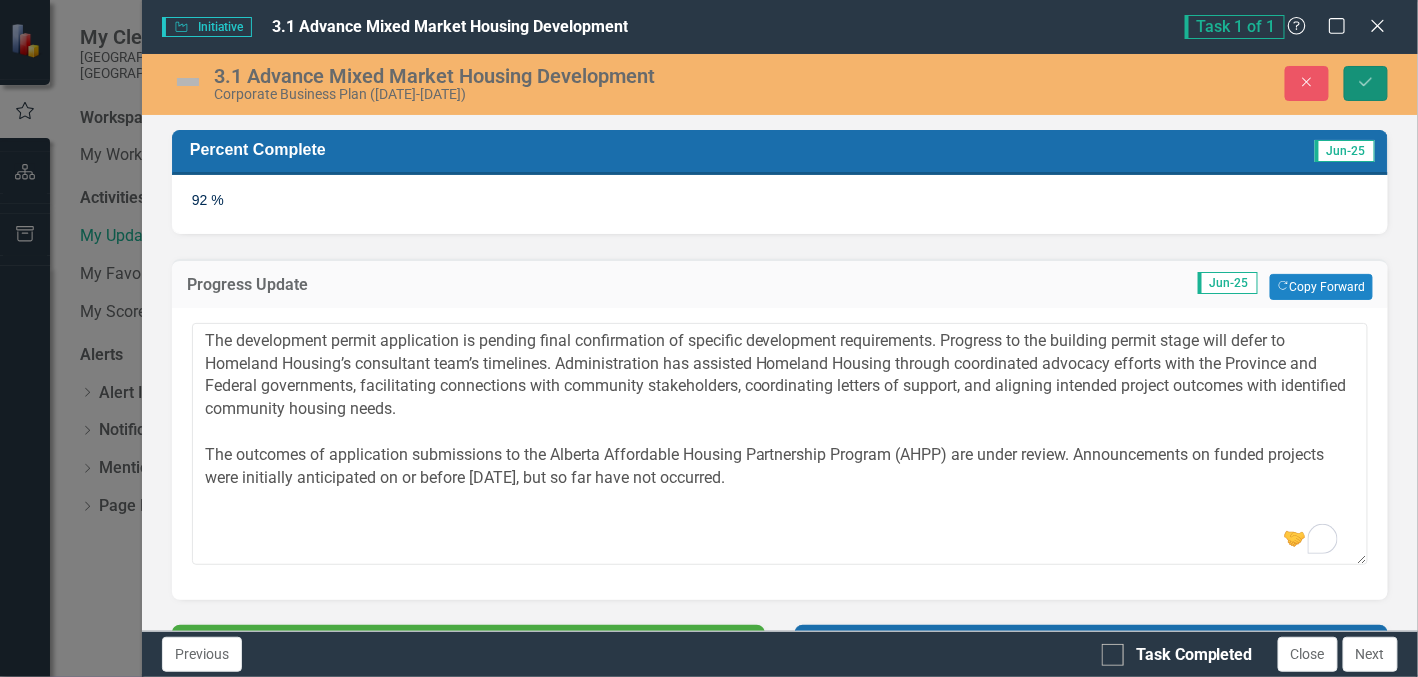 click on "Save" 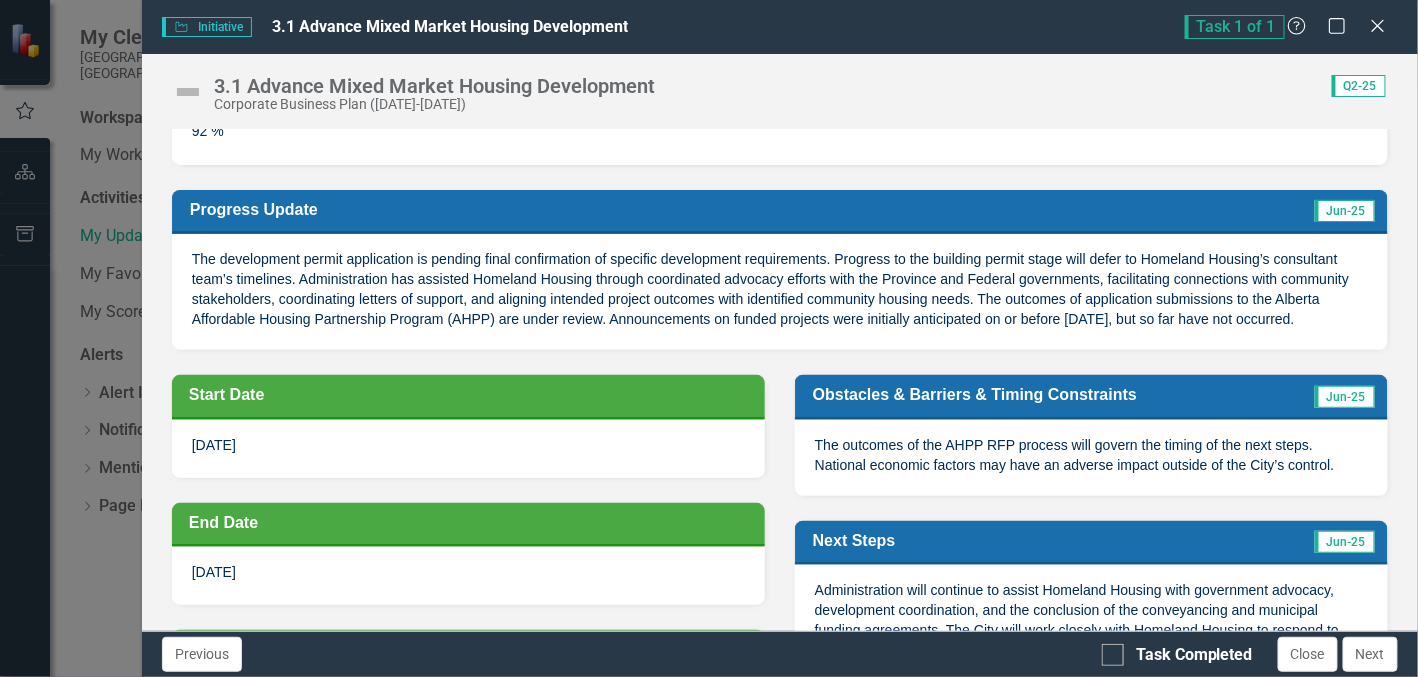 scroll, scrollTop: 99, scrollLeft: 0, axis: vertical 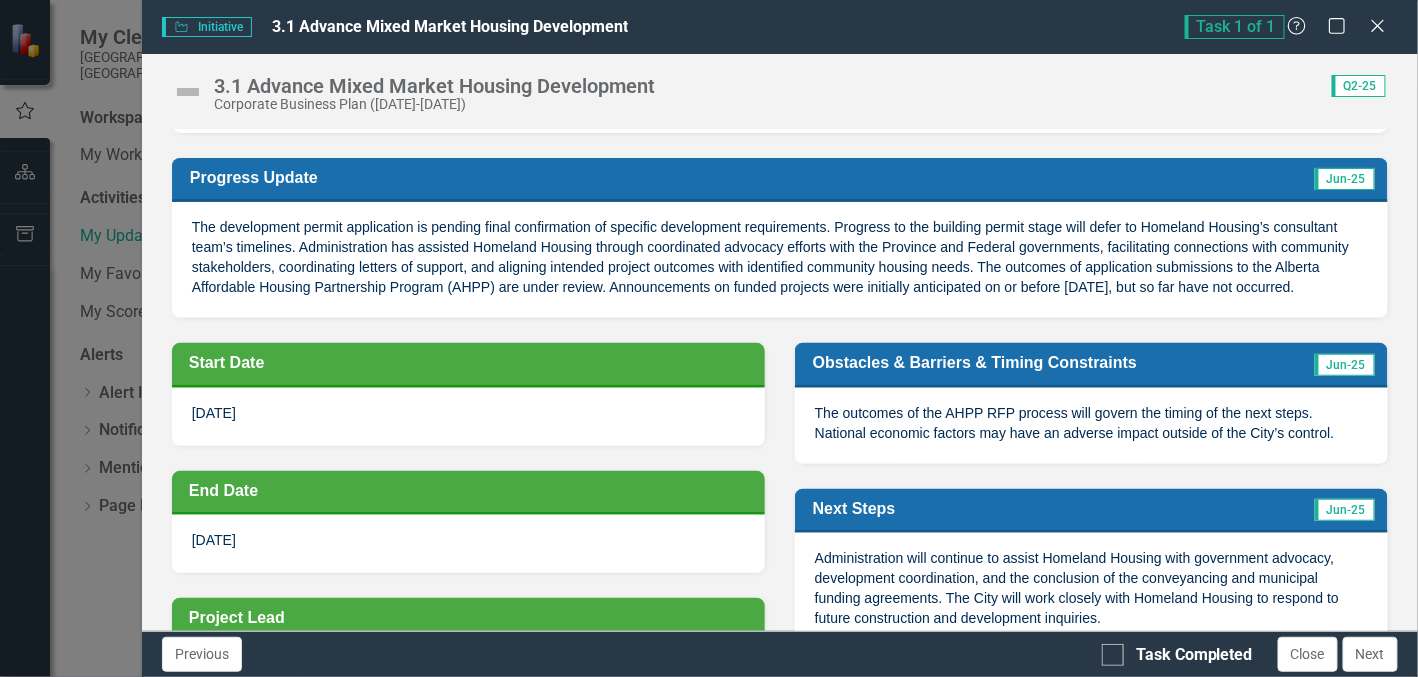 click on "The outcomes of the AHPP RFP process will govern the timing of the next steps. National economic factors may have an adverse impact outside of the City’s control." at bounding box center (1075, 423) 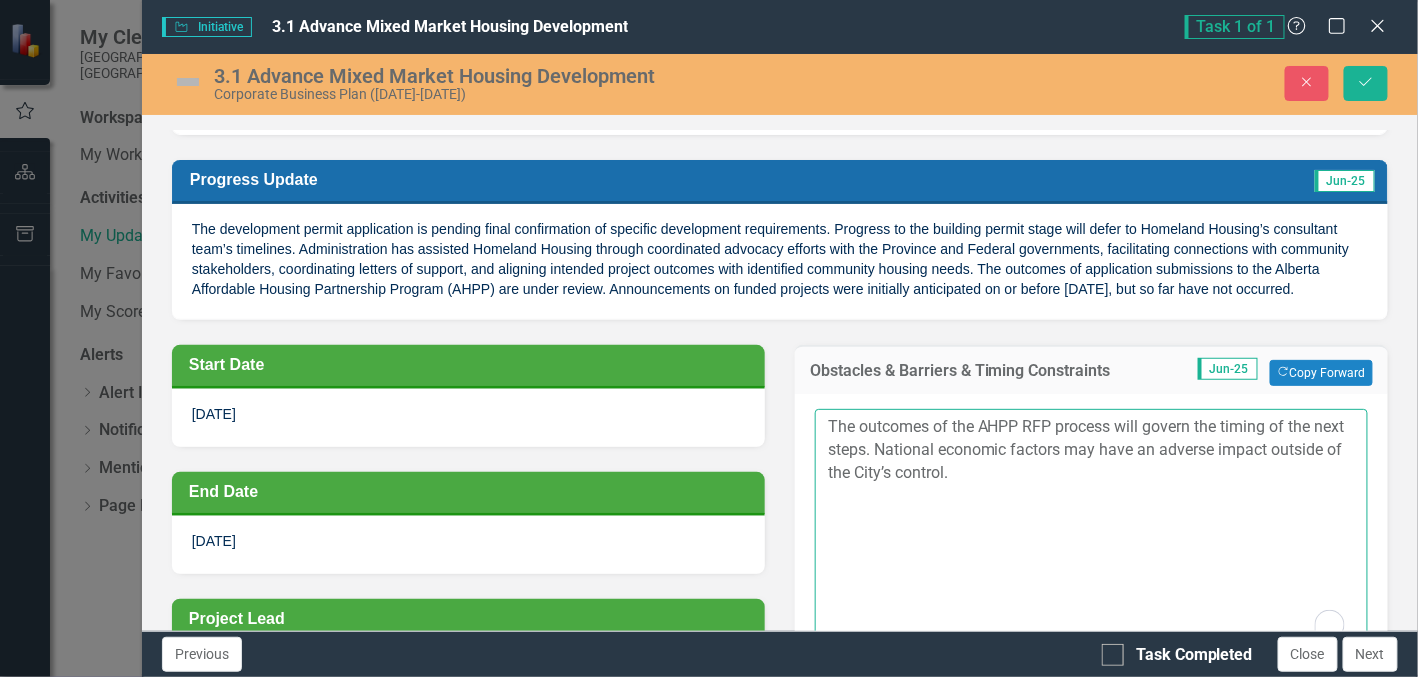 click on "The outcomes of the AHPP RFP process will govern the timing of the next steps. National economic factors may have an adverse impact outside of the City’s control." at bounding box center [1091, 530] 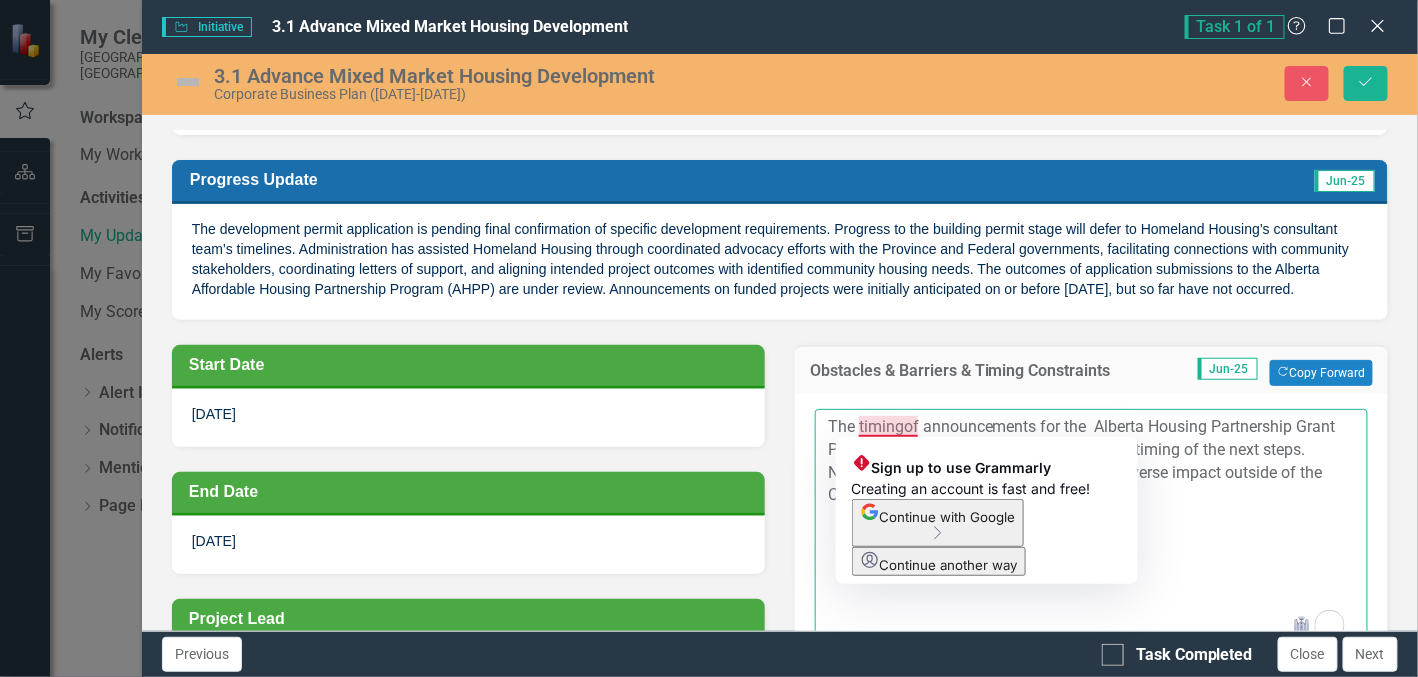 click on "The timingof announcements for the  Alberta Housing Partnership Grant Program AHPP RFP process will govern the timing of the next steps. National economic factors may have an adverse impact outside of the City’s control." at bounding box center (1091, 530) 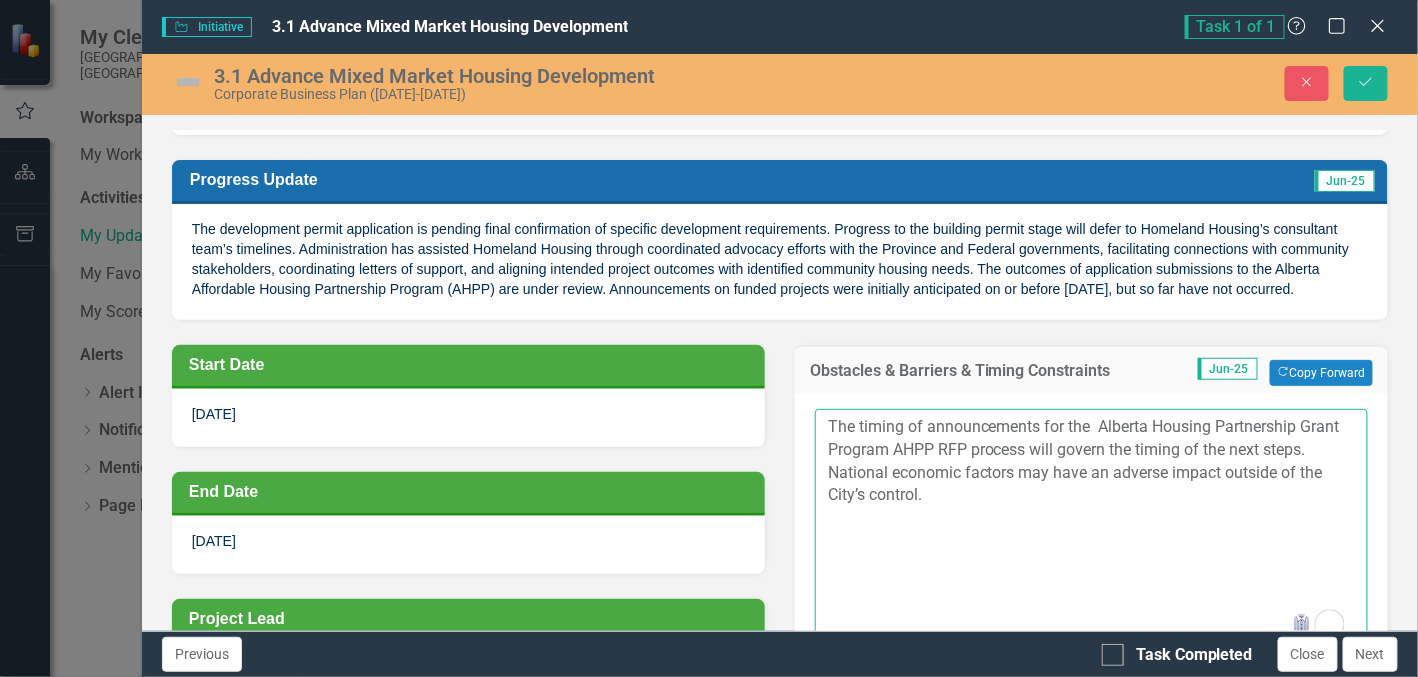 click on "The timing of announcements for the  Alberta Housing Partnership Grant Program AHPP RFP process will govern the timing of the next steps. National economic factors may have an adverse impact outside of the City’s control." at bounding box center (1091, 530) 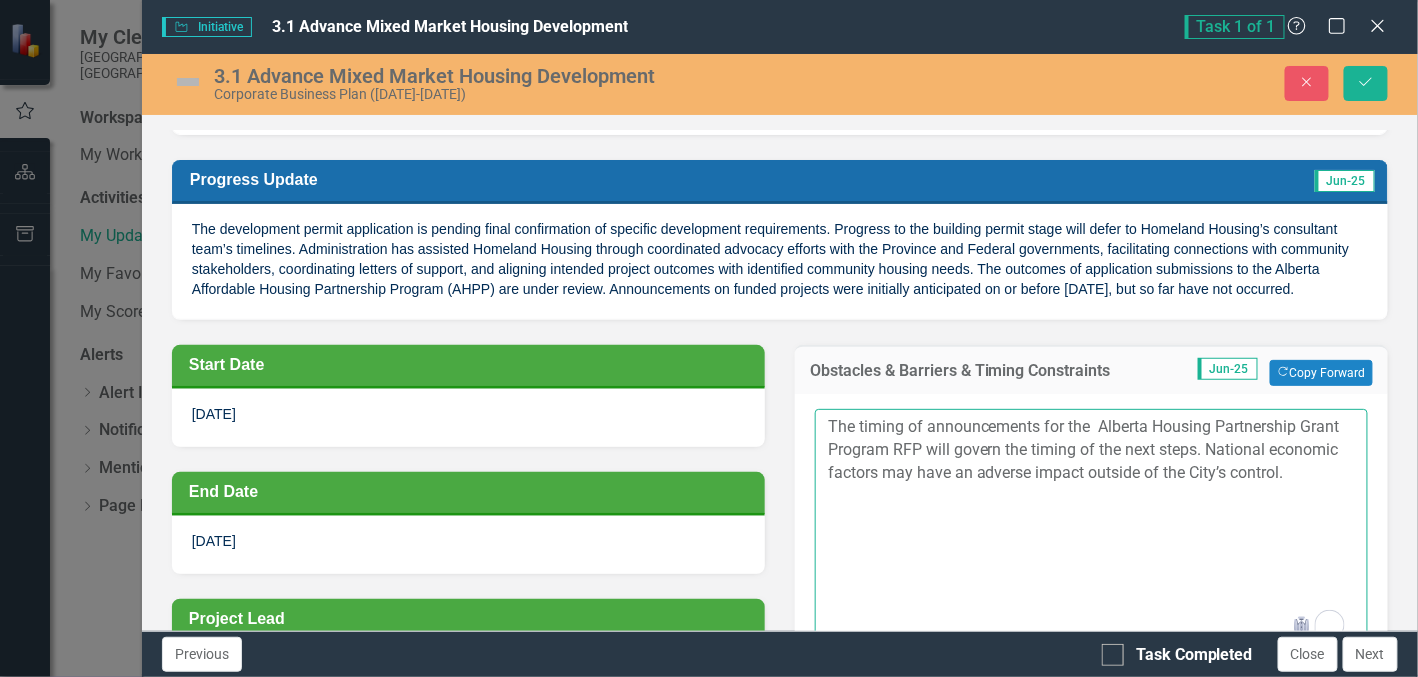 click on "The timing of announcements for the  Alberta Housing Partnership Grant Program RFP will govern the timing of the next steps. National economic factors may have an adverse impact outside of the City’s control." at bounding box center [1091, 530] 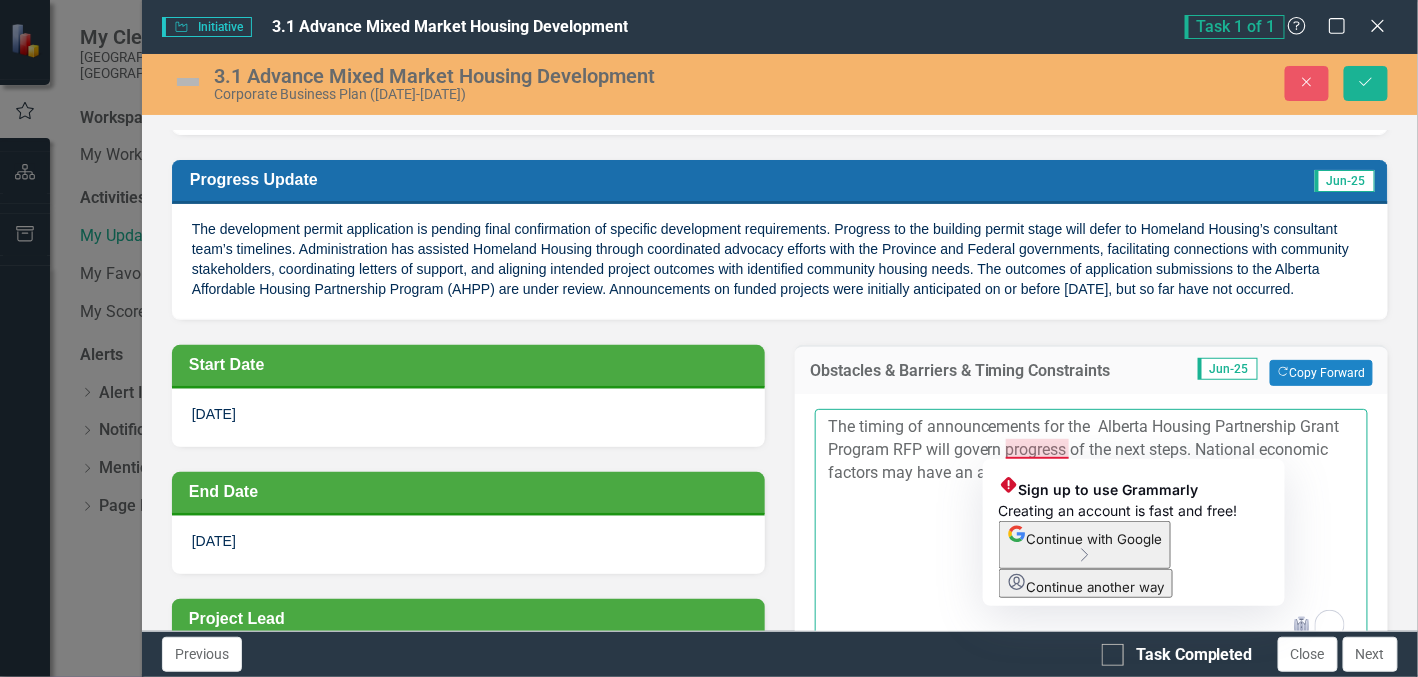 click on "The timing of announcements for the  Alberta Housing Partnership Grant Program RFP will govern progress of the next steps. National economic factors may have an adverse impact outside of the City’s control." at bounding box center [1091, 530] 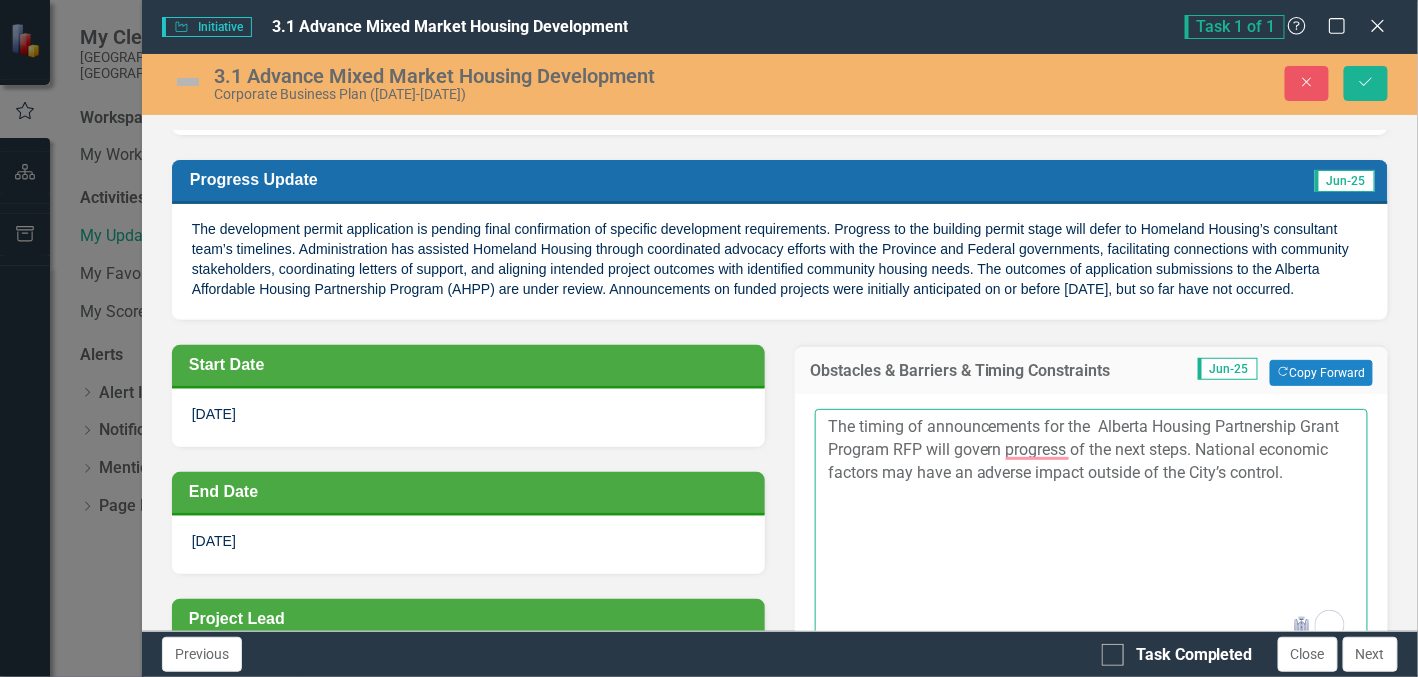 click on "The timing of announcements for the  Alberta Housing Partnership Grant Program RFP will govern progress of the next steps. National economic factors may have an adverse impact outside of the City’s control." at bounding box center (1091, 530) 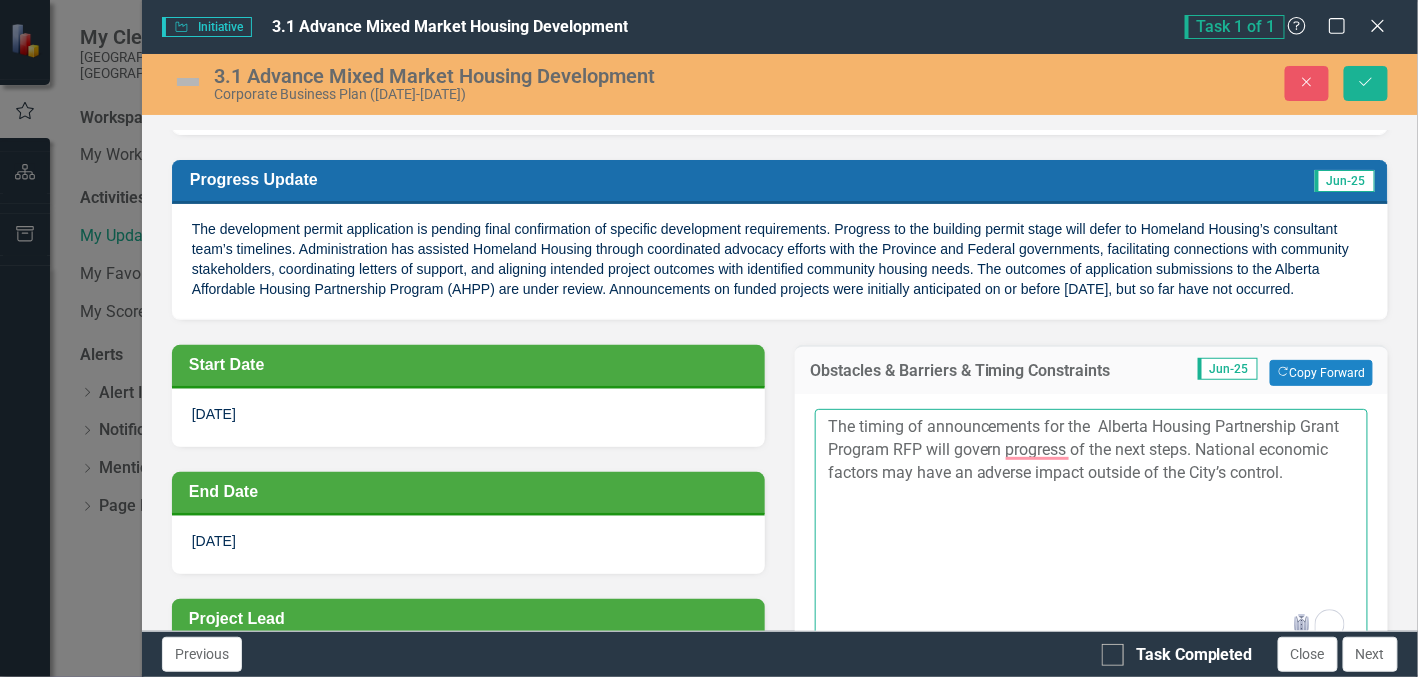 click on "The timing of announcements for the  Alberta Housing Partnership Grant Program RFP will govern progress of the next steps. National economic factors may have an adverse impact outside of the City’s control." at bounding box center [1091, 530] 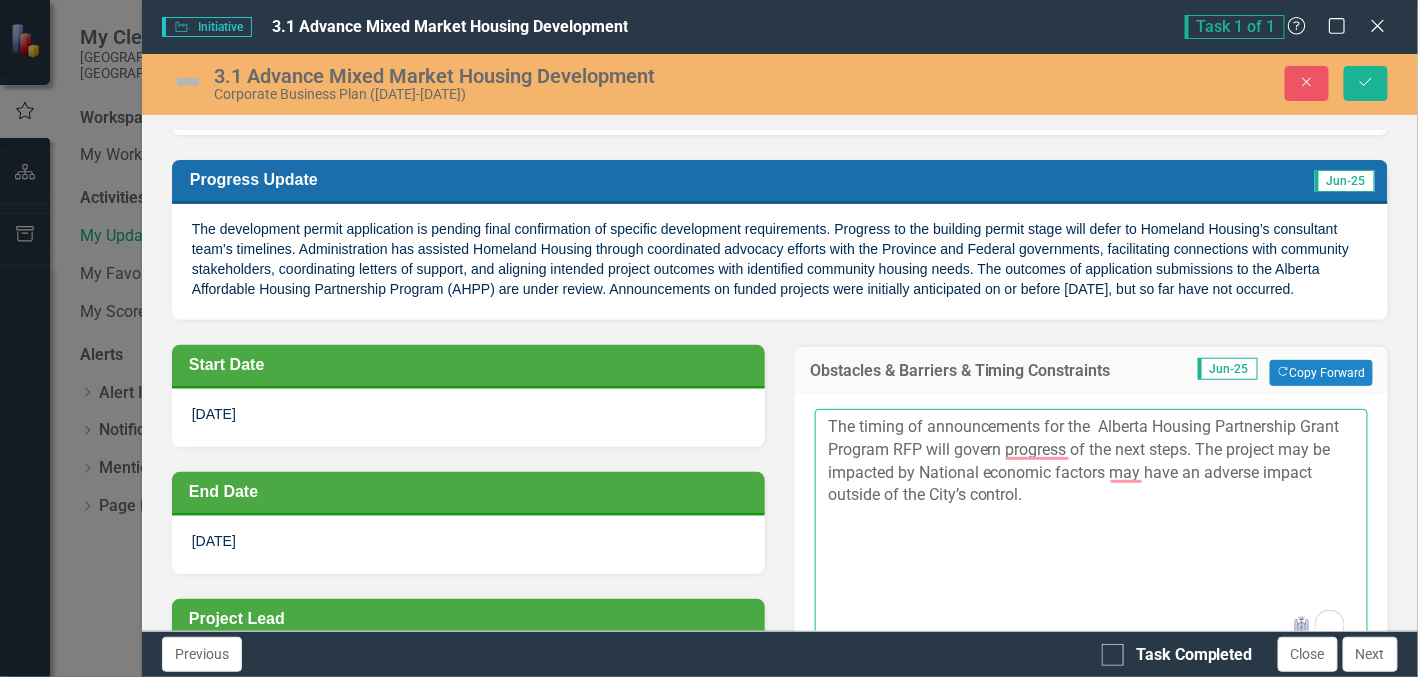 click on "The timing of announcements for the  Alberta Housing Partnership Grant Program RFP will govern progress of the next steps. The project may be impacted by National economic factors may have an adverse impact outside of the City’s control." at bounding box center [1091, 530] 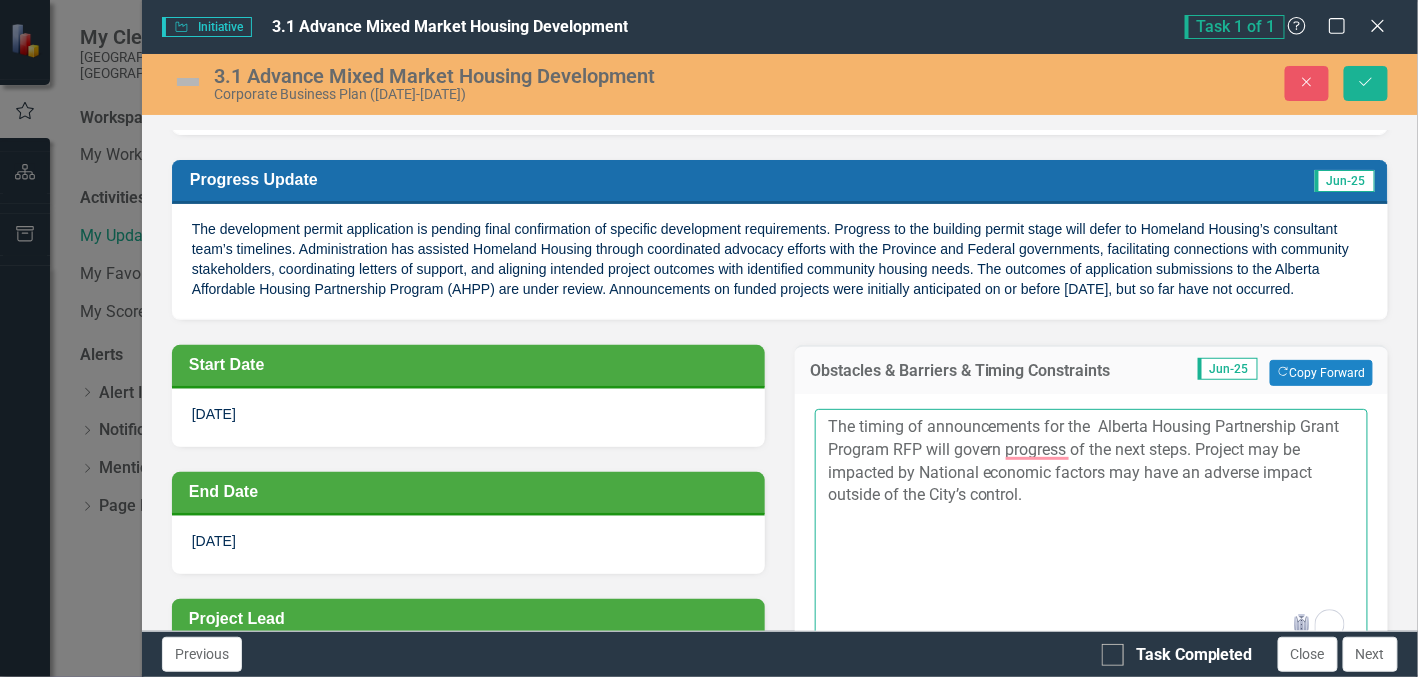 click on "The timing of announcements for the  Alberta Housing Partnership Grant Program RFP will govern progress of the next steps. Project may be impacted by National economic factors may have an adverse impact outside of the City’s control." at bounding box center [1091, 530] 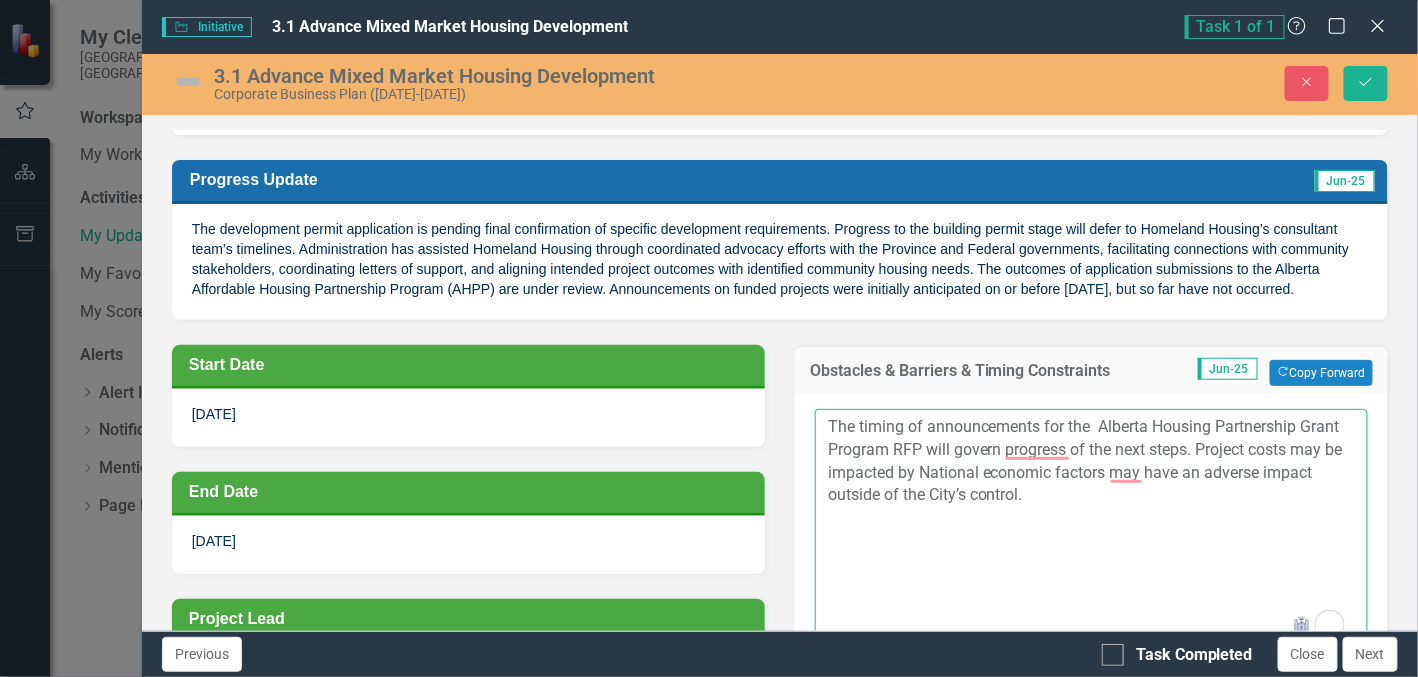 click on "The timing of announcements for the  Alberta Housing Partnership Grant Program RFP will govern progress of the next steps. Project costs may be impacted by National economic factors may have an adverse impact outside of the City’s control." at bounding box center [1091, 530] 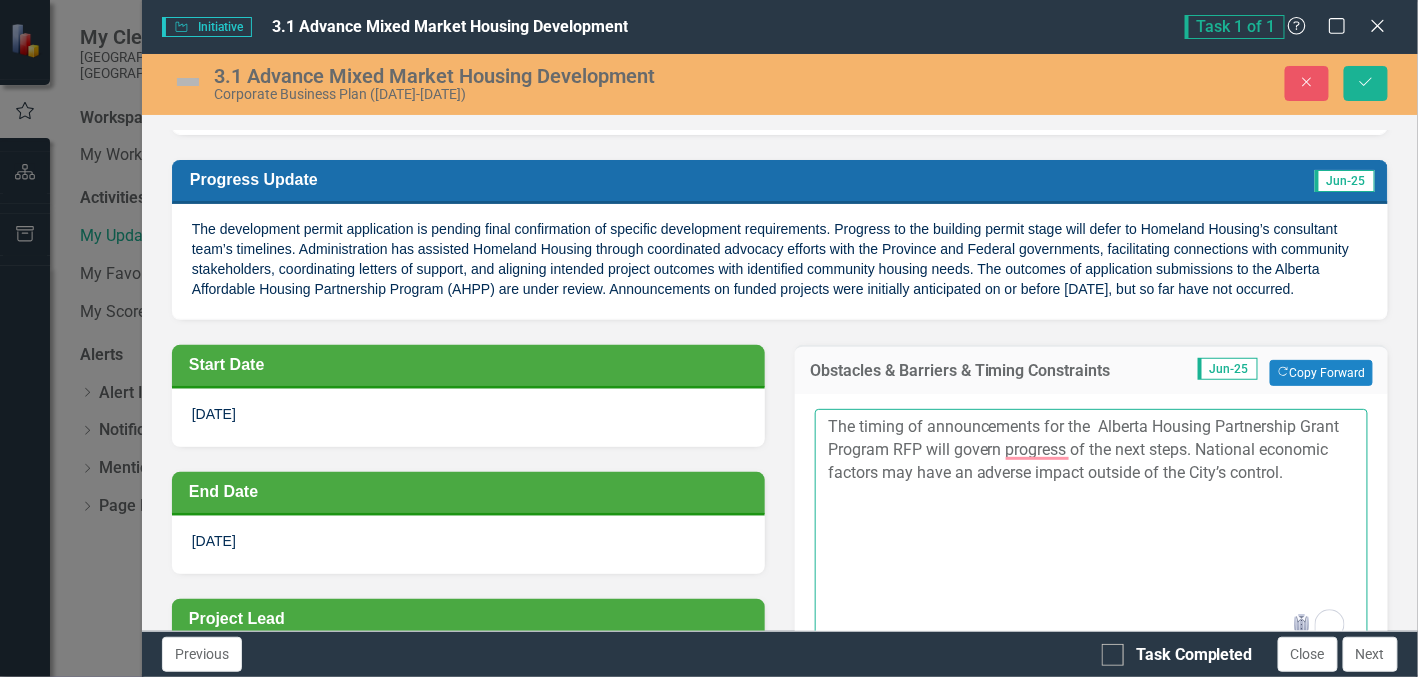 click on "The timing of announcements for the  Alberta Housing Partnership Grant Program RFP will govern progress of the next steps. National economic factors may have an adverse impact outside of the City’s control." at bounding box center [1091, 530] 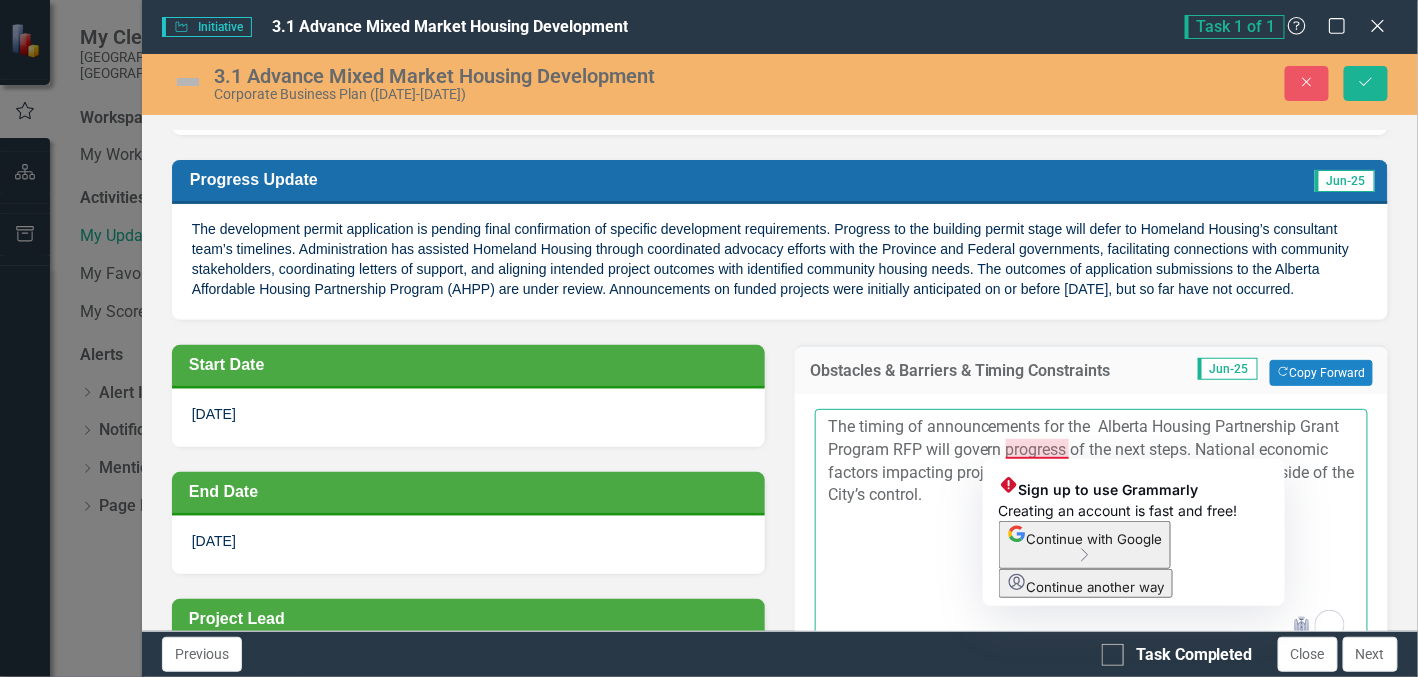 click on "The timing of announcements for the  Alberta Housing Partnership Grant Program RFP will govern progress of the next steps. National economic factors impacting project costs may have an adverse impact outside of the City’s control." at bounding box center [1091, 530] 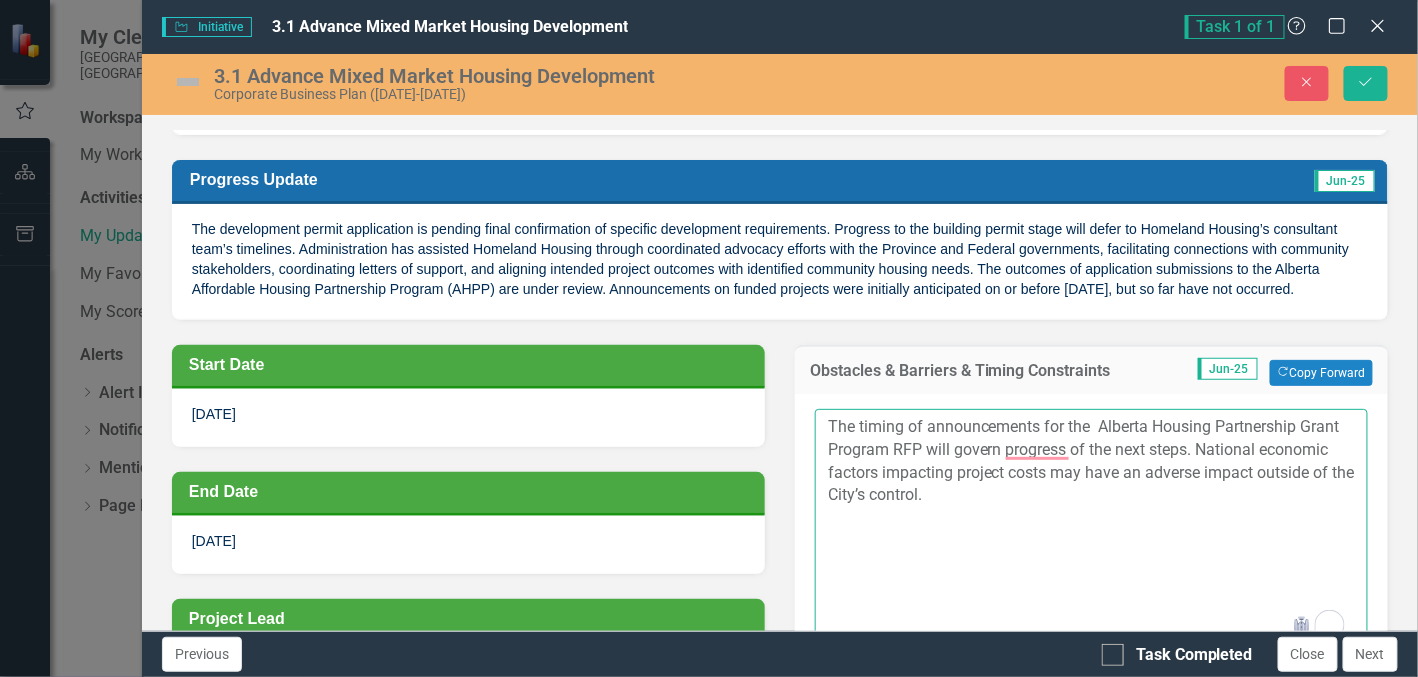 click on "The timing of announcements for the  Alberta Housing Partnership Grant Program RFP will govern progress of the next steps. National economic factors impacting project costs may have an adverse impact outside of the City’s control." at bounding box center [1091, 530] 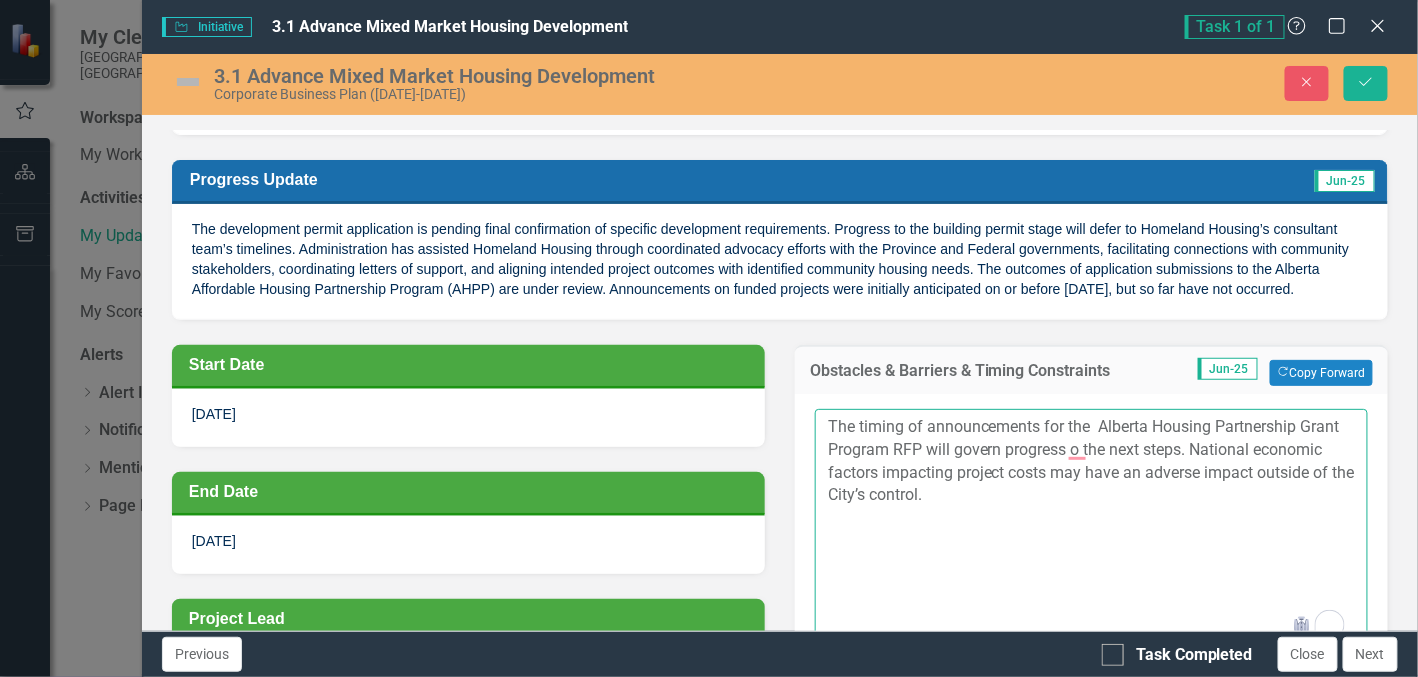 click on "The timing of announcements for the  Alberta Housing Partnership Grant Program RFP will govern progress o the next steps. National economic factors impacting project costs may have an adverse impact outside of the City’s control." at bounding box center (1091, 530) 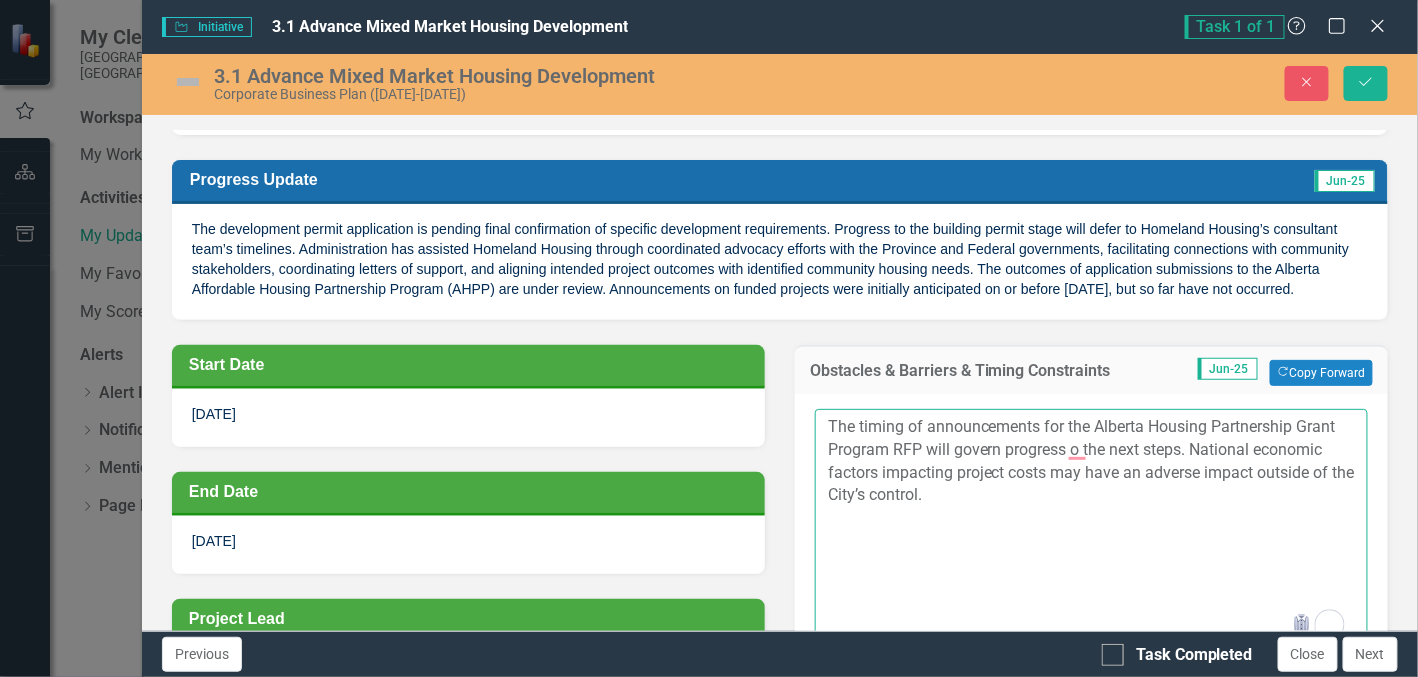 click on "The timing of announcements for the Alberta Housing Partnership Grant Program RFP will govern progress o the next steps. National economic factors impacting project costs may have an adverse impact outside of the City’s control." at bounding box center [1091, 530] 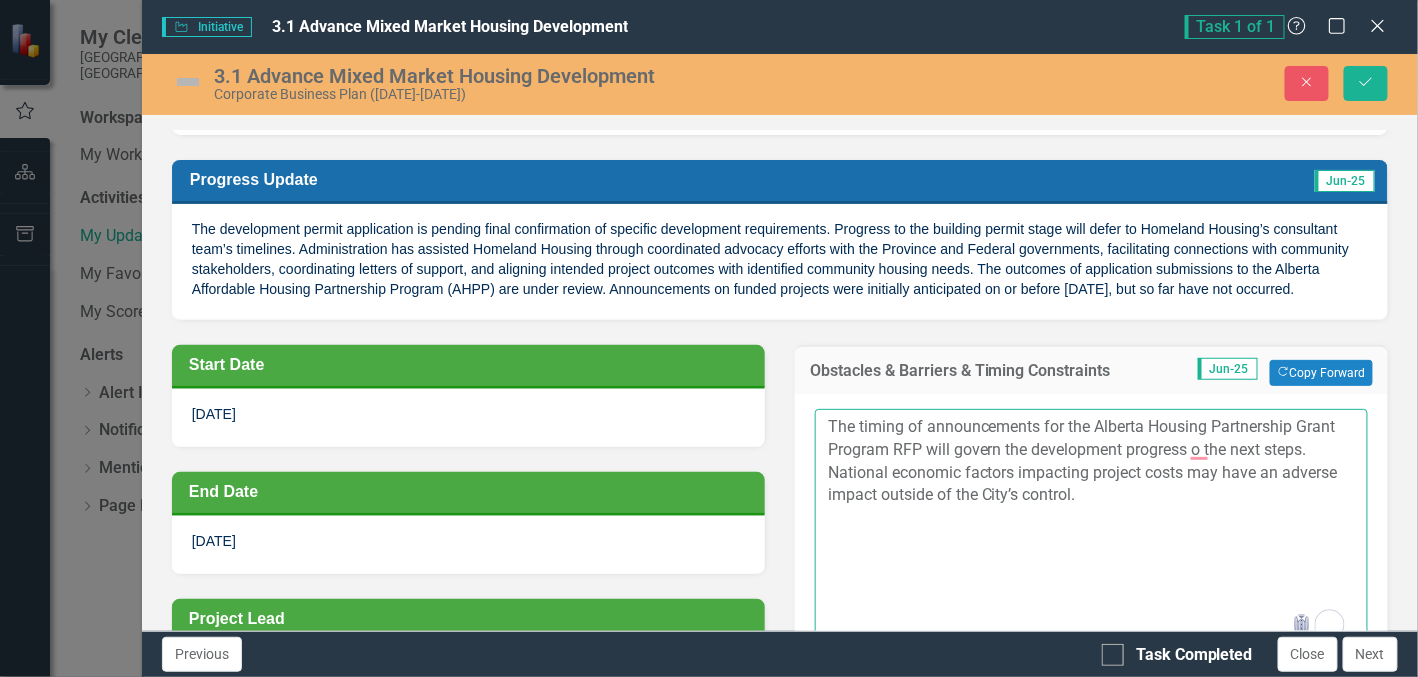 click on "The timing of announcements for the Alberta Housing Partnership Grant Program RFP will govern the development progress o the next steps. National economic factors impacting project costs may have an adverse impact outside of the City’s control." at bounding box center [1091, 530] 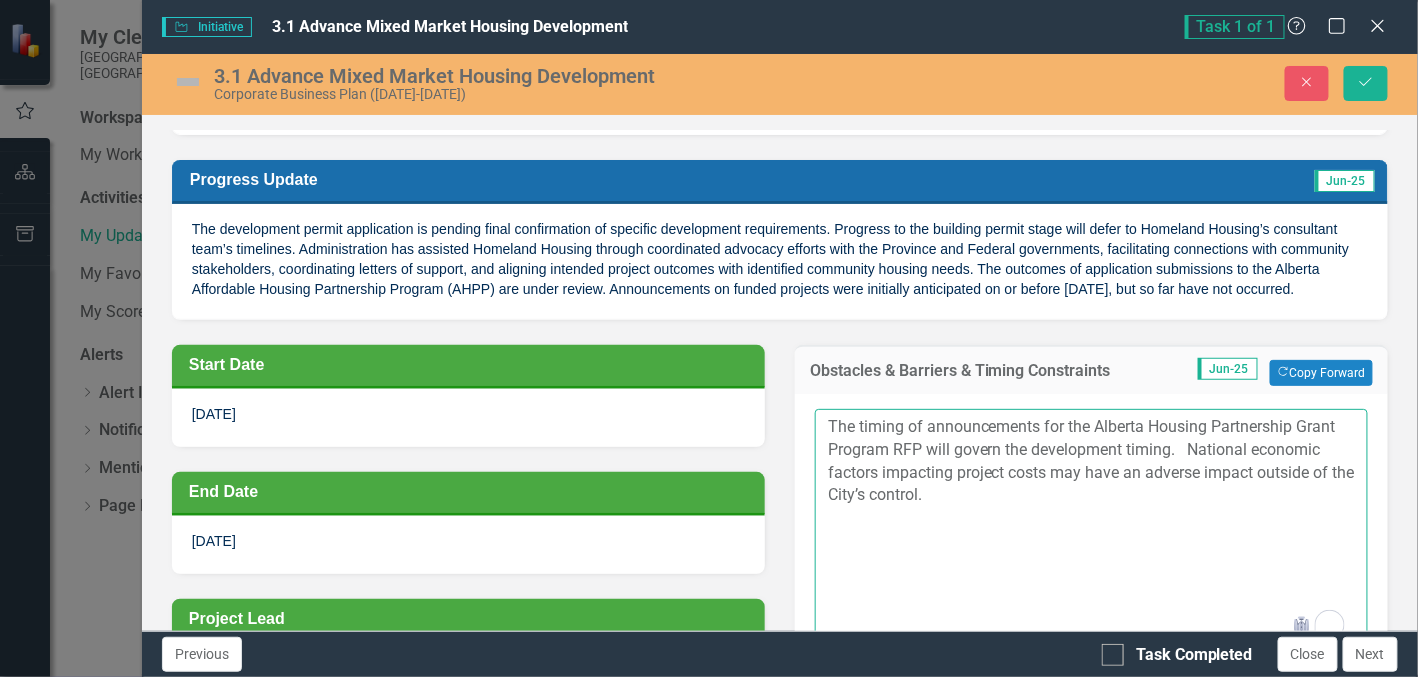 click on "The timing of announcements for the Alberta Housing Partnership Grant Program RFP will govern the development timing.   National economic factors impacting project costs may have an adverse impact outside of the City’s control." at bounding box center (1091, 530) 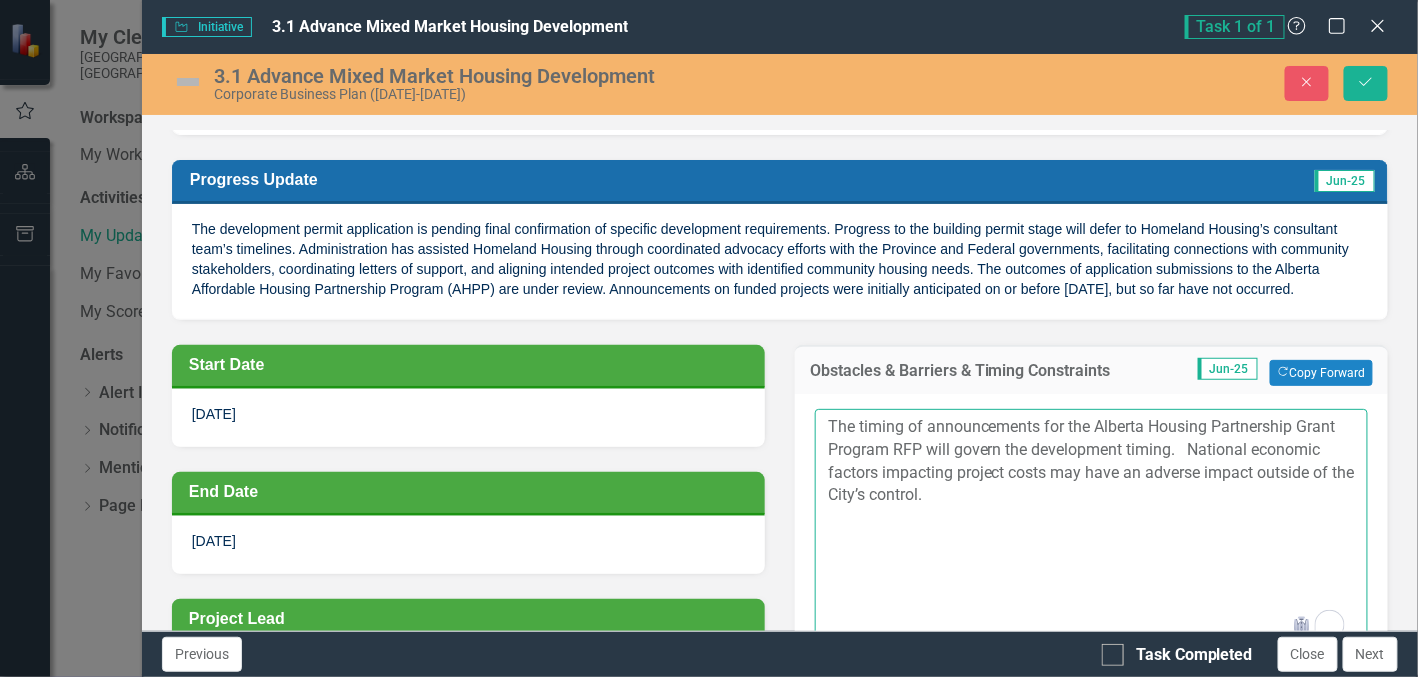click on "The timing of announcements for the Alberta Housing Partnership Grant Program RFP will govern the development timing.   National economic factors impacting project costs may have an adverse impact outside of the City’s control." at bounding box center [1091, 530] 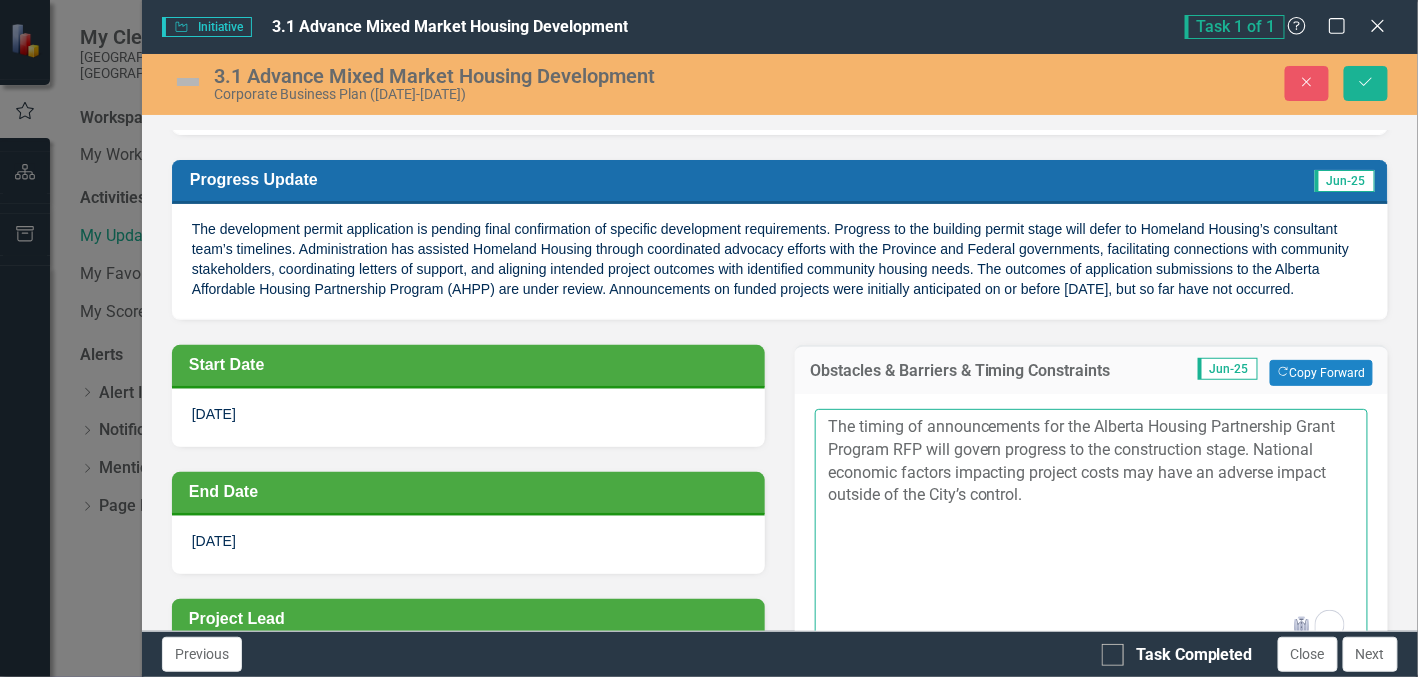 click on "The timing of announcements for the Alberta Housing Partnership Grant Program RFP will govern progress to the construction stage. National economic factors impacting project costs may have an adverse impact outside of the City’s control." at bounding box center [1091, 530] 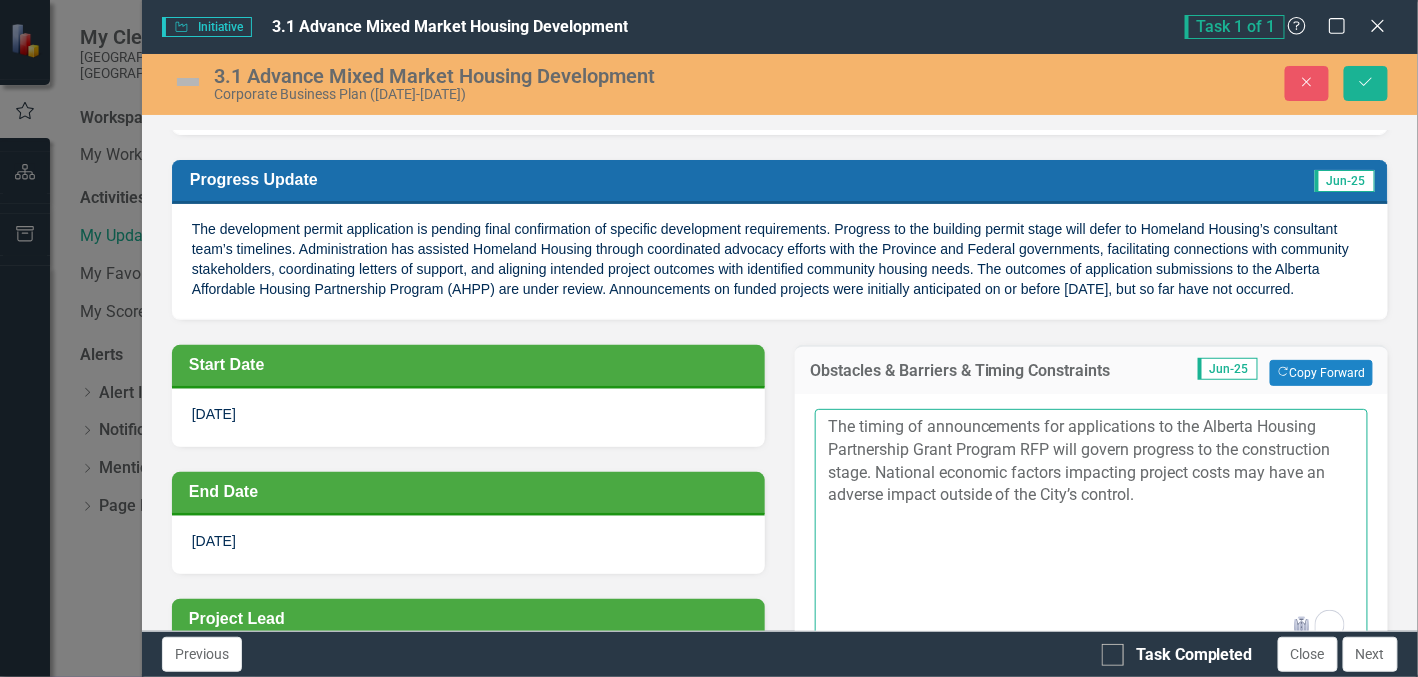 click on "The timing of announcements for applications to the Alberta Housing Partnership Grant Program RFP will govern progress to the construction stage. National economic factors impacting project costs may have an adverse impact outside of the City’s control." at bounding box center [1091, 530] 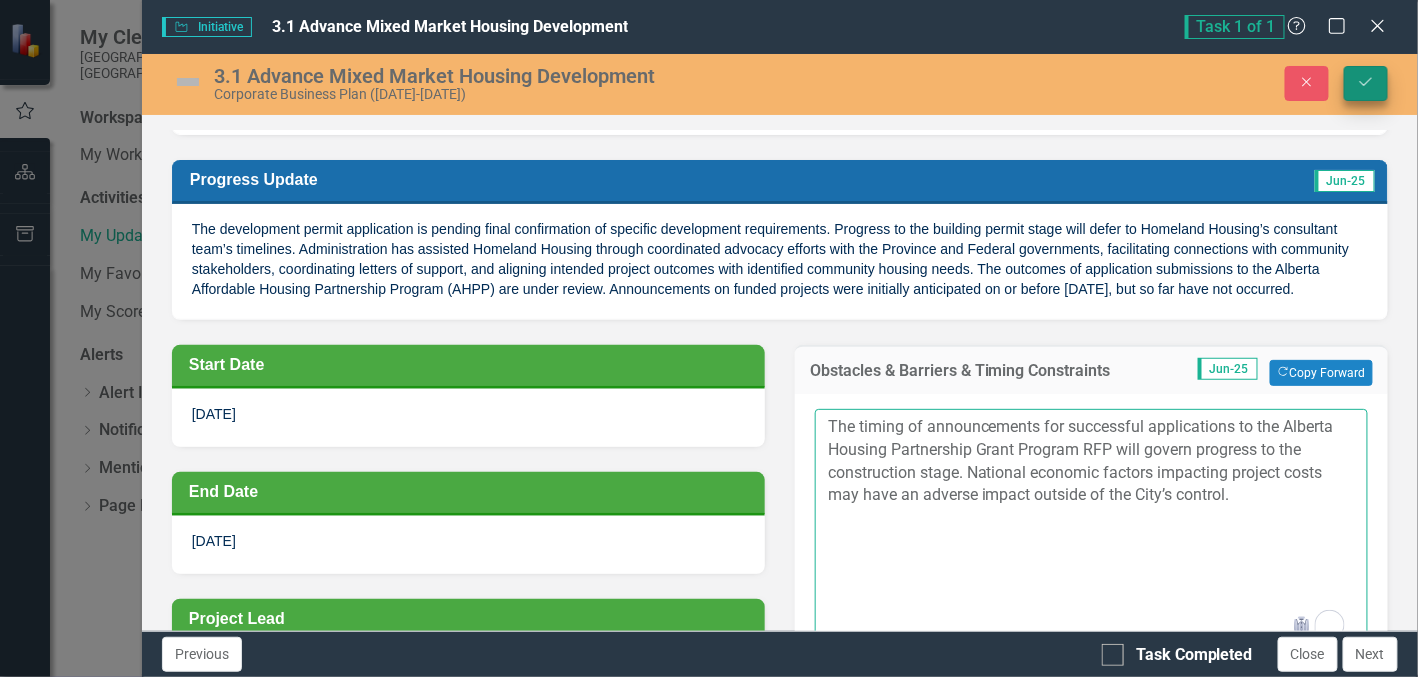 type on "The timing of announcements for successful applications to the Alberta Housing Partnership Grant Program RFP will govern progress to the construction stage. National economic factors impacting project costs may have an adverse impact outside of the City’s control." 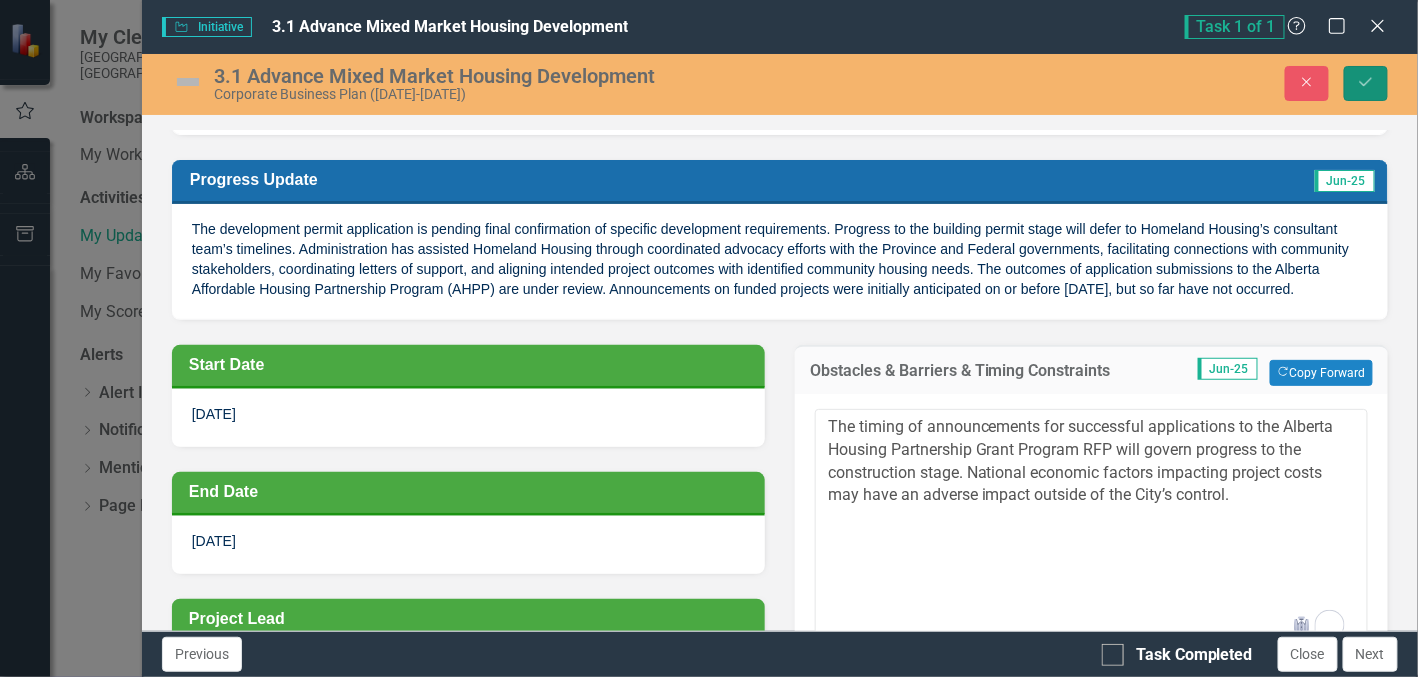 click on "Save" 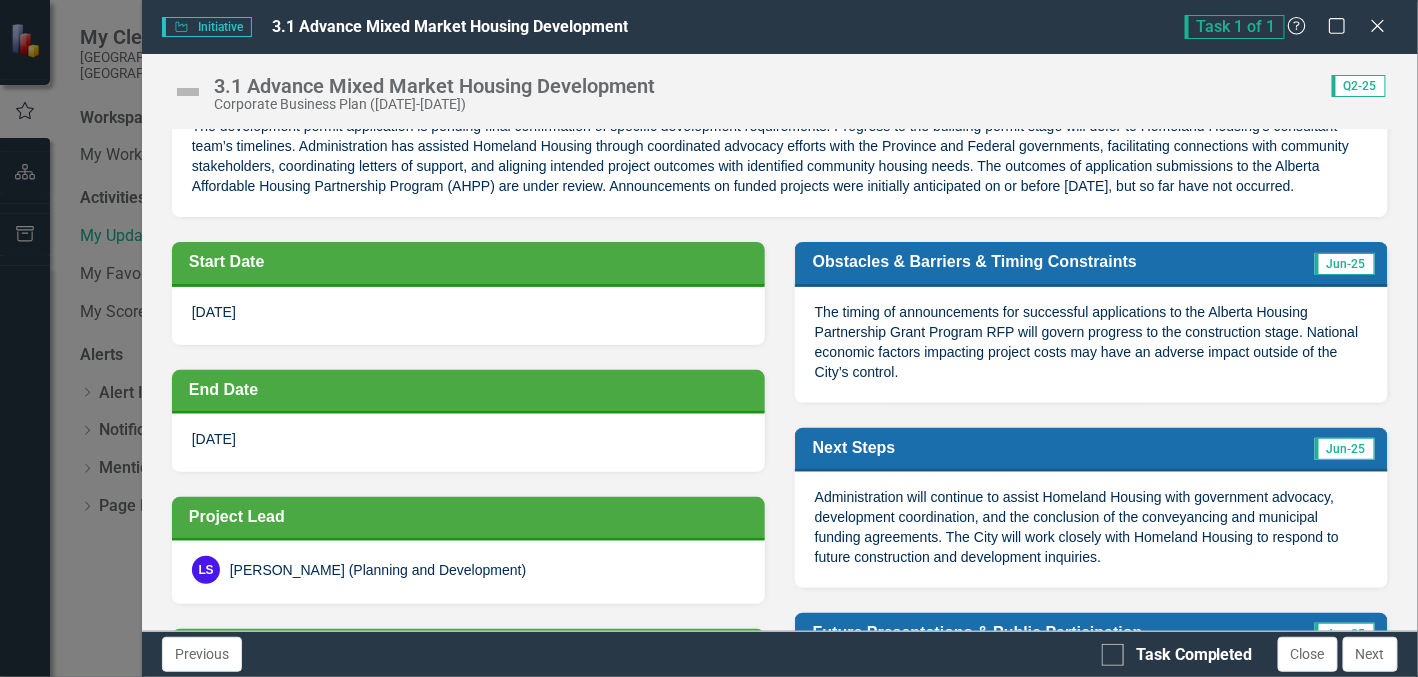 scroll, scrollTop: 0, scrollLeft: 0, axis: both 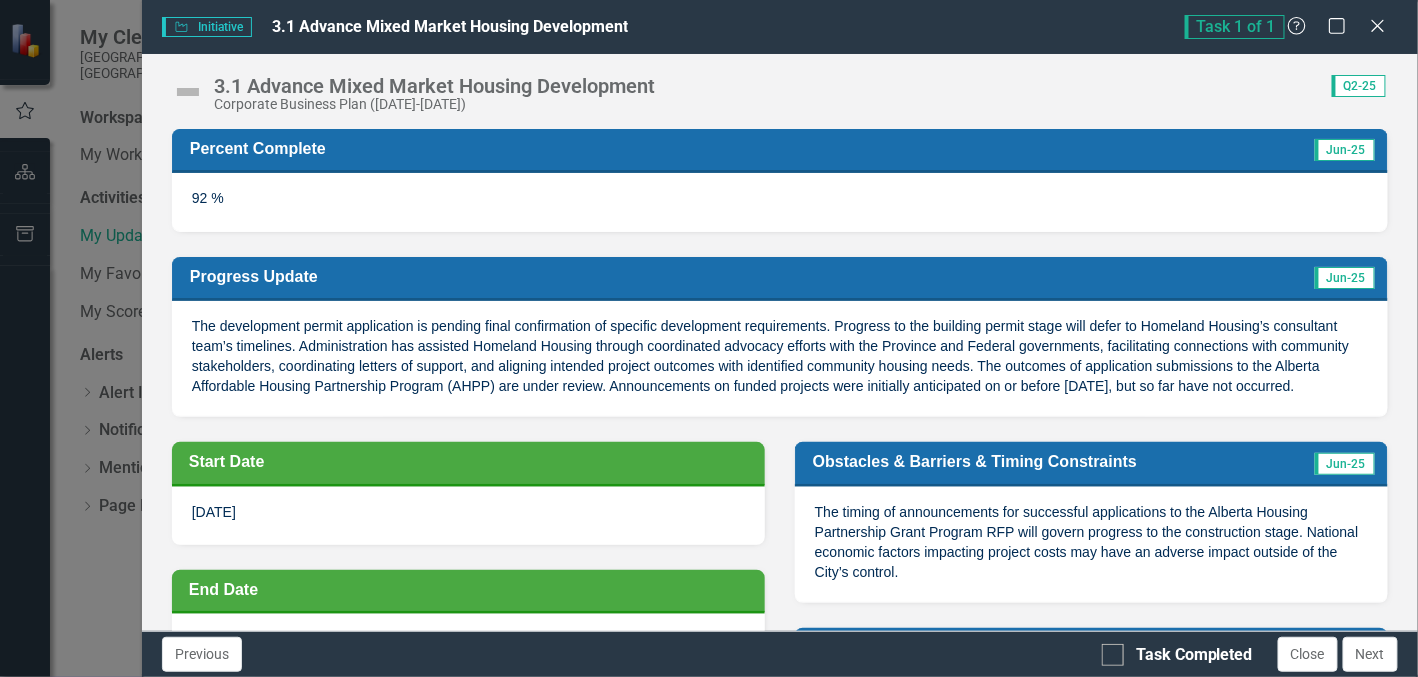 click on "The timing of announcements for successful applications to the Alberta Housing Partnership Grant Program RFP will govern progress to the construction stage. National economic factors impacting project costs may have an adverse impact outside of the City’s control." at bounding box center (1087, 542) 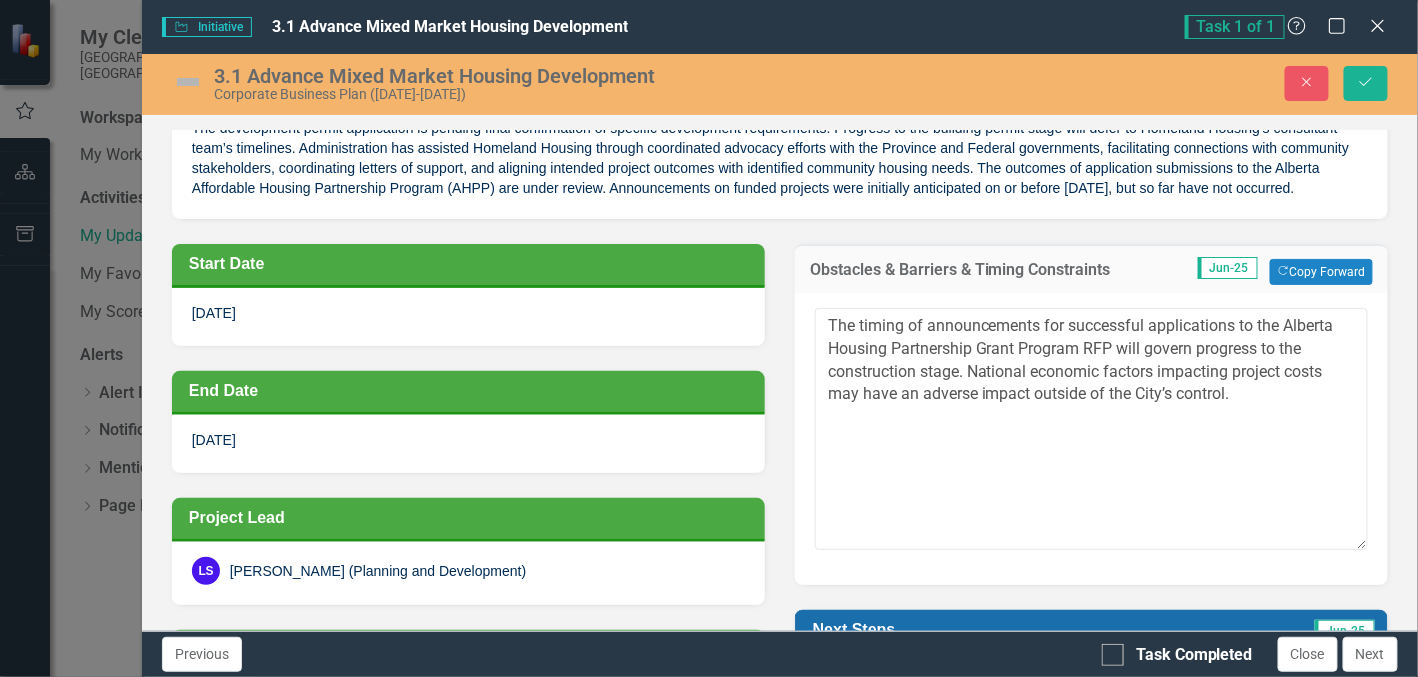 scroll, scrollTop: 499, scrollLeft: 0, axis: vertical 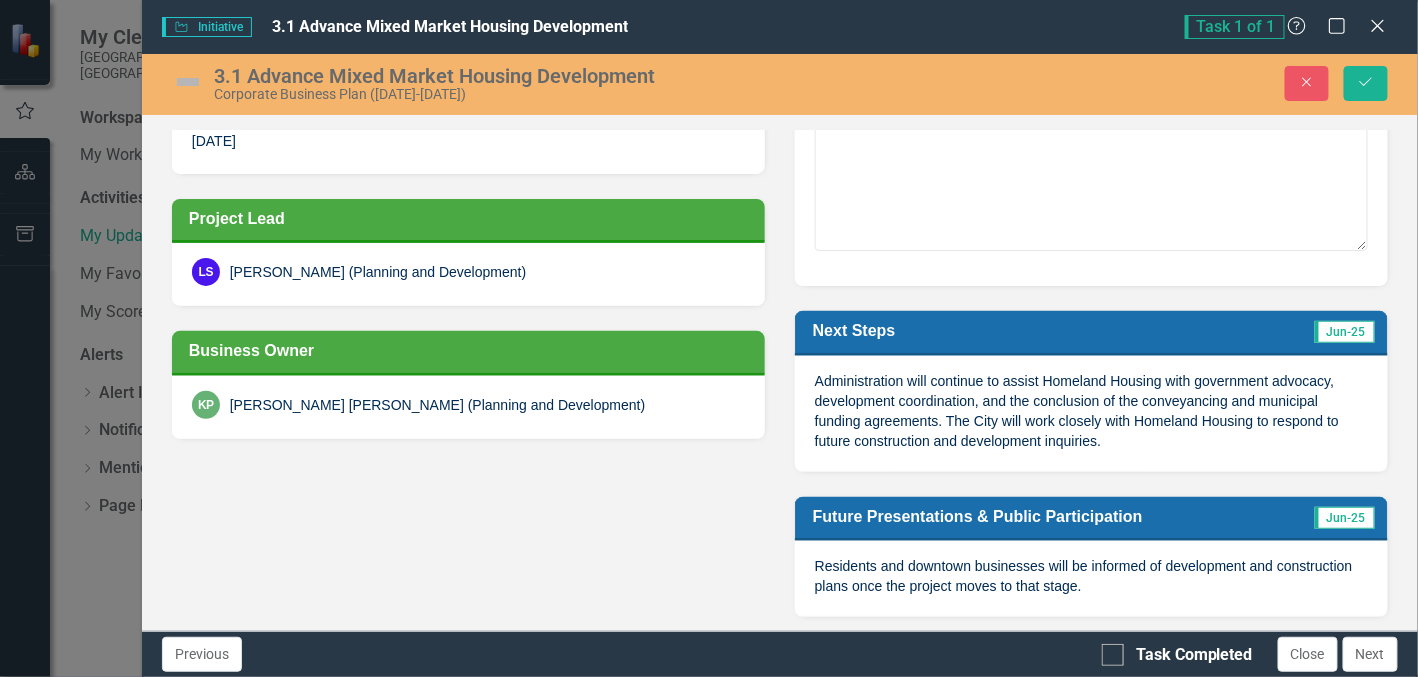 click on "Administration will continue to assist Homeland Housing with government advocacy, development coordination, and the conclusion of the conveyancing and municipal funding agreements. The City will work closely with Homeland Housing to respond to future construction and development inquiries." at bounding box center (1091, 413) 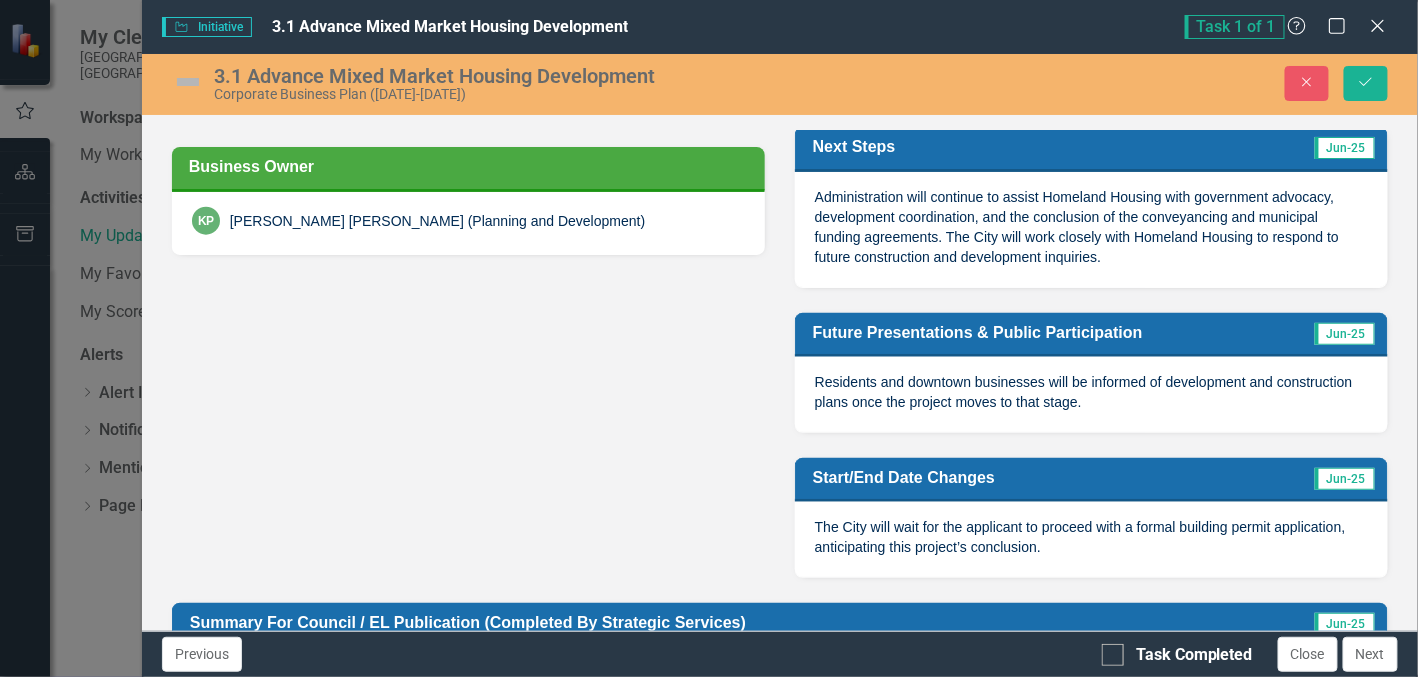 scroll, scrollTop: 700, scrollLeft: 0, axis: vertical 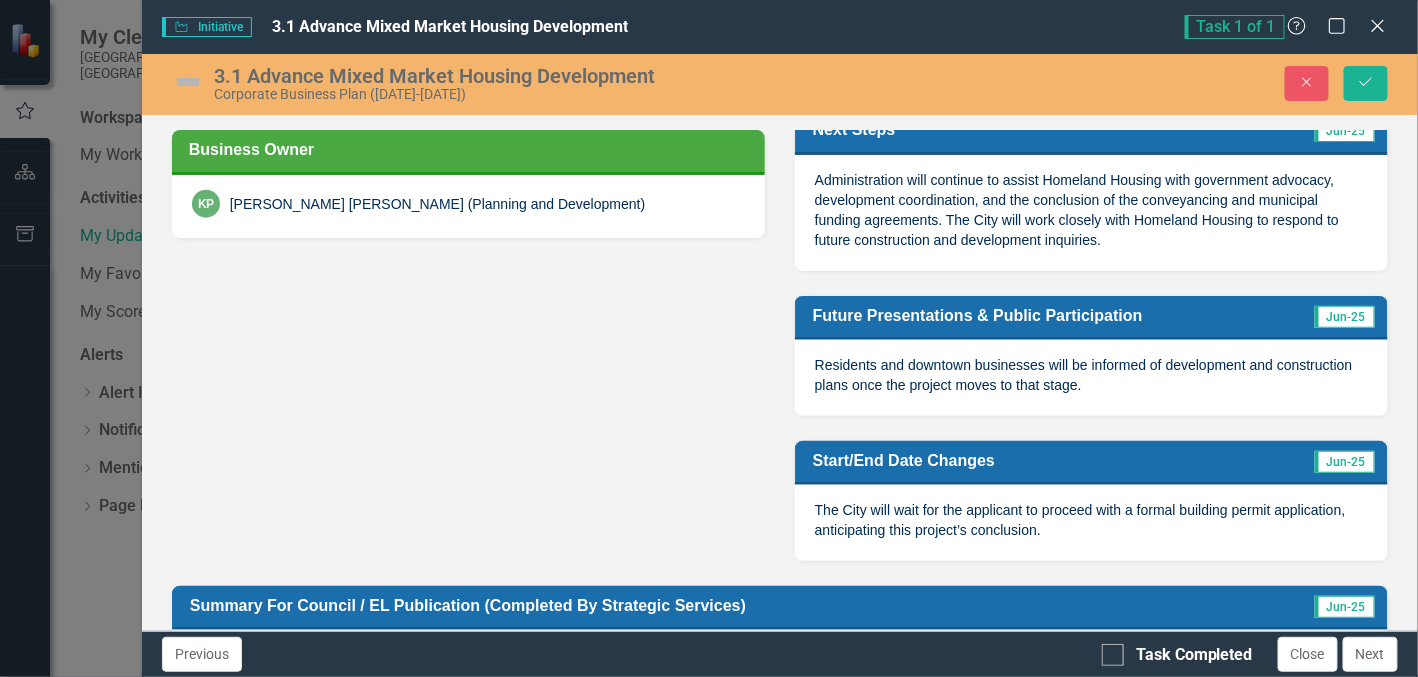 click on "The City will wait for the applicant to proceed with a formal building permit application, anticipating this project’s conclusion." at bounding box center [1080, 520] 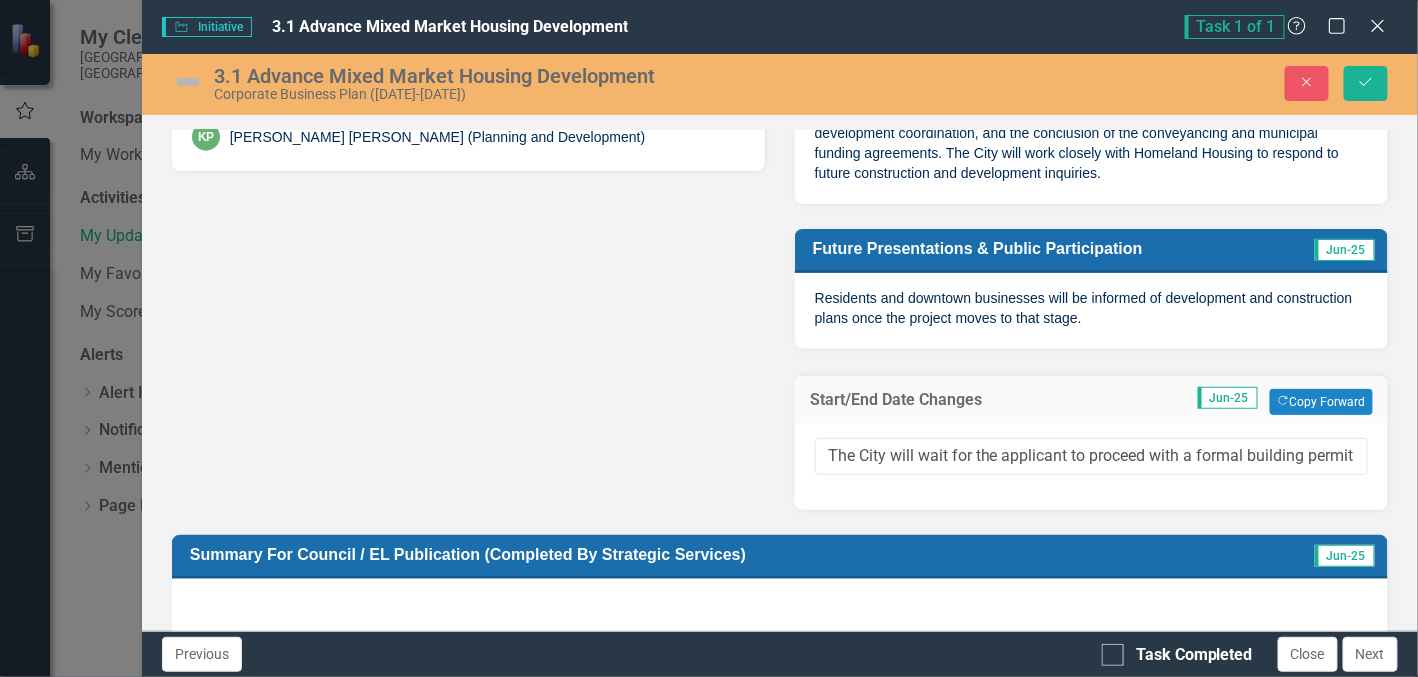 scroll, scrollTop: 799, scrollLeft: 0, axis: vertical 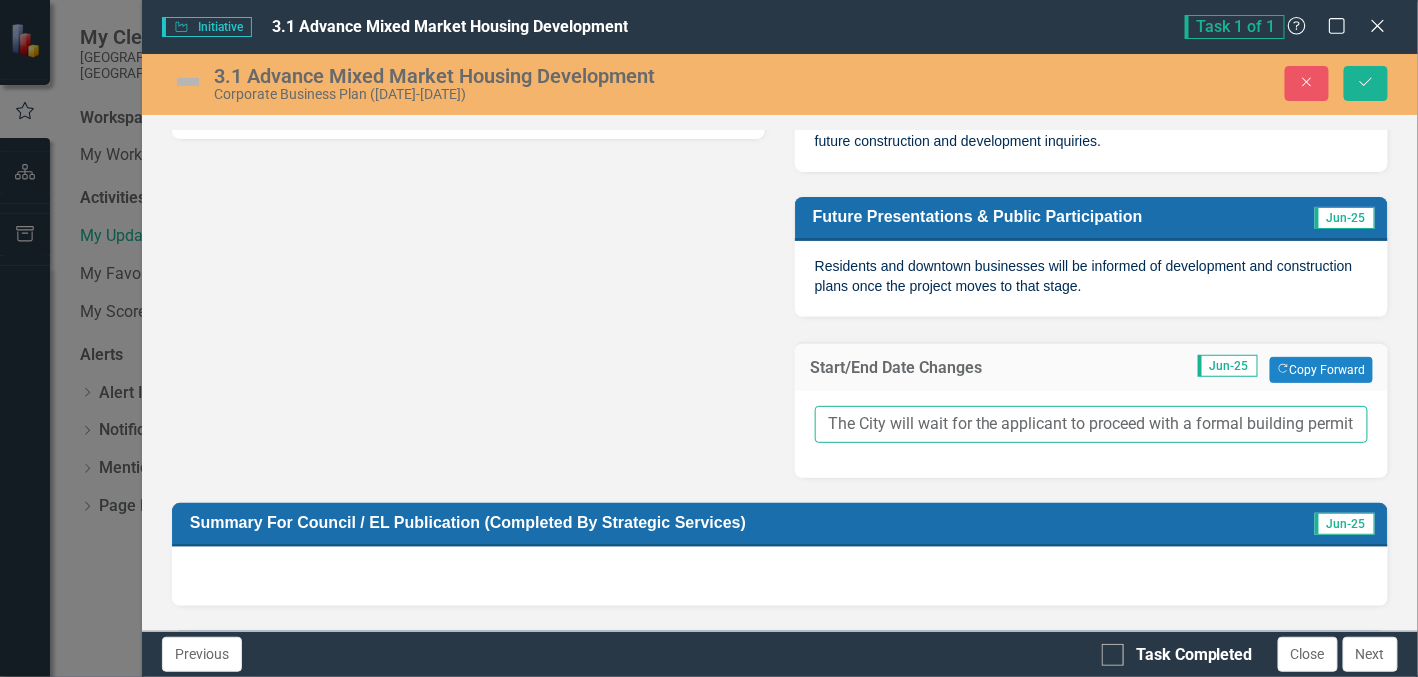 click on "The City will wait for the applicant to proceed with a formal building permit application, anticipating this project’s conclusion." at bounding box center [1091, 424] 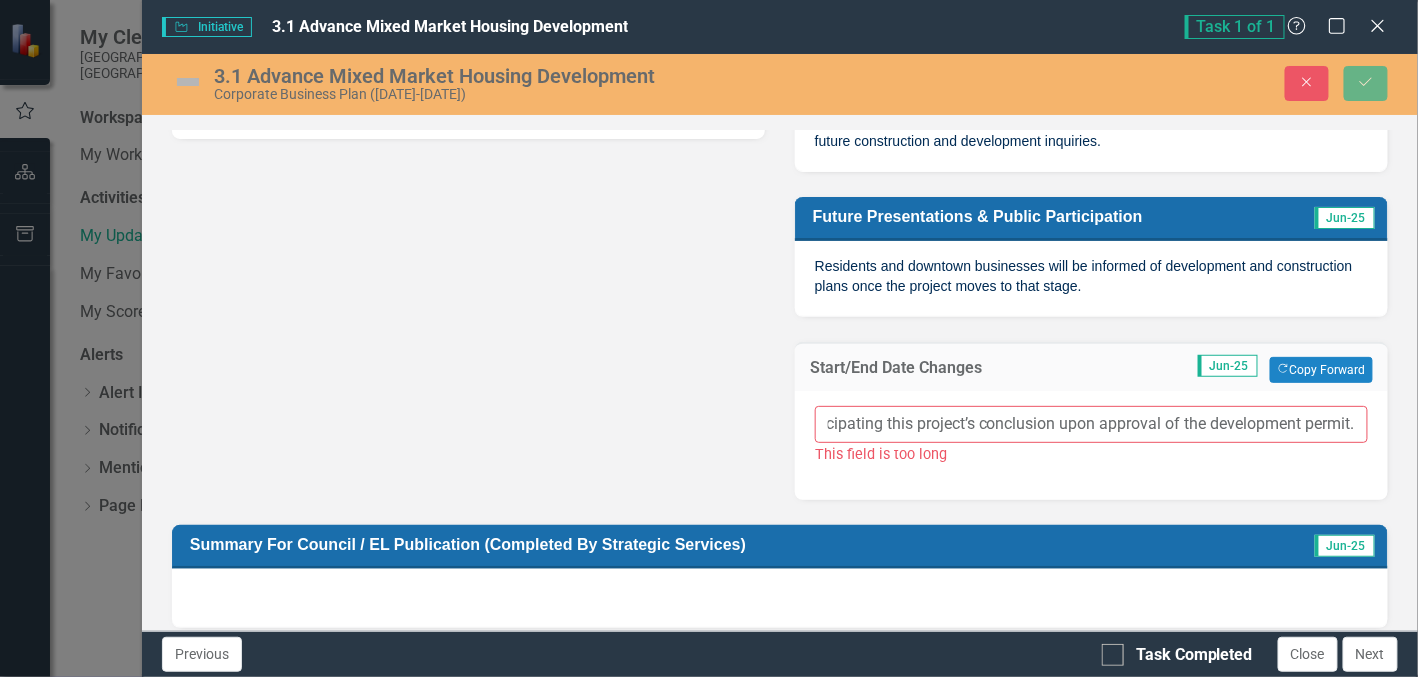 scroll, scrollTop: 0, scrollLeft: 658, axis: horizontal 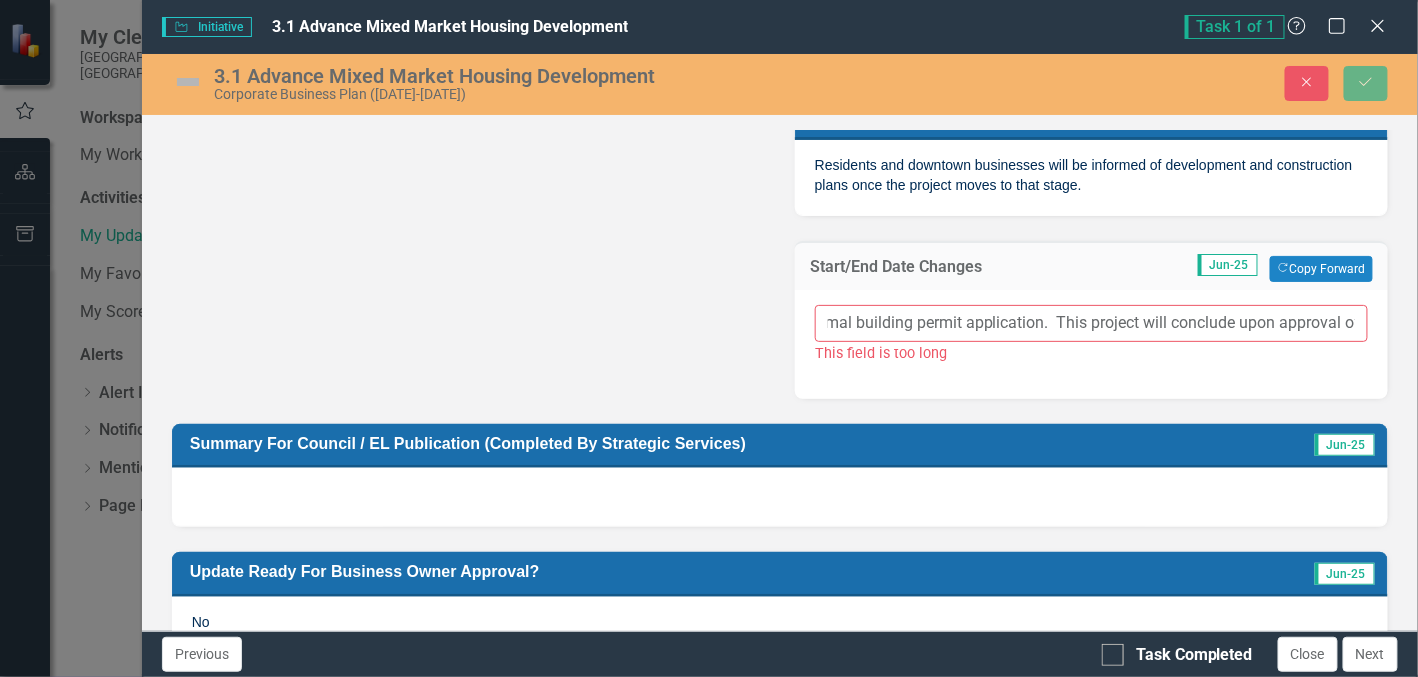 click on "The City will wait for the applicant to proceed with a formal building permit application.  This project will conclude upon approval of the development permit." at bounding box center (1091, 323) 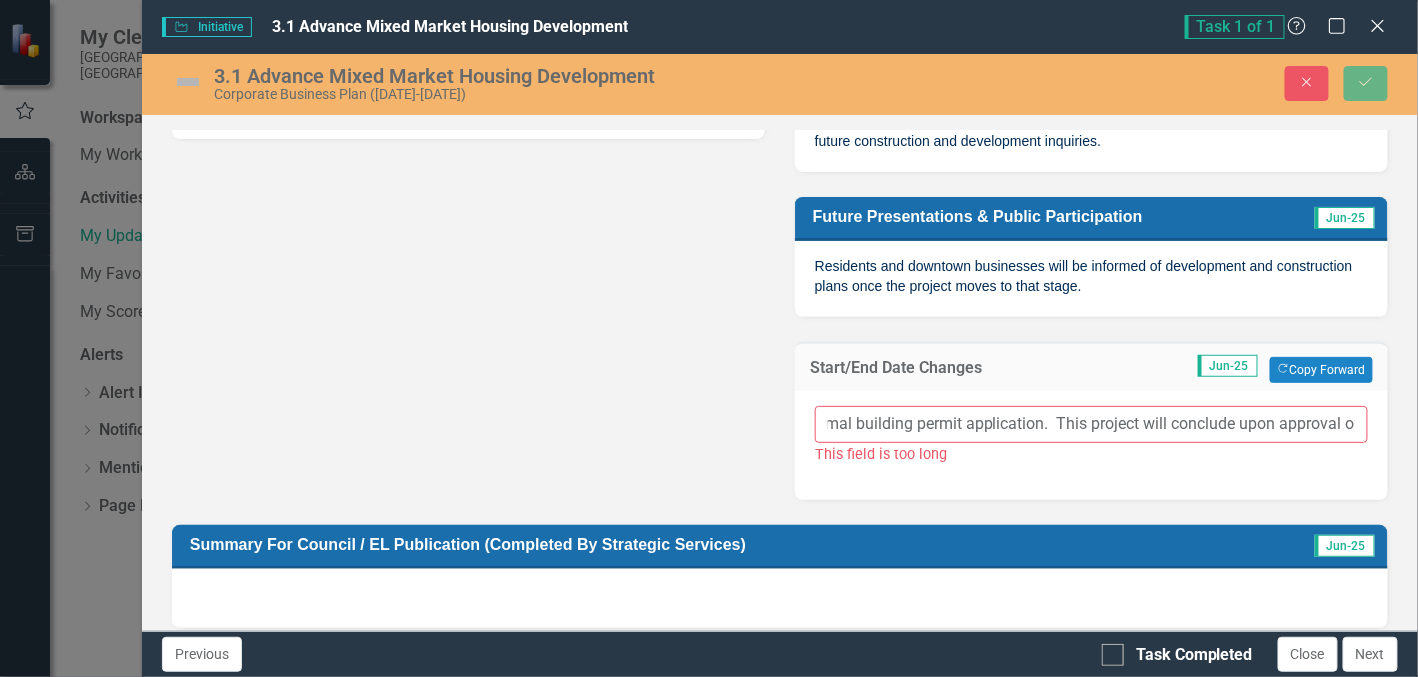 scroll, scrollTop: 900, scrollLeft: 0, axis: vertical 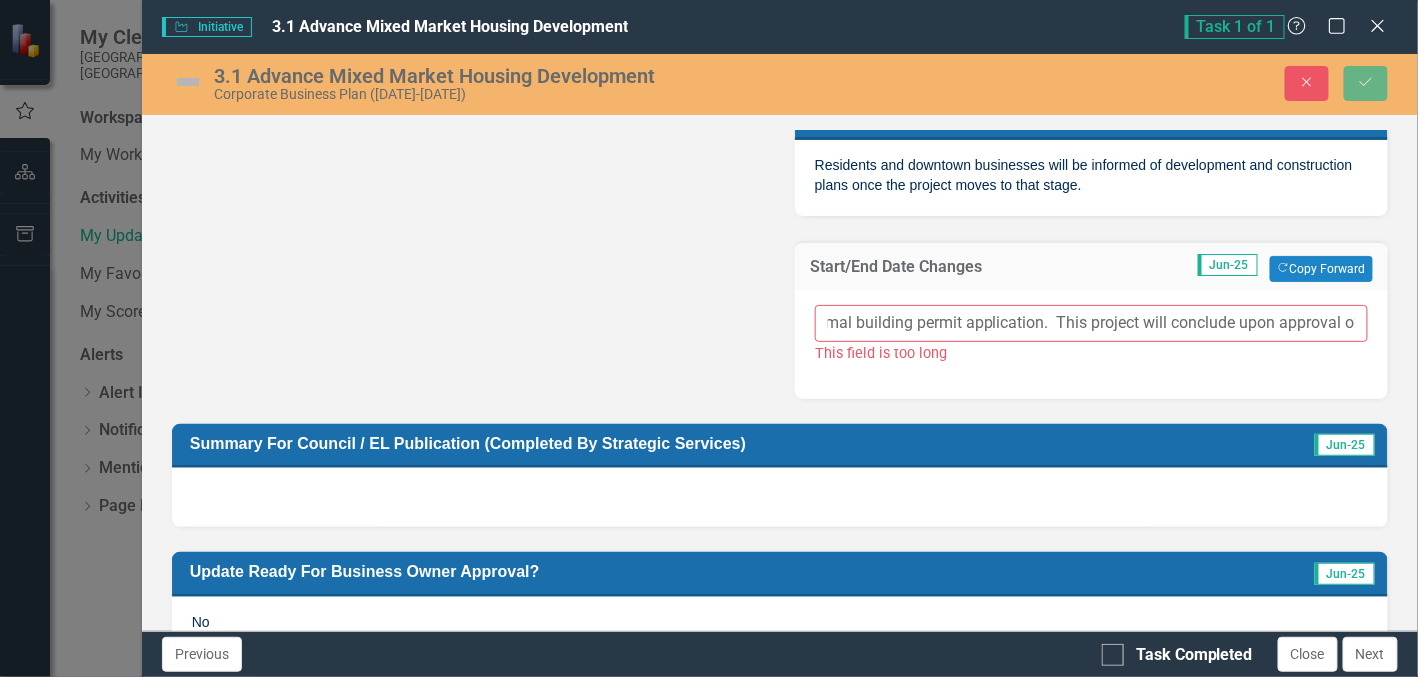 click on "The City will wait for the applicant to proceed with a formal building permit application.  This project will conclude upon approval of the development permit." at bounding box center (1091, 323) 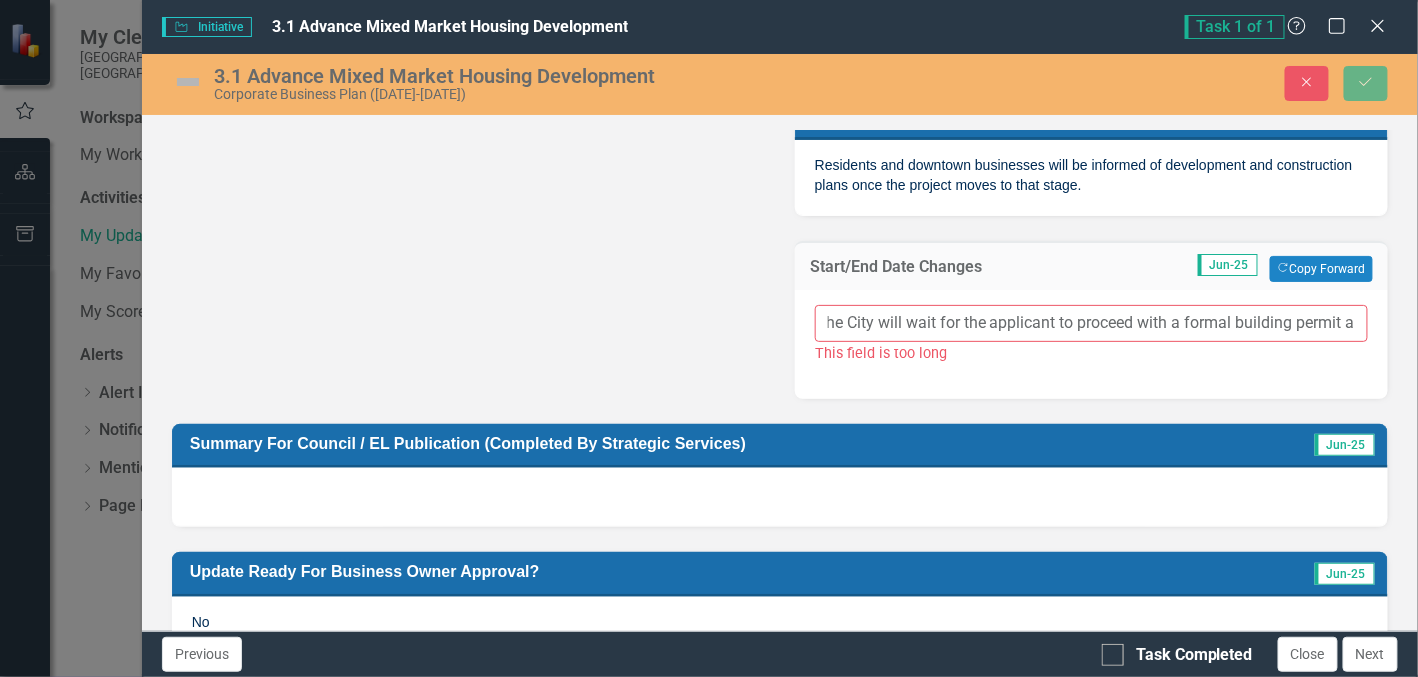 scroll, scrollTop: 0, scrollLeft: 0, axis: both 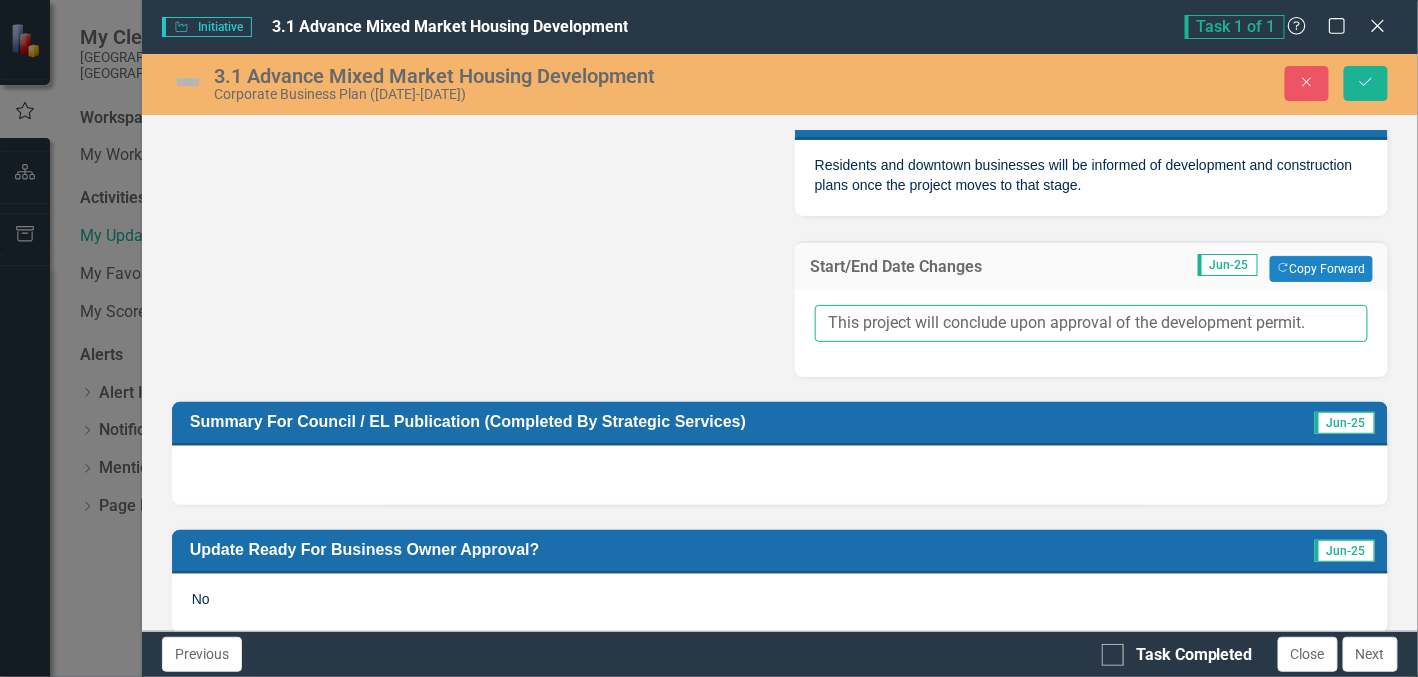 click on "This project will conclude upon approval of the development permit." at bounding box center (1091, 323) 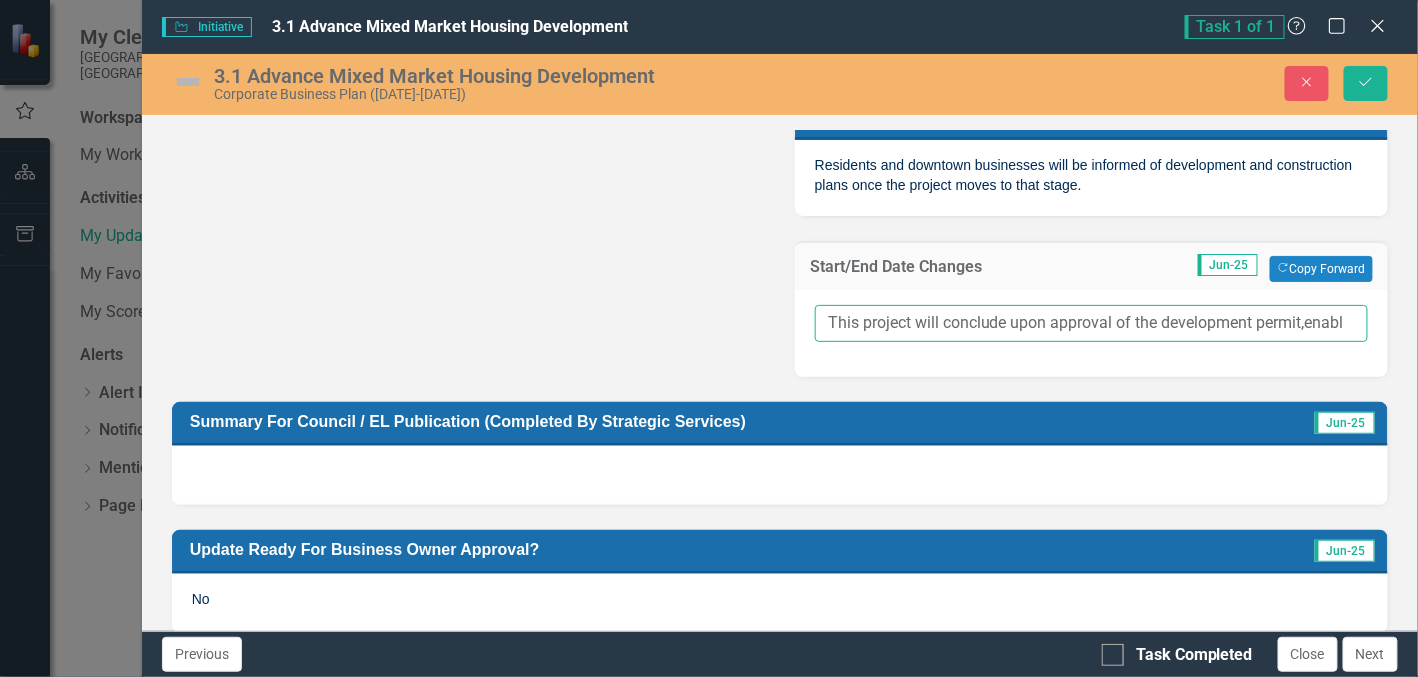 scroll, scrollTop: 0, scrollLeft: 0, axis: both 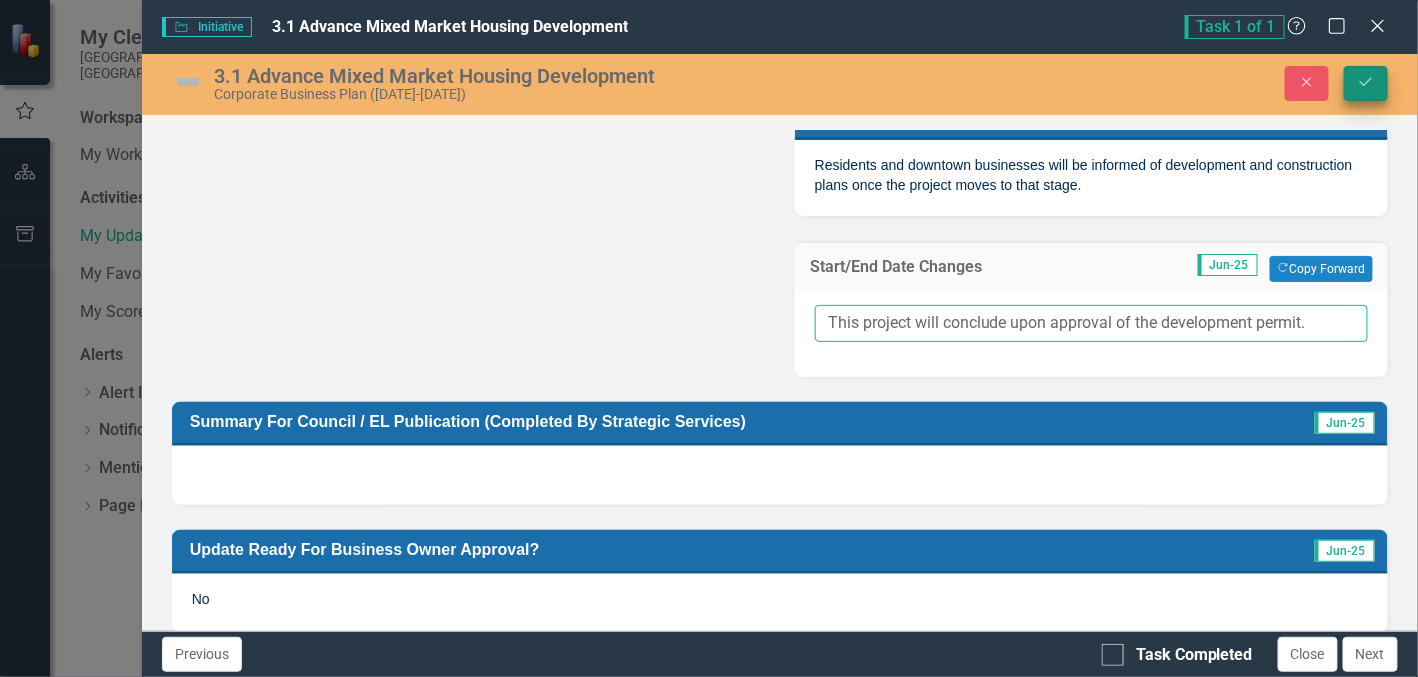 type on "This project will conclude upon approval of the development permit." 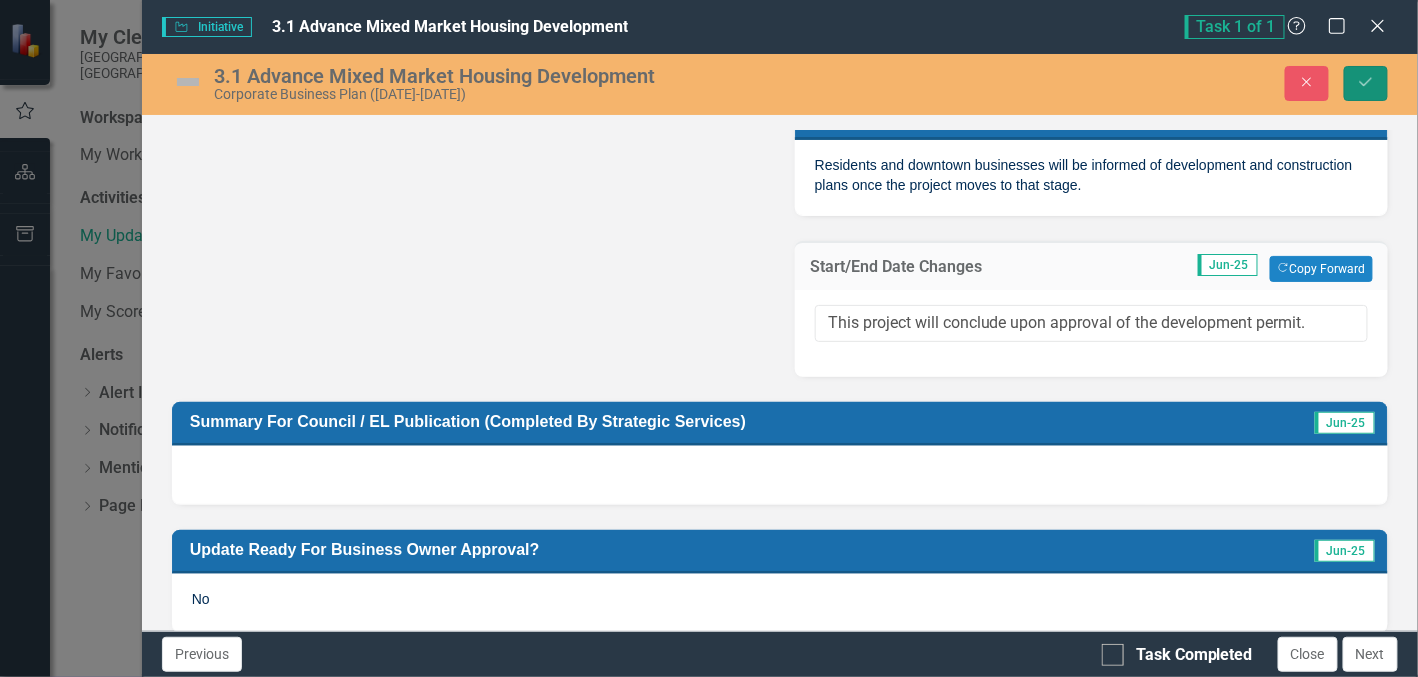 click on "Save" 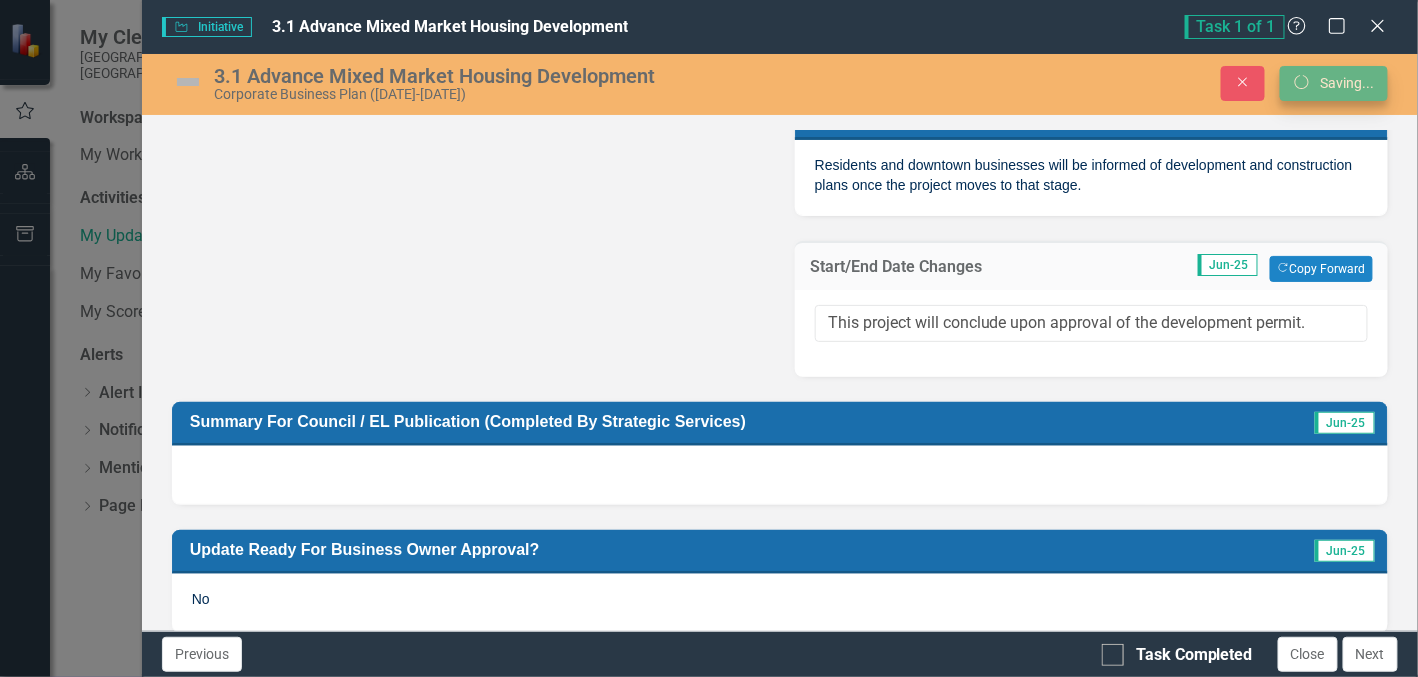scroll, scrollTop: 720, scrollLeft: 0, axis: vertical 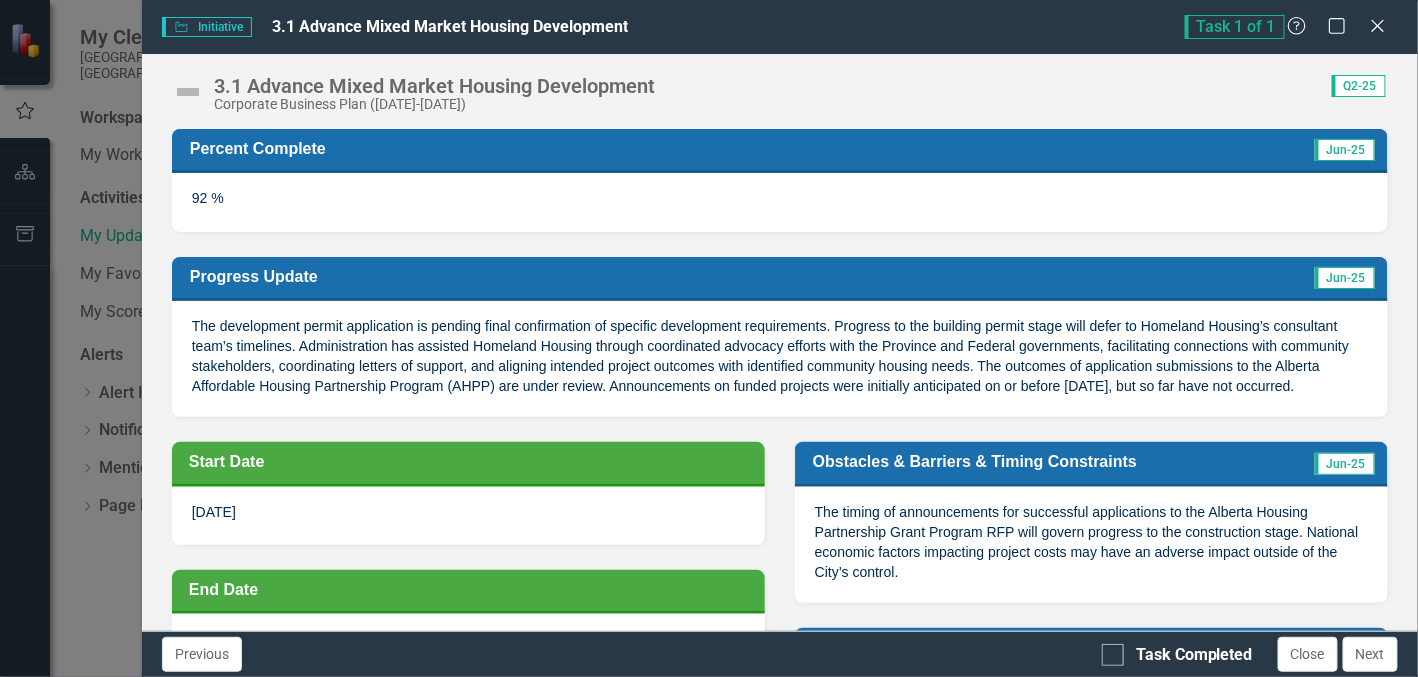click on "92 %" at bounding box center [780, 202] 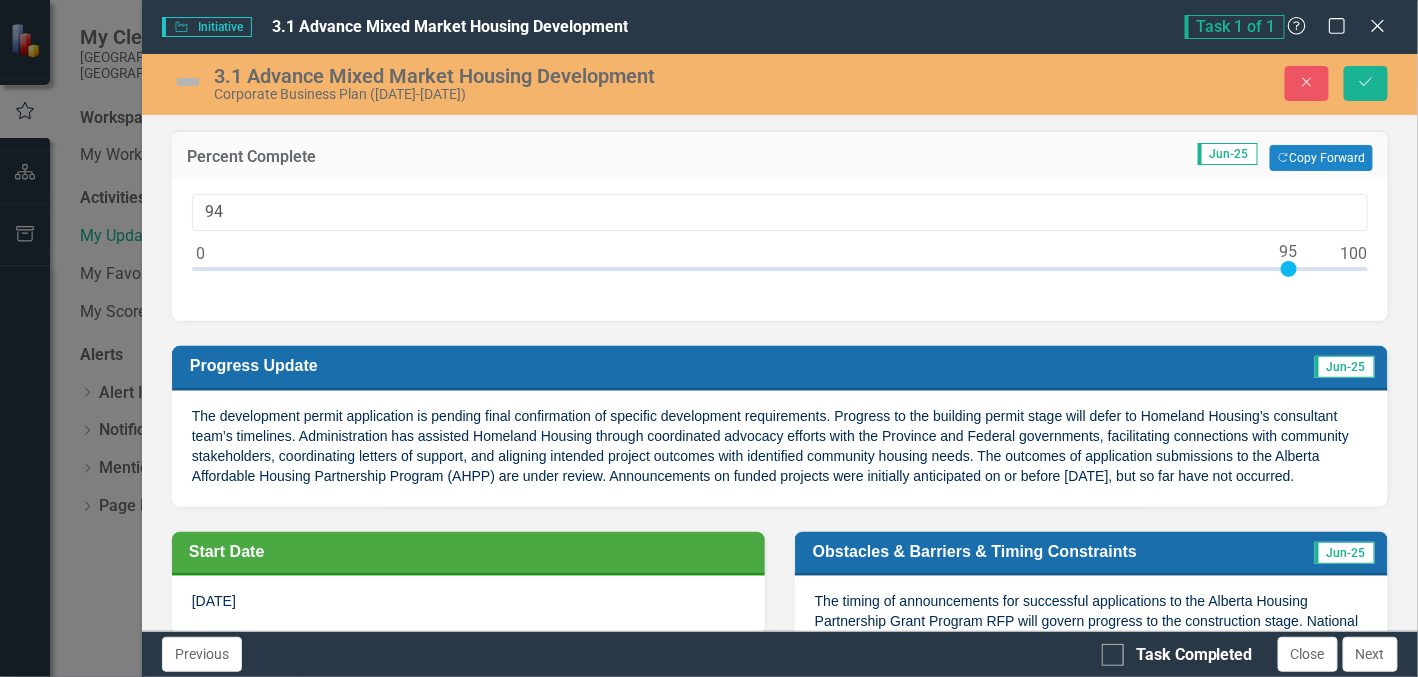 type on "95" 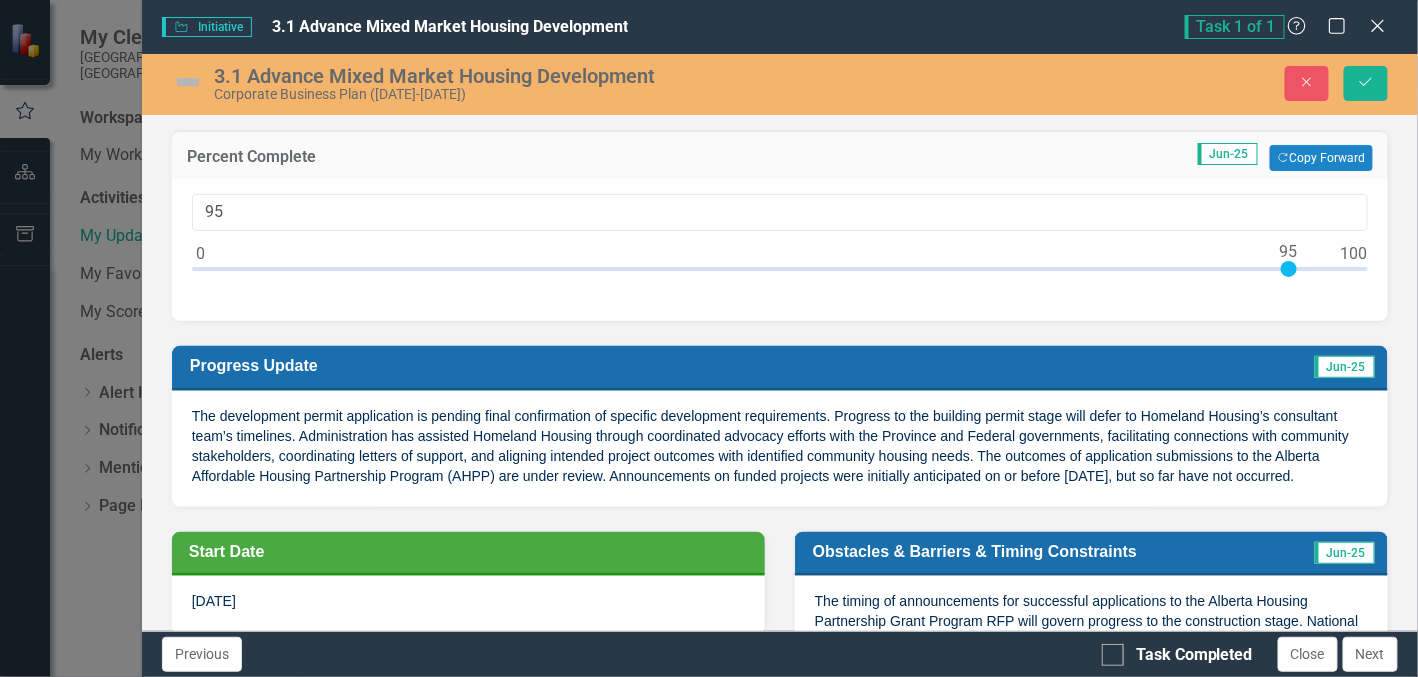 drag, startPoint x: 1254, startPoint y: 262, endPoint x: 1285, endPoint y: 266, distance: 31.257 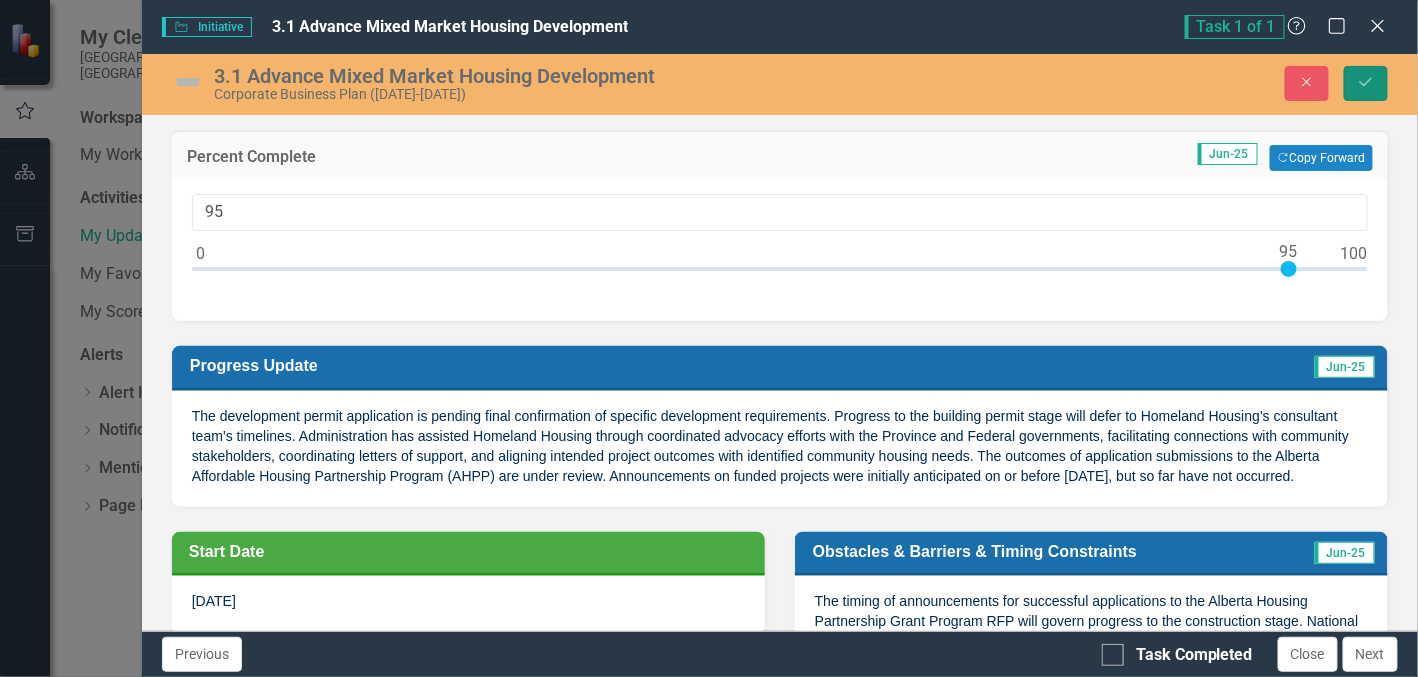 click on "Save" 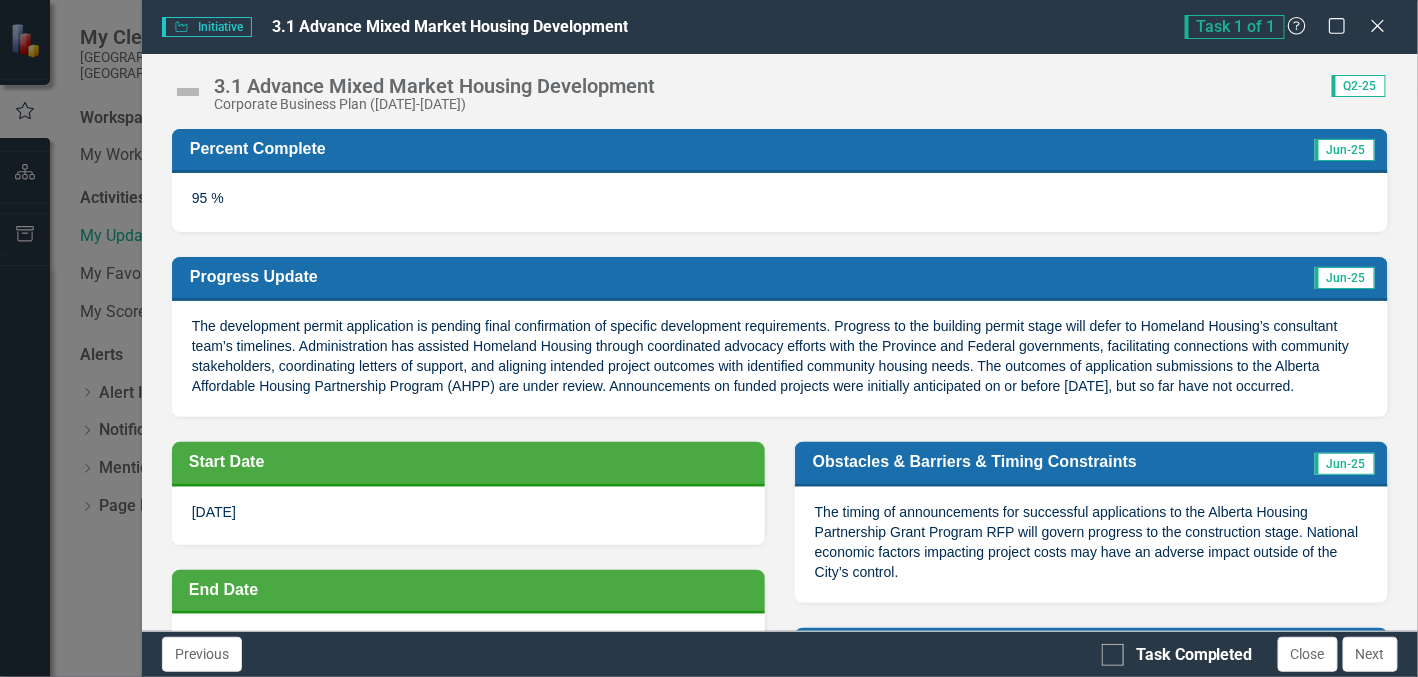 click on "The development permit application is pending final confirmation of specific development requirements. Progress to the building permit stage will defer to Homeland Housing’s consultant team’s timelines. Administration has assisted Homeland Housing through coordinated advocacy efforts with the Province and Federal governments, facilitating connections with community stakeholders, coordinating letters of support, and aligning intended project outcomes with identified community housing needs.
The outcomes of application submissions to the Alberta Affordable Housing Partnership Program (AHPP) are under review. Announcements on funded projects were initially anticipated on or before [DATE], but so far have not occurred." at bounding box center (770, 356) 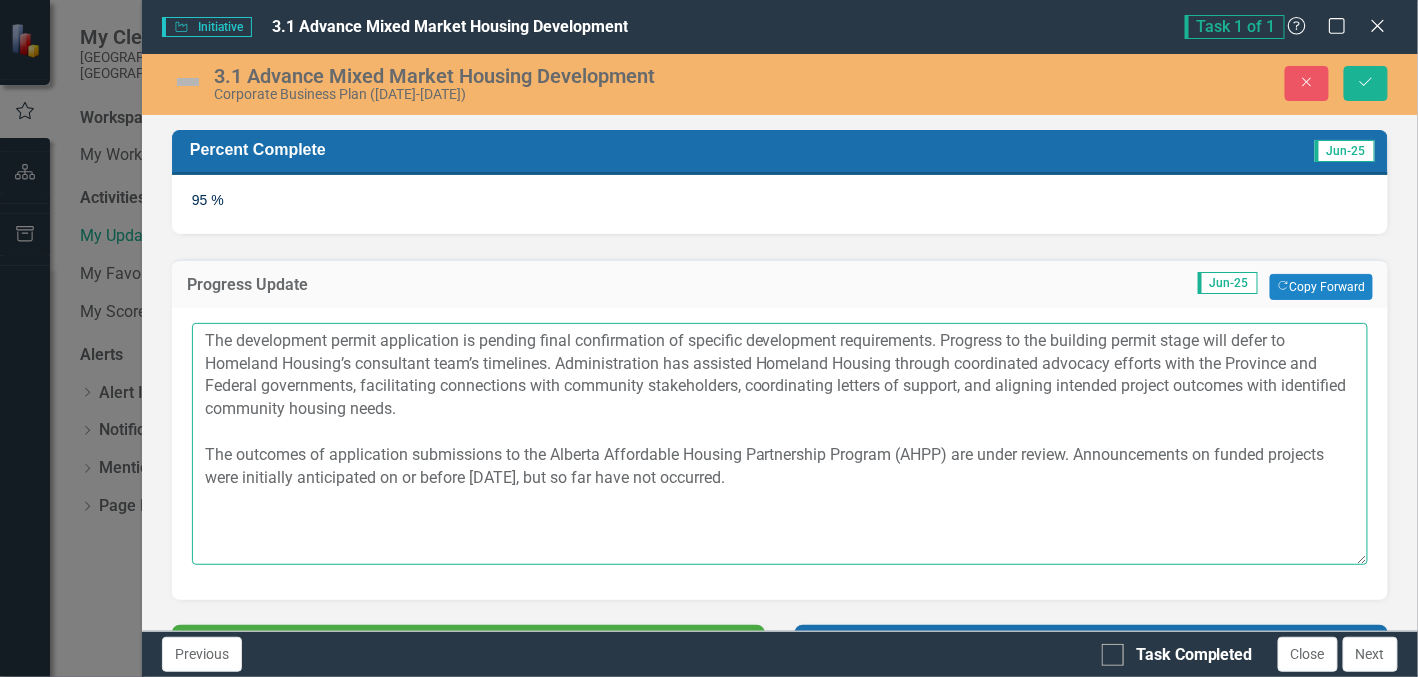 click on "The development permit application is pending final confirmation of specific development requirements. Progress to the building permit stage will defer to Homeland Housing’s consultant team’s timelines. Administration has assisted Homeland Housing through coordinated advocacy efforts with the Province and Federal governments, facilitating connections with community stakeholders, coordinating letters of support, and aligning intended project outcomes with identified community housing needs.
The outcomes of application submissions to the Alberta Affordable Housing Partnership Program (AHPP) are under review. Announcements on funded projects were initially anticipated on or before [DATE], but so far have not occurred." at bounding box center [780, 444] 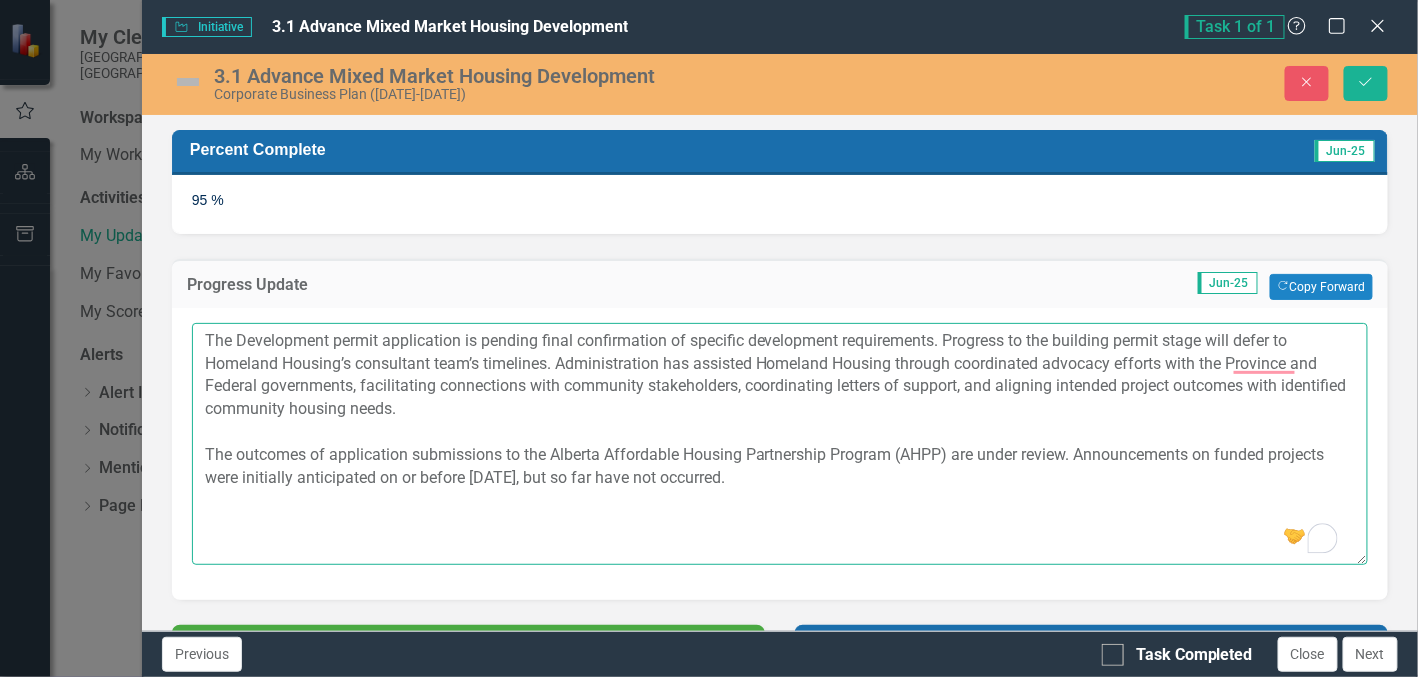click on "The Development permit application is pending final confirmation of specific development requirements. Progress to the building permit stage will defer to Homeland Housing’s consultant team’s timelines. Administration has assisted Homeland Housing through coordinated advocacy efforts with the Province and Federal governments, facilitating connections with community stakeholders, coordinating letters of support, and aligning intended project outcomes with identified community housing needs.
The outcomes of application submissions to the Alberta Affordable Housing Partnership Program (AHPP) are under review. Announcements on funded projects were initially anticipated on or before [DATE], but so far have not occurred." at bounding box center [780, 444] 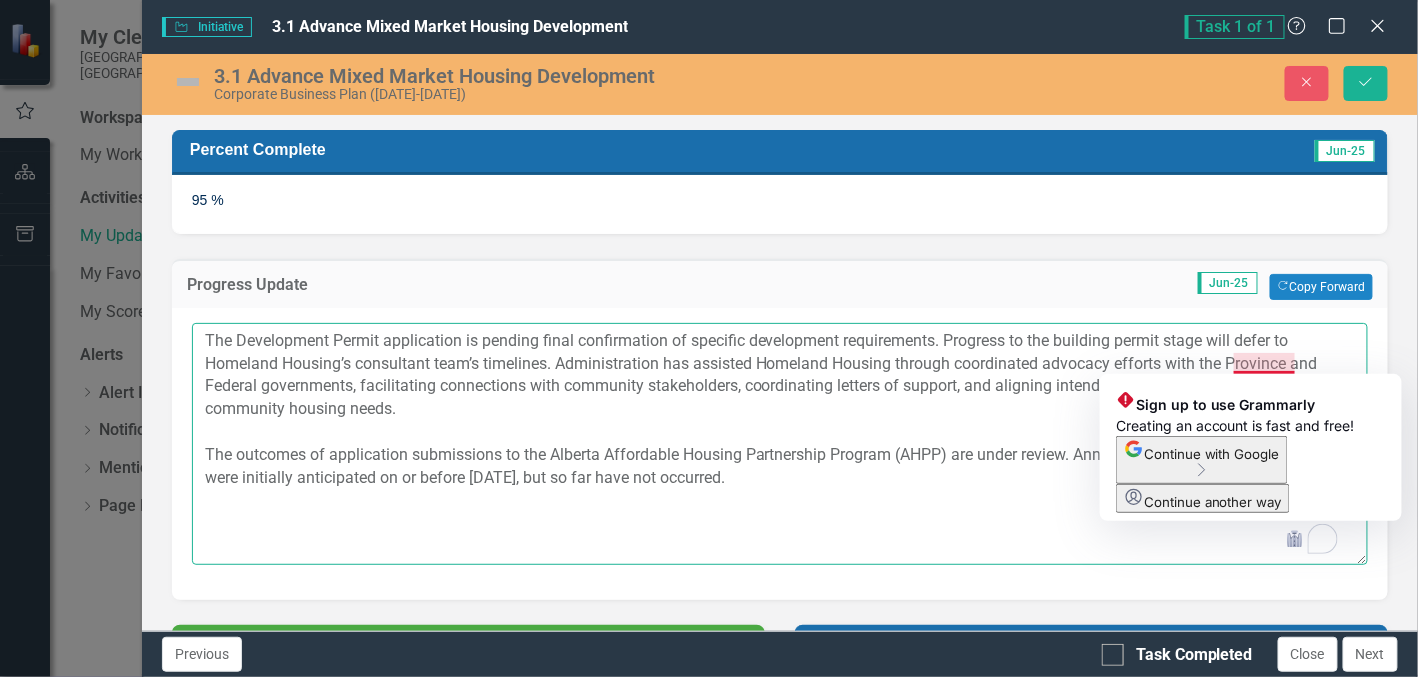 click on "The Development Permit application is pending final confirmation of specific development requirements. Progress to the building permit stage will defer to Homeland Housing’s consultant team’s timelines. Administration has assisted Homeland Housing through coordinated advocacy efforts with the Province and Federal governments, facilitating connections with community stakeholders, coordinating letters of support, and aligning intended project outcomes with identified community housing needs.
The outcomes of application submissions to the Alberta Affordable Housing Partnership Program (AHPP) are under review. Announcements on funded projects were initially anticipated on or before [DATE], but so far have not occurred." at bounding box center (780, 444) 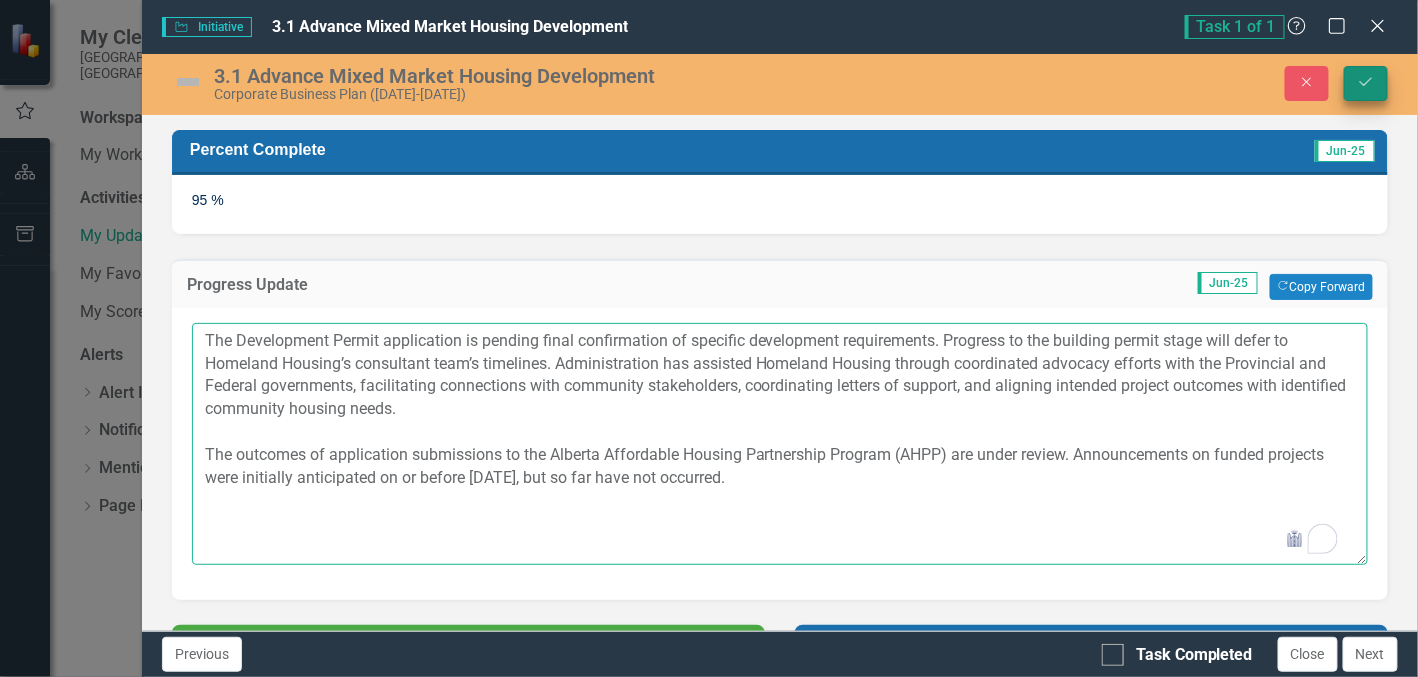 type on "The Development Permit application is pending final confirmation of specific development requirements. Progress to the building permit stage will defer to Homeland Housing’s consultant team’s timelines. Administration has assisted Homeland Housing through coordinated advocacy efforts with the Provincial and Federal governments, facilitating connections with community stakeholders, coordinating letters of support, and aligning intended project outcomes with identified community housing needs.
The outcomes of application submissions to the Alberta Affordable Housing Partnership Program (AHPP) are under review. Announcements on funded projects were initially anticipated on or before [DATE], but so far have not occurred." 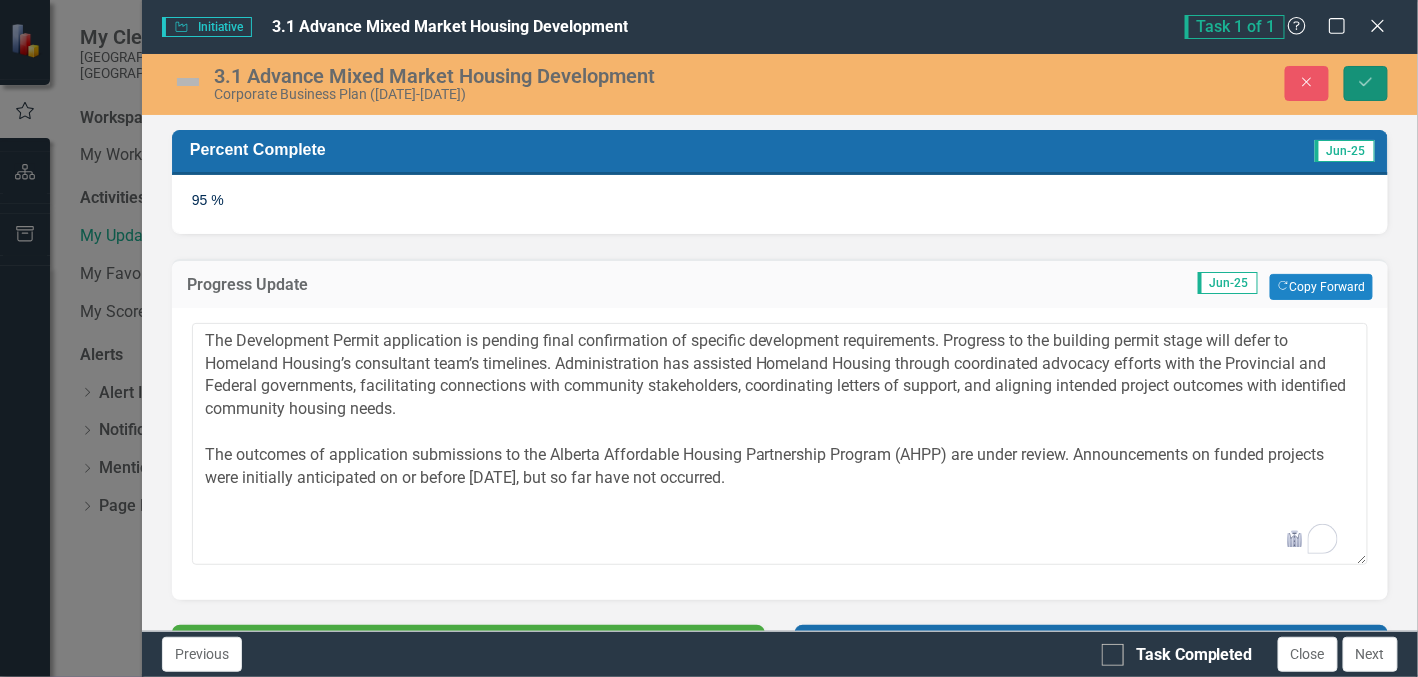 click on "Save" 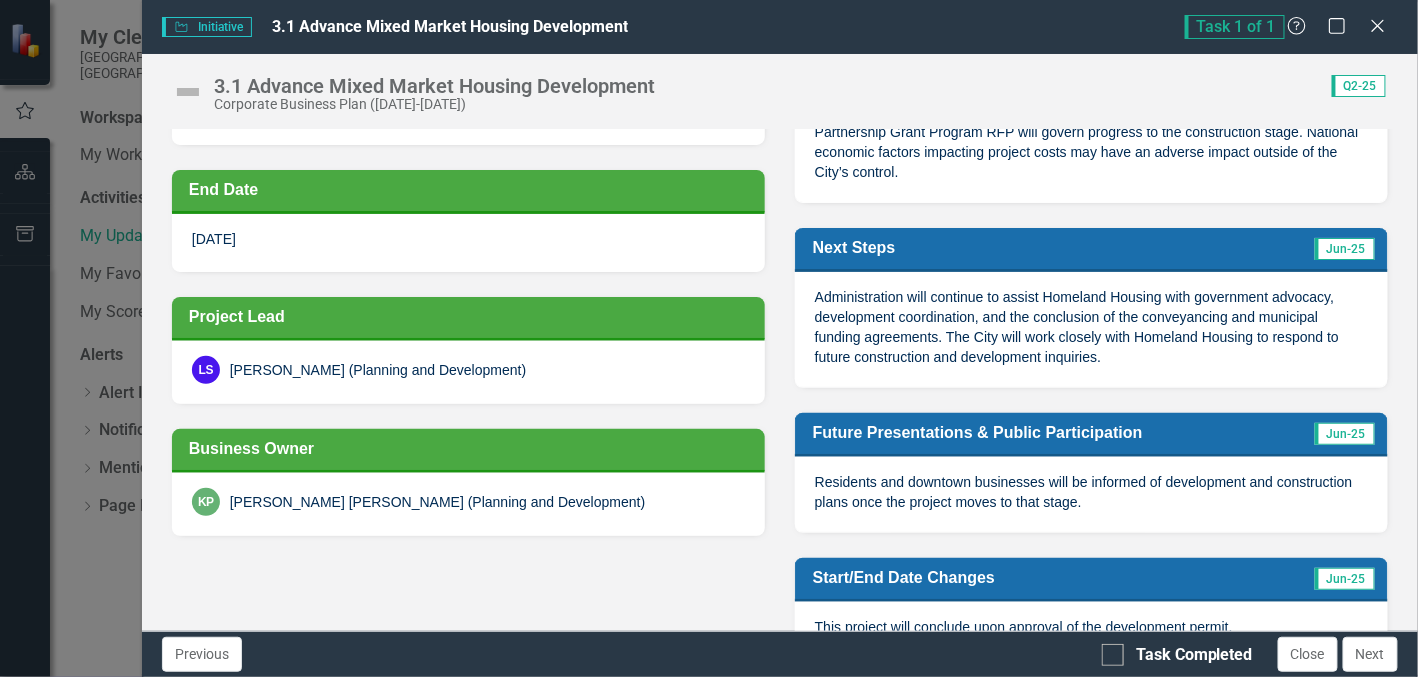 scroll, scrollTop: 499, scrollLeft: 0, axis: vertical 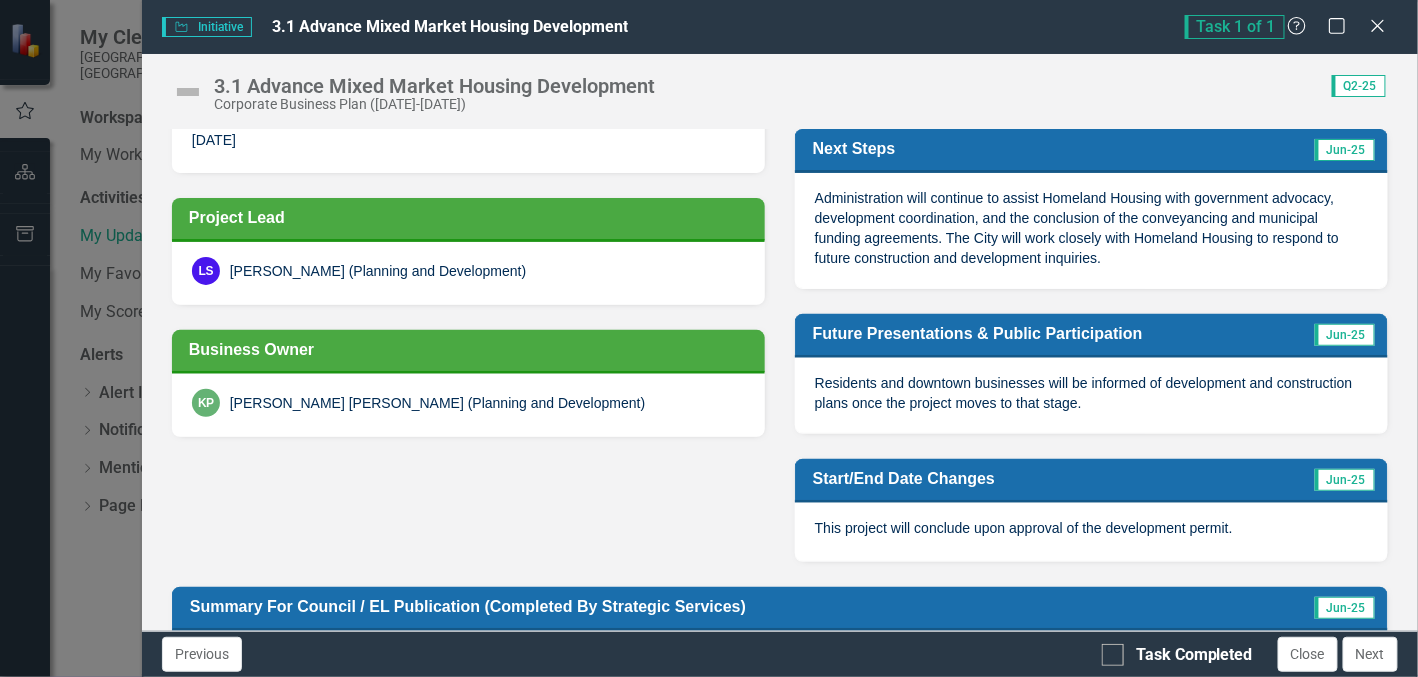 click on "Administration will continue to assist Homeland Housing with government advocacy, development coordination, and the conclusion of the conveyancing and municipal funding agreements. The City will work closely with Homeland Housing to respond to future construction and development inquiries." at bounding box center (1077, 228) 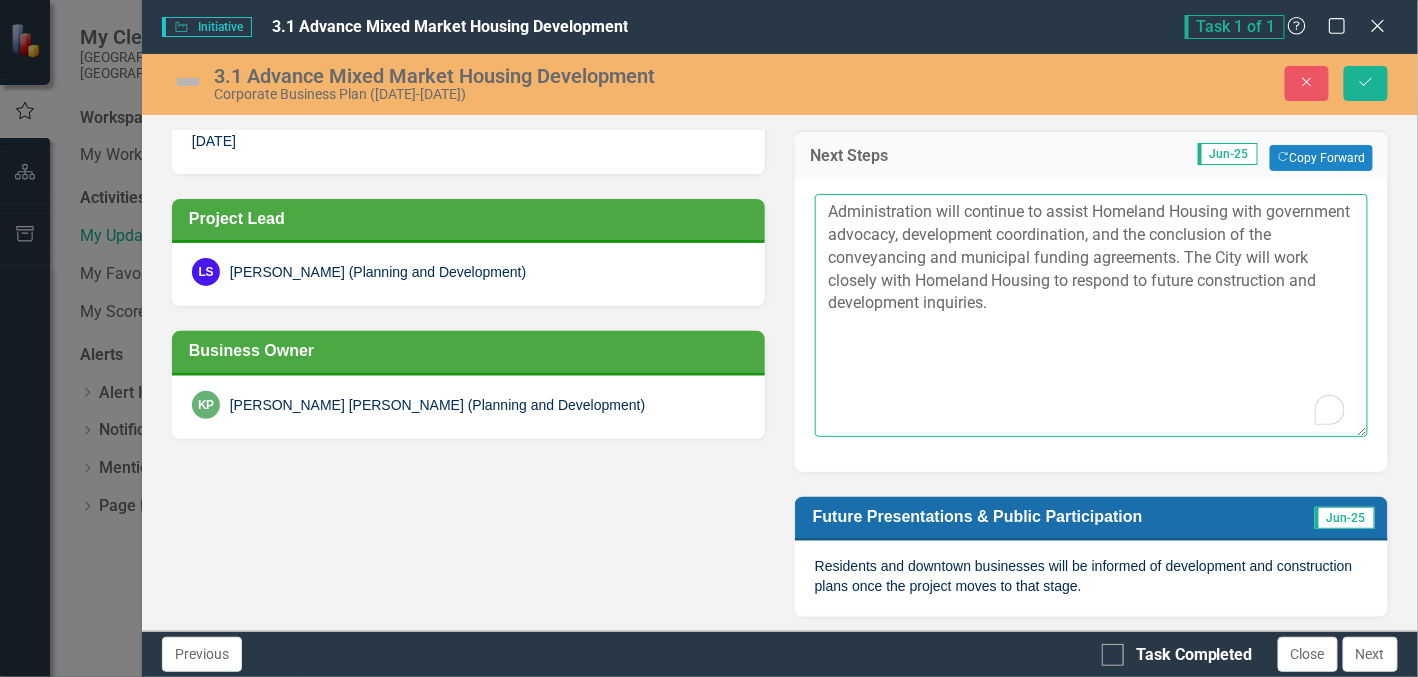 drag, startPoint x: 979, startPoint y: 318, endPoint x: 1331, endPoint y: 450, distance: 375.93616 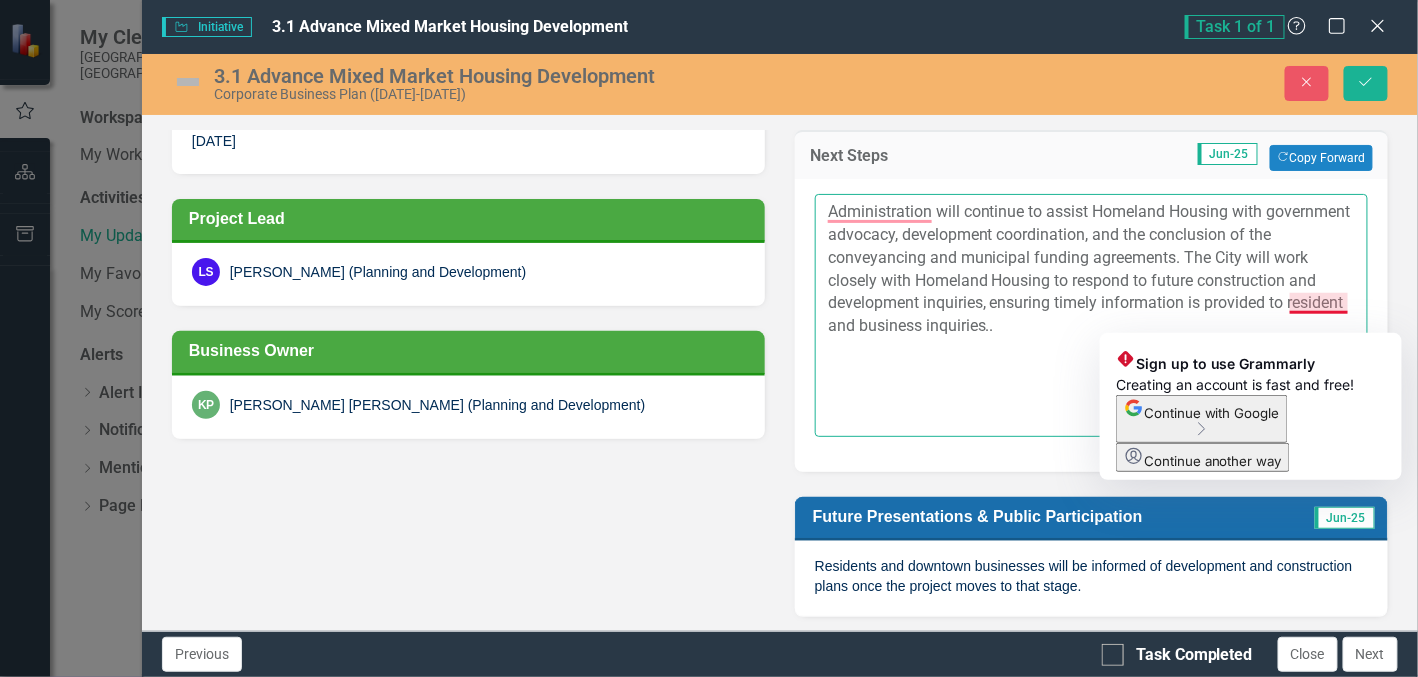 click on "Administration will continue to assist Homeland Housing with government advocacy, development coordination, and the conclusion of the conveyancing and municipal funding agreements. The City will work closely with Homeland Housing to respond to future construction and development inquiries, ensuring timely information is provided to resident and business inquiries.." at bounding box center (1091, 315) 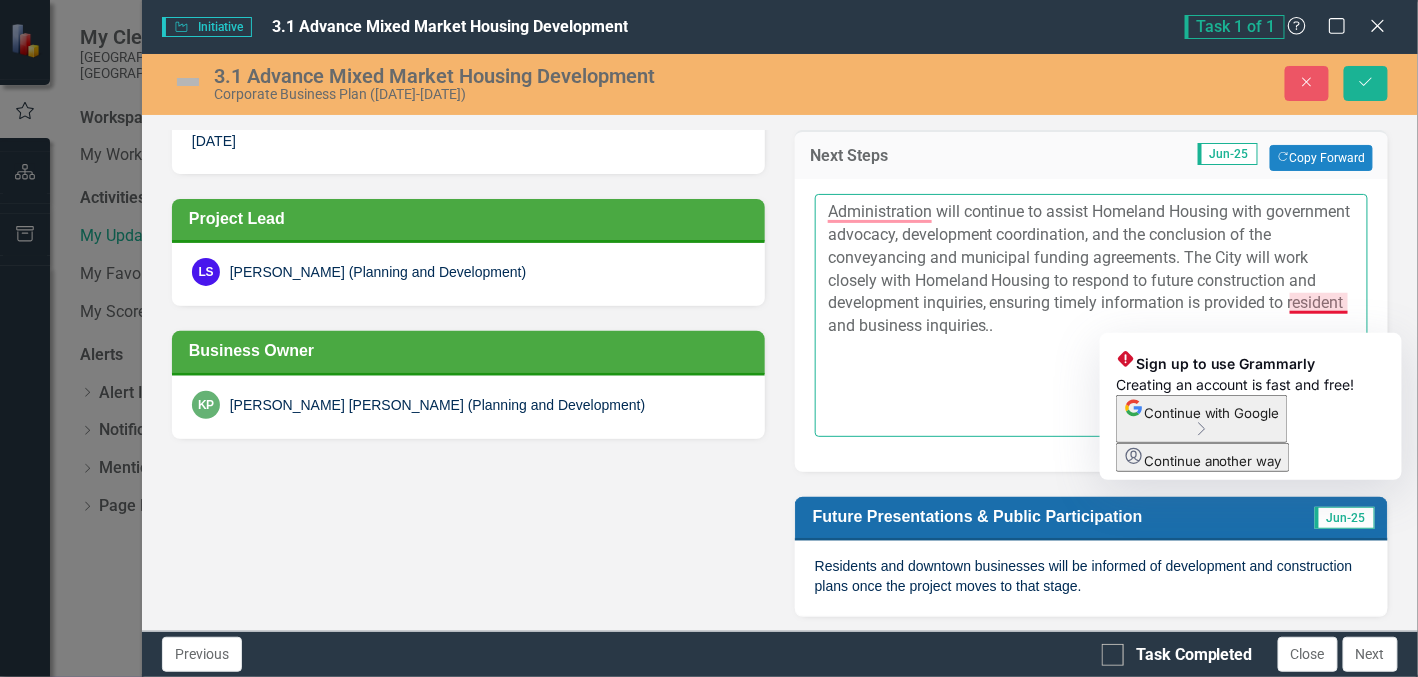 click on "Sign up to use Grammarly Creating an account is fast and free! Continue with Google Continue another way" 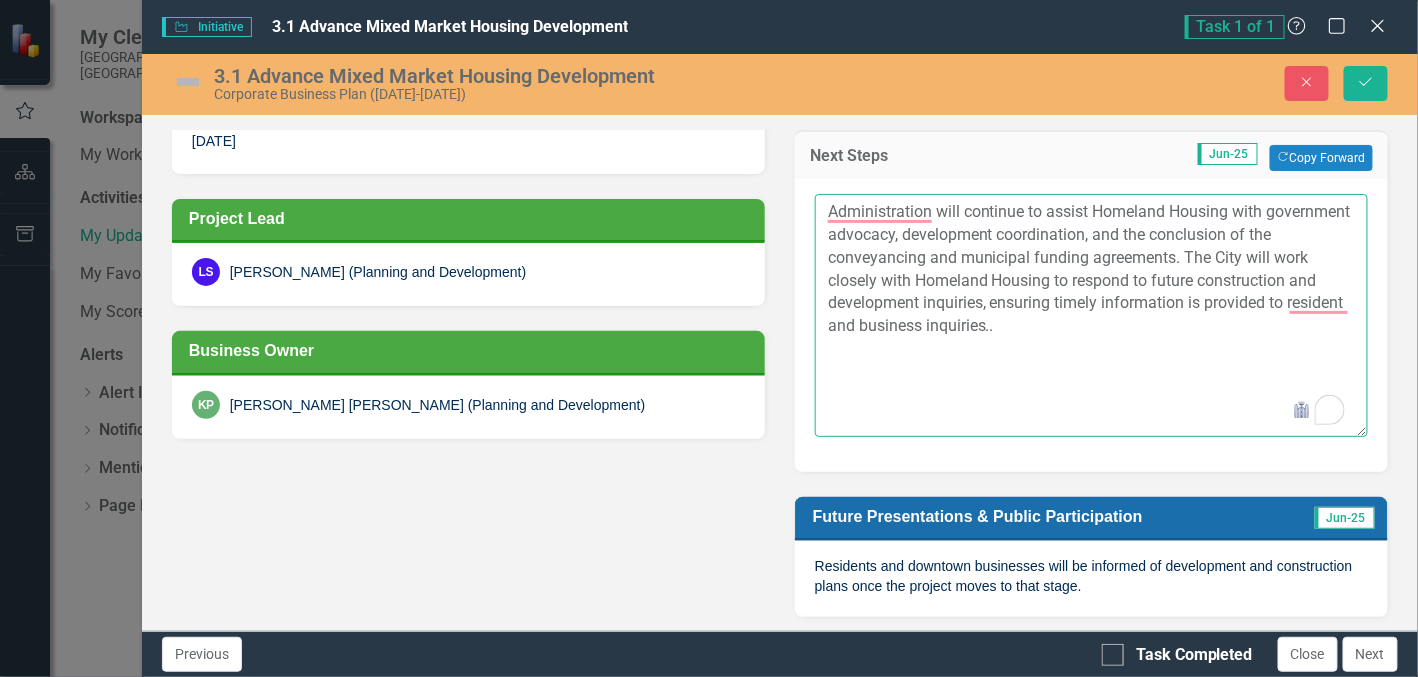 click on "Administration will continue to assist Homeland Housing with government advocacy, development coordination, and the conclusion of the conveyancing and municipal funding agreements. The City will work closely with Homeland Housing to respond to future construction and development inquiries, ensuring timely information is provided to resident and business inquiries.." at bounding box center [1091, 315] 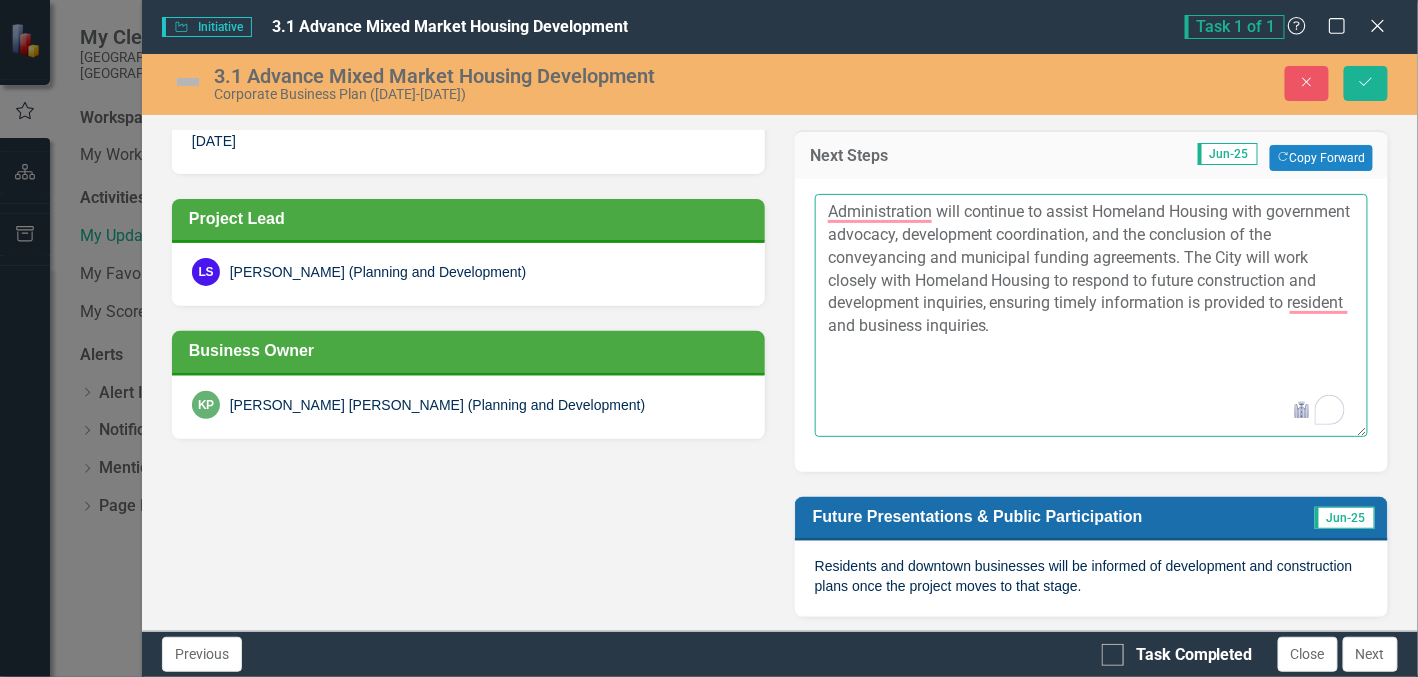 click on "Administration will continue to assist Homeland Housing with government advocacy, development coordination, and the conclusion of the conveyancing and municipal funding agreements. The City will work closely with Homeland Housing to respond to future construction and development inquiries, ensuring timely information is provided to resident and business inquiries." at bounding box center (1091, 315) 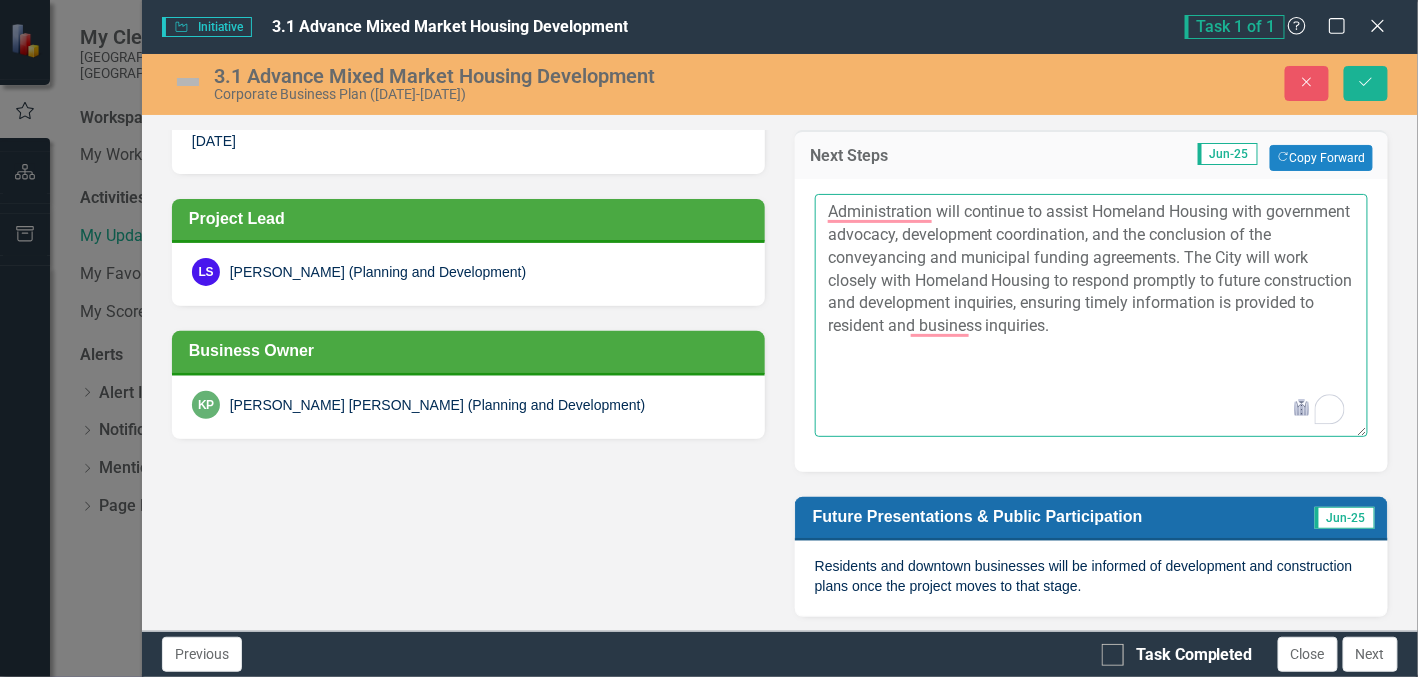 click on "Administration will continue to assist Homeland Housing with government advocacy, development coordination, and the conclusion of the conveyancing and municipal funding agreements. The City will work closely with Homeland Housing to respond promptly to future construction and development inquiries, ensuring timely information is provided to resident and business inquiries." at bounding box center [1091, 315] 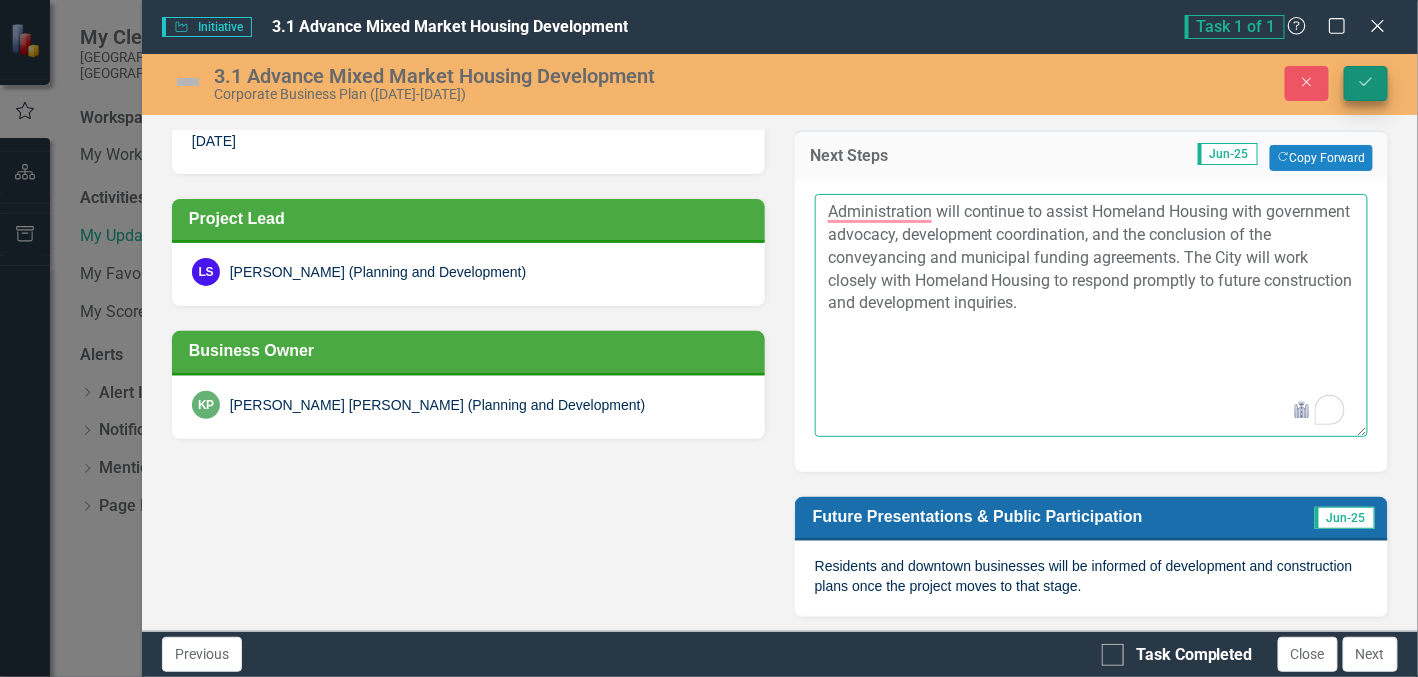 type on "Administration will continue to assist Homeland Housing with government advocacy, development coordination, and the conclusion of the conveyancing and municipal funding agreements. The City will work closely with Homeland Housing to respond promptly to future construction and development inquiries." 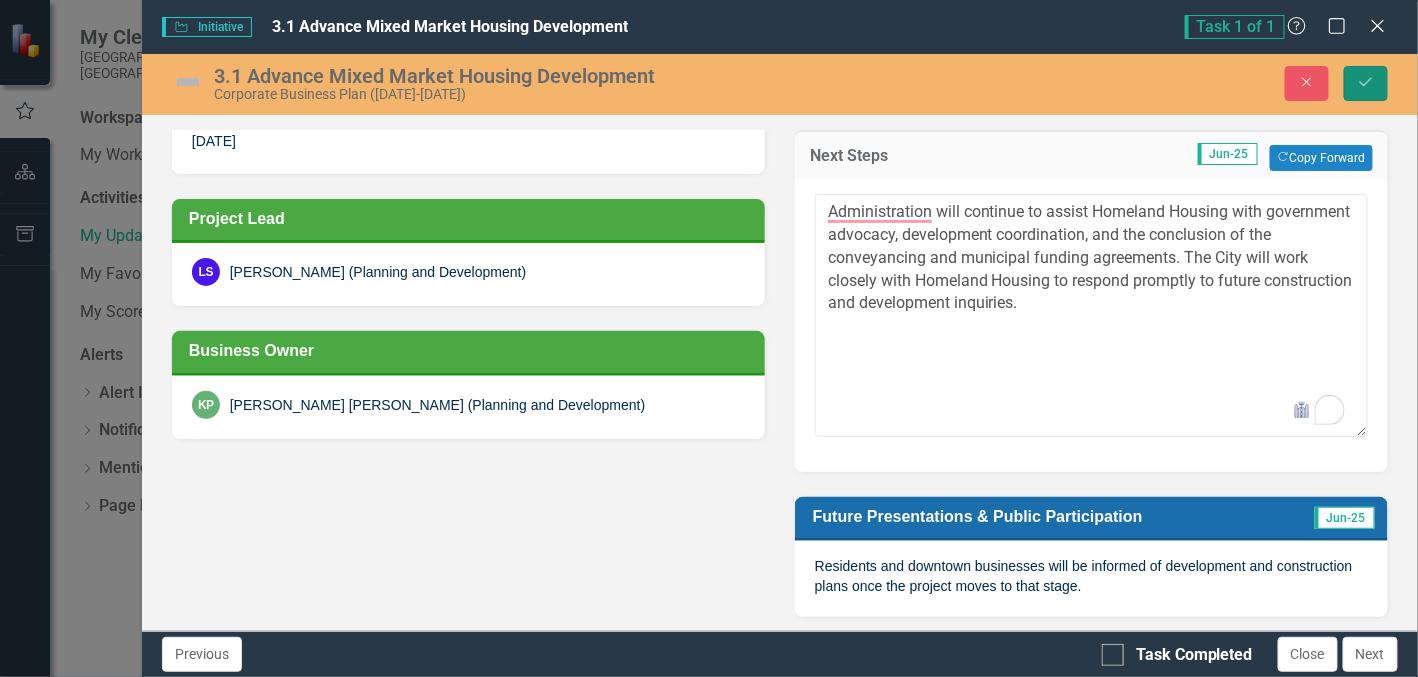 click on "Save" at bounding box center [1366, 83] 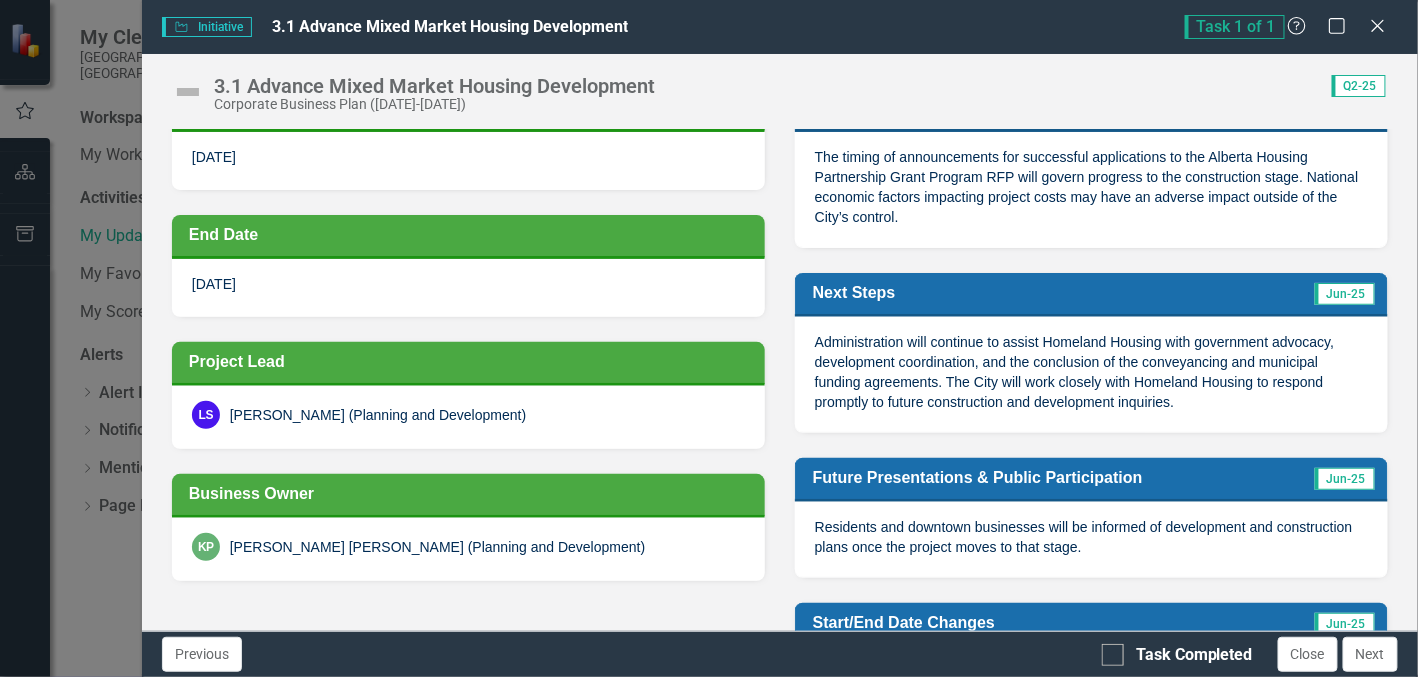 scroll, scrollTop: 499, scrollLeft: 0, axis: vertical 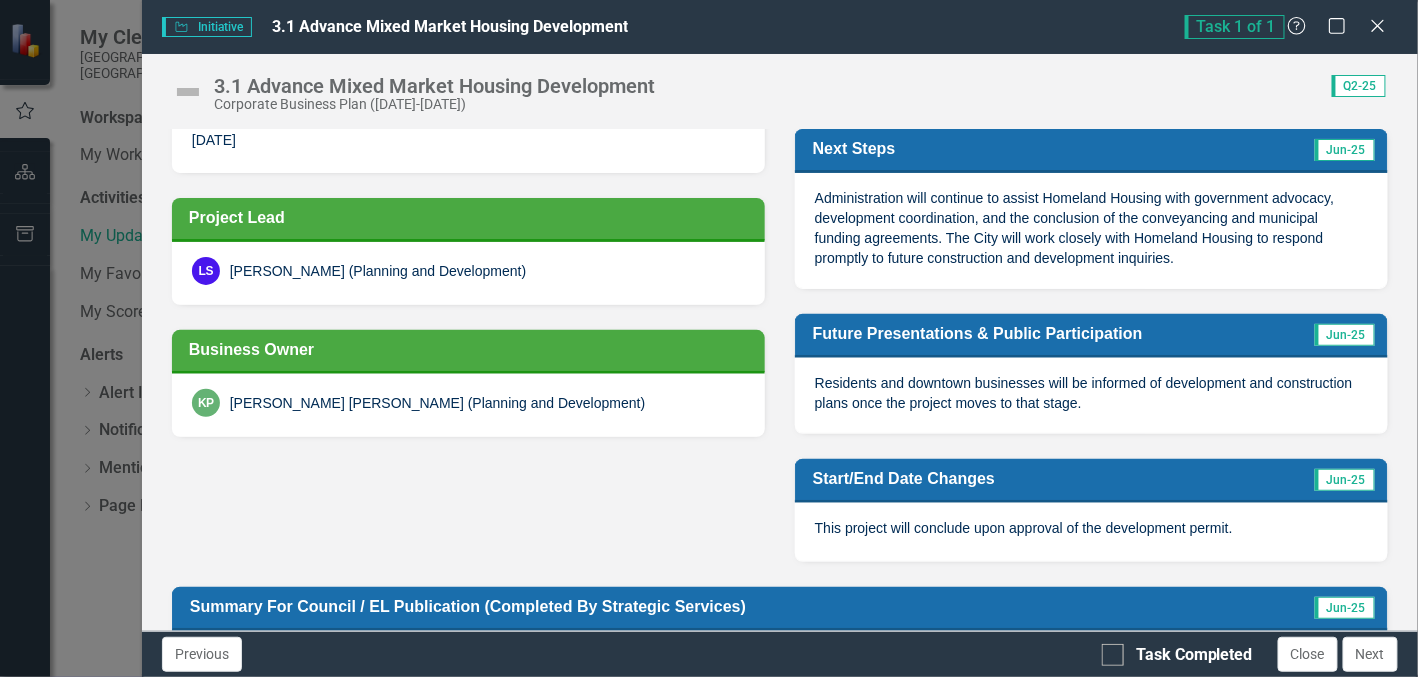 click on "Administration will continue to assist Homeland Housing with government advocacy, development coordination, and the conclusion of the conveyancing and municipal funding agreements. The City will work closely with Homeland Housing to respond promptly to future construction and development inquiries." at bounding box center [1075, 228] 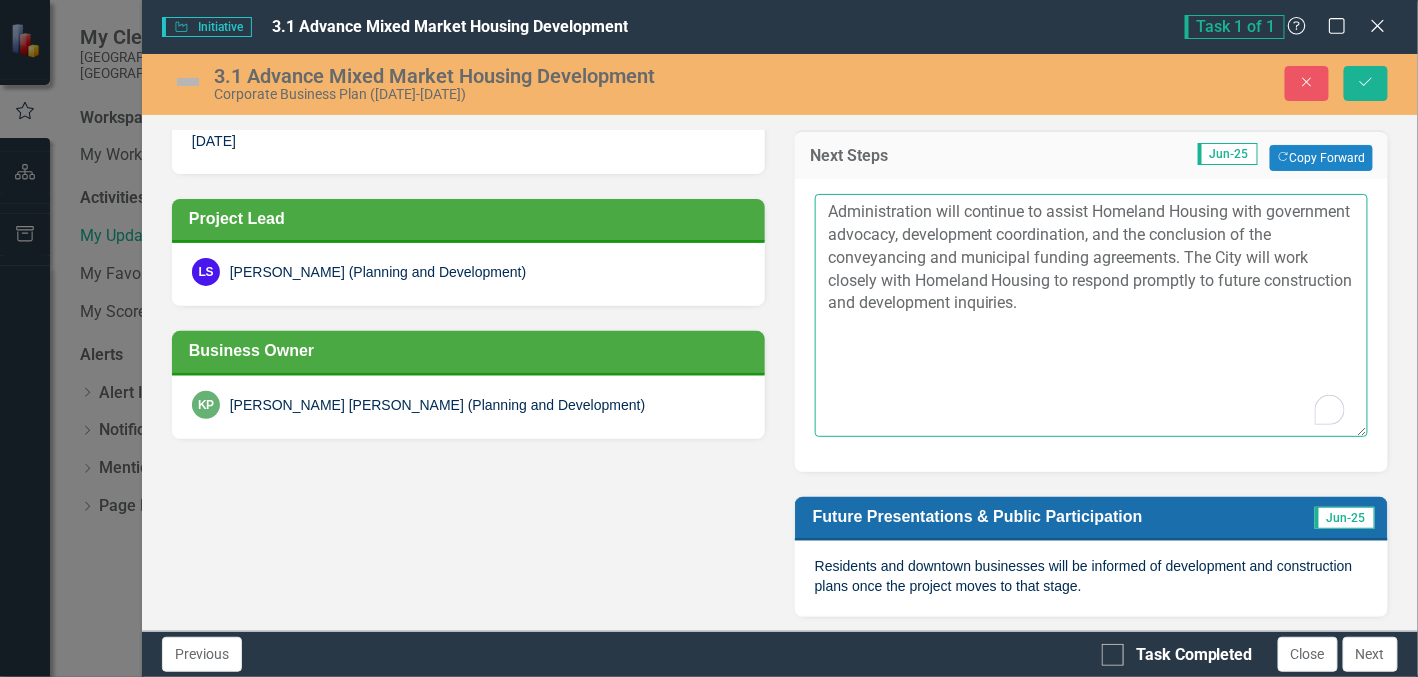 click on "Administration will continue to assist Homeland Housing with government advocacy, development coordination, and the conclusion of the conveyancing and municipal funding agreements. The City will work closely with Homeland Housing to respond promptly to future construction and development inquiries." at bounding box center (1091, 315) 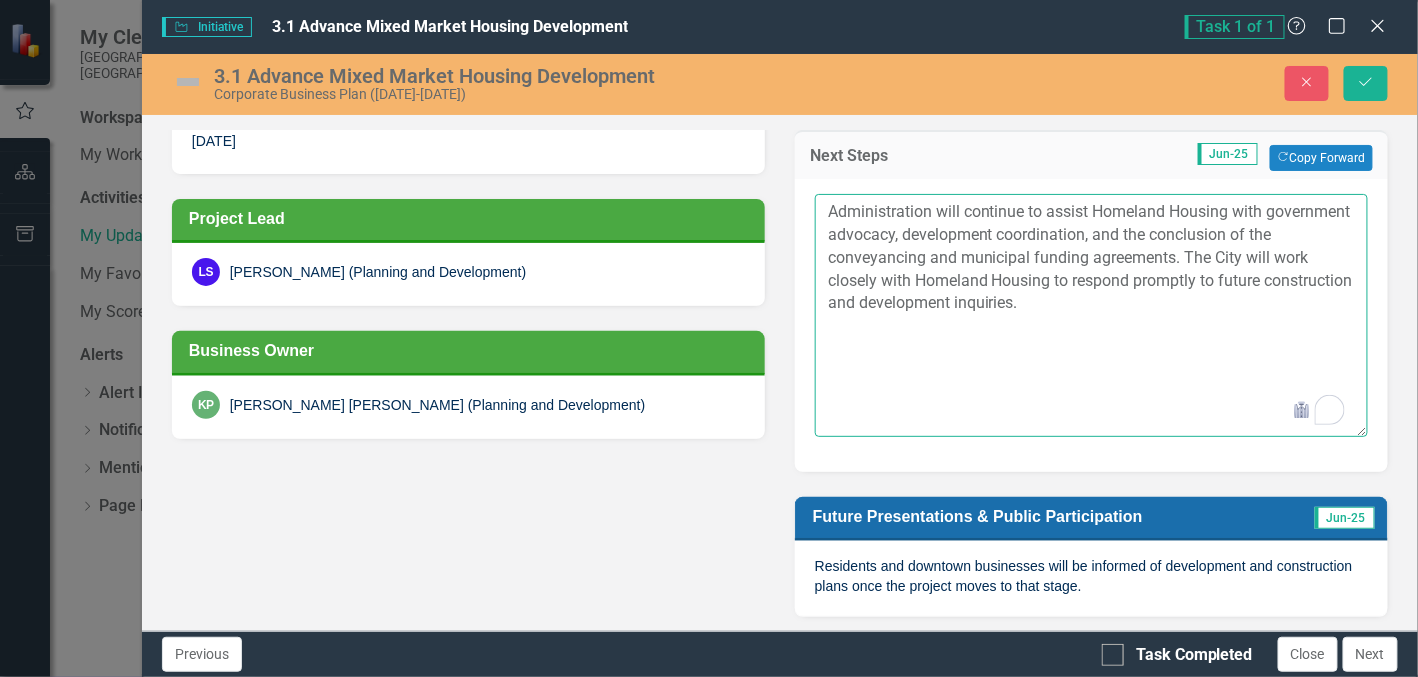 click on "Administration will continue to assist Homeland Housing with government advocacy, development coordination, and the conclusion of the conveyancing and municipal funding agreements. The City will work closely with Homeland Housing to respond promptly to future construction and development inquiries." at bounding box center (1091, 315) 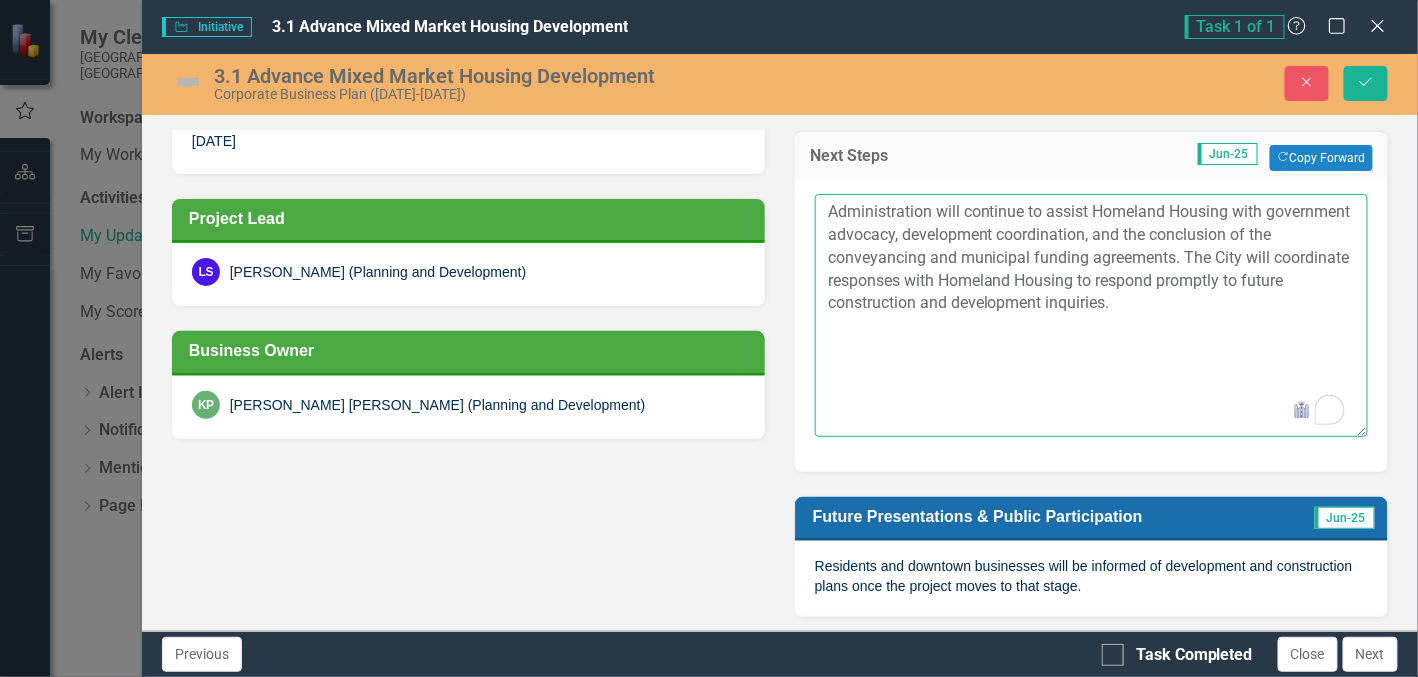 click on "Administration will continue to assist Homeland Housing with government advocacy, development coordination, and the conclusion of the conveyancing and municipal funding agreements. The City will coordinate responses with Homeland Housing to respond promptly to future construction and development inquiries." at bounding box center (1091, 315) 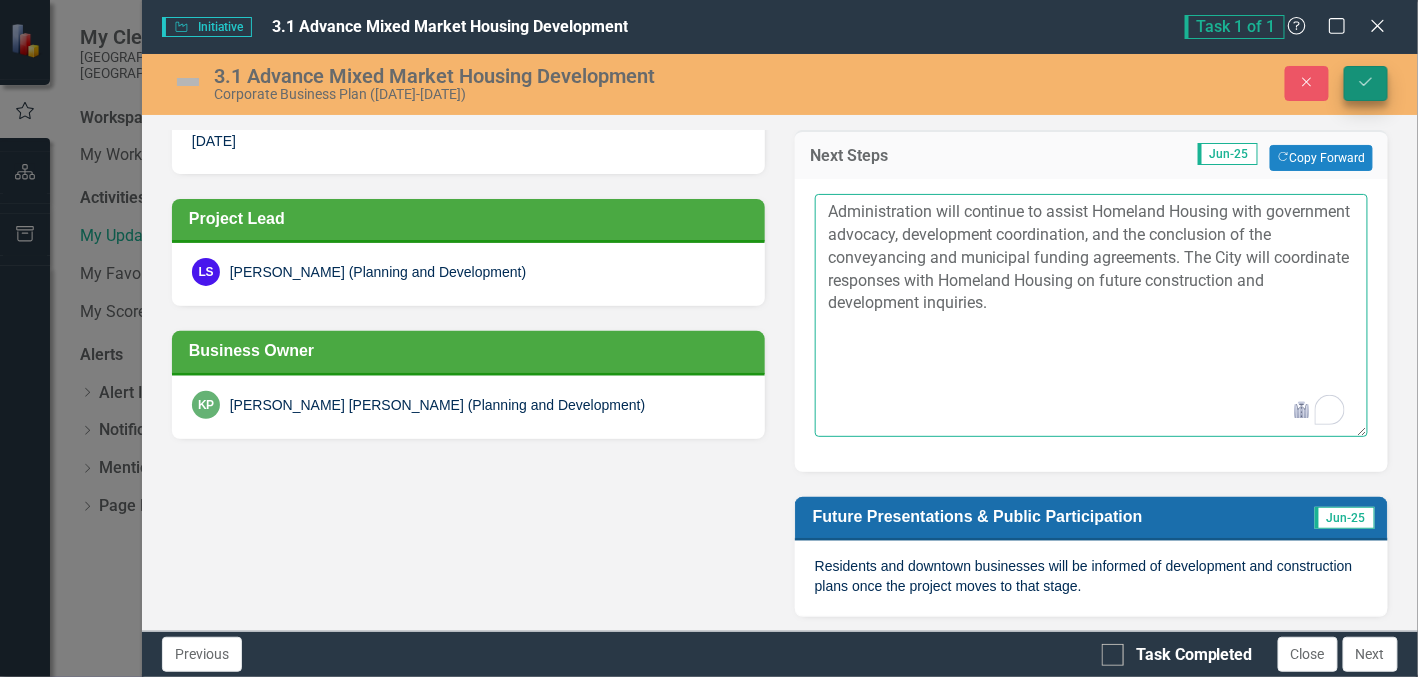 type on "Administration will continue to assist Homeland Housing with government advocacy, development coordination, and the conclusion of the conveyancing and municipal funding agreements. The City will coordinate responses with Homeland Housing on future construction and development inquiries." 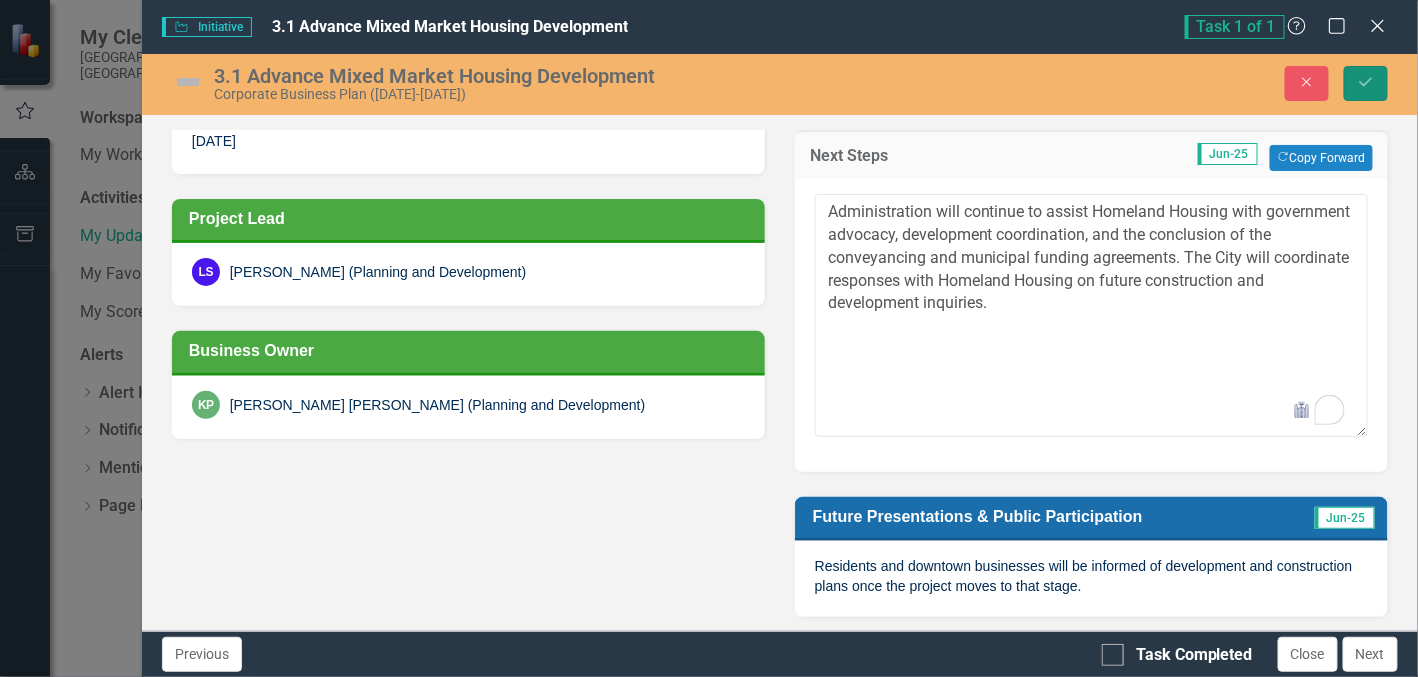 click on "Save" at bounding box center (1366, 83) 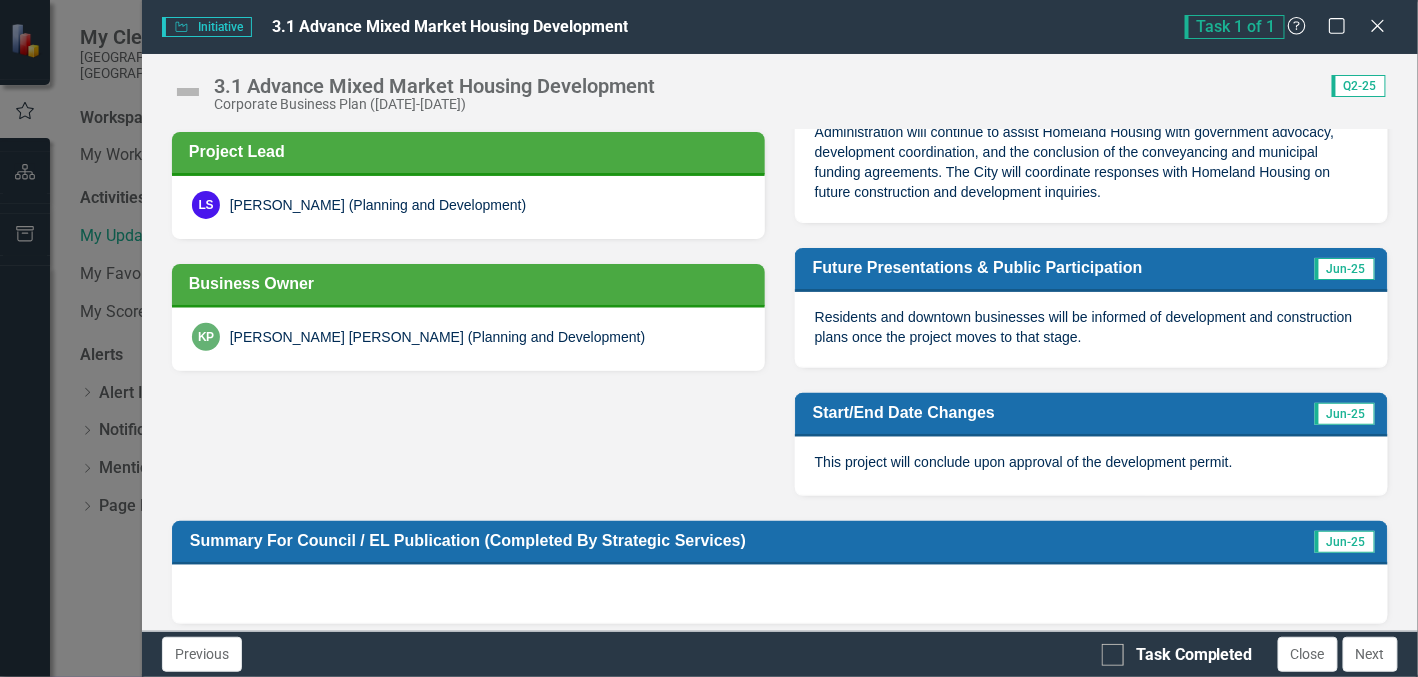 scroll, scrollTop: 599, scrollLeft: 0, axis: vertical 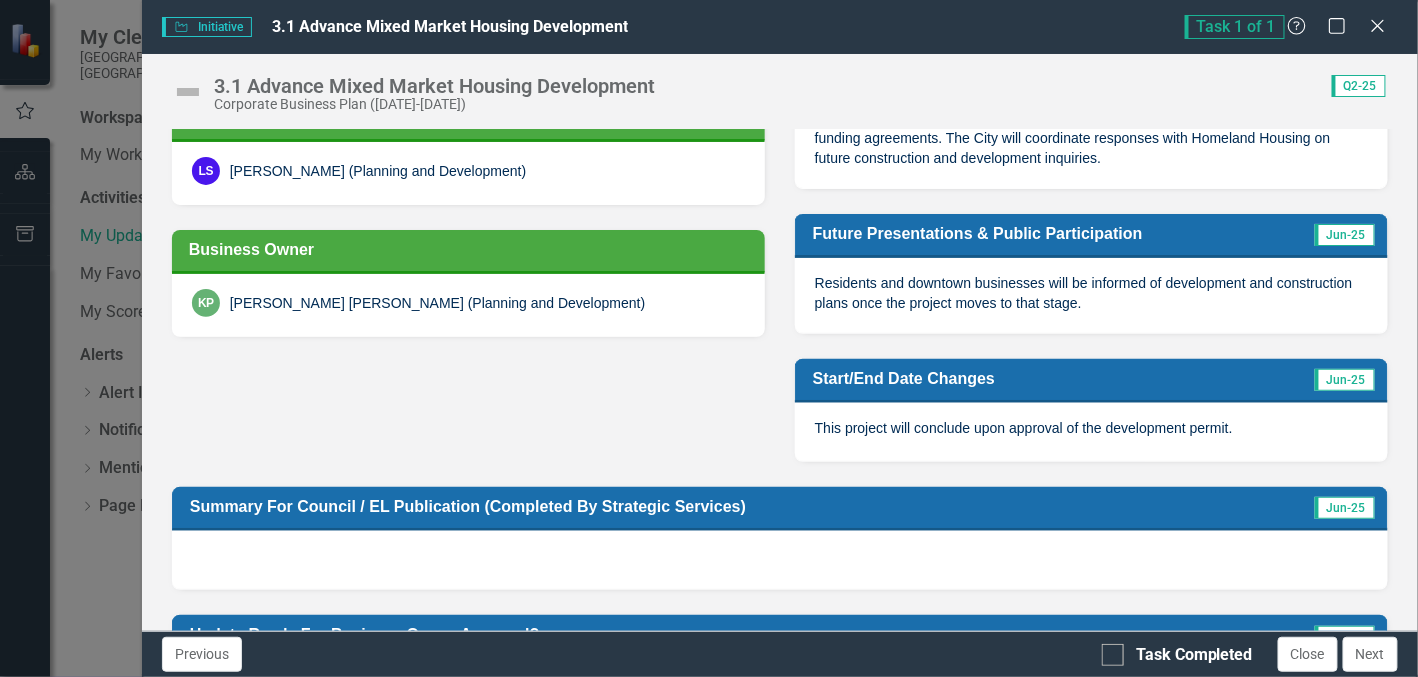 click on "This project will conclude upon approval of the development permit." at bounding box center (1024, 428) 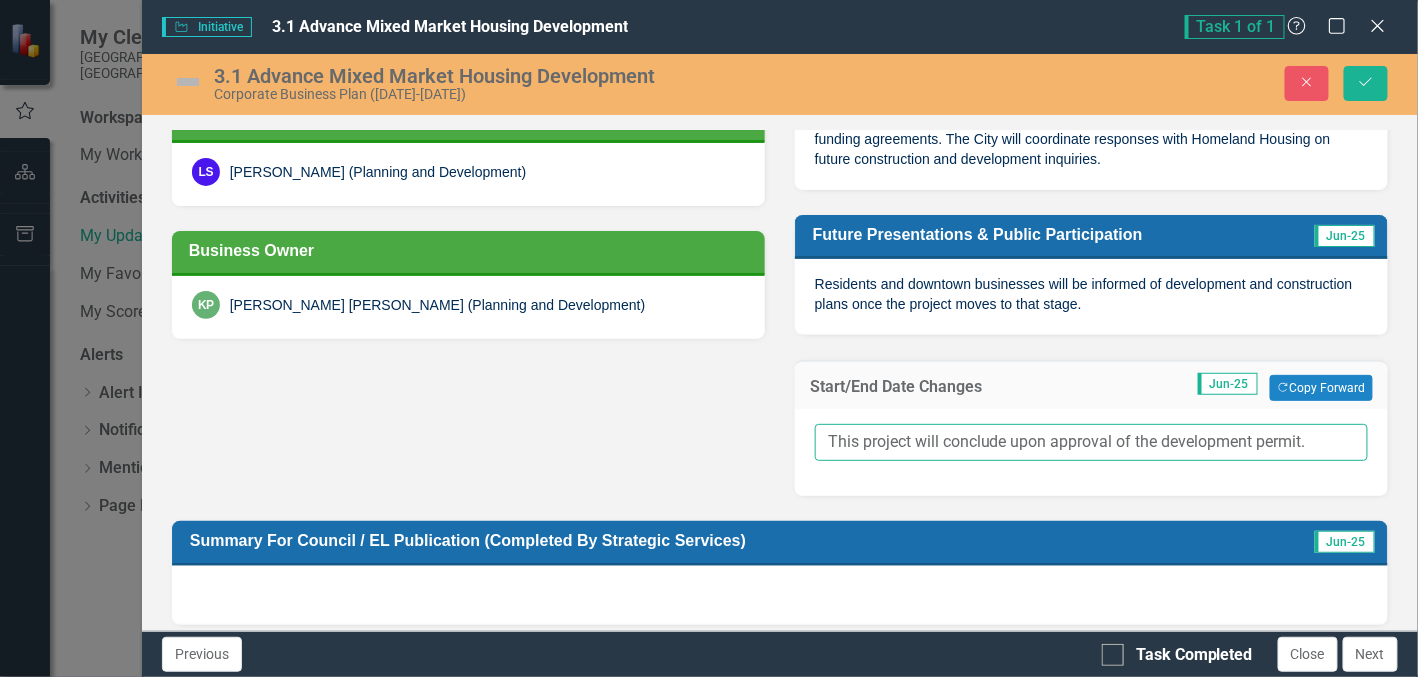 click on "This project will conclude upon approval of the development permit." at bounding box center [1091, 442] 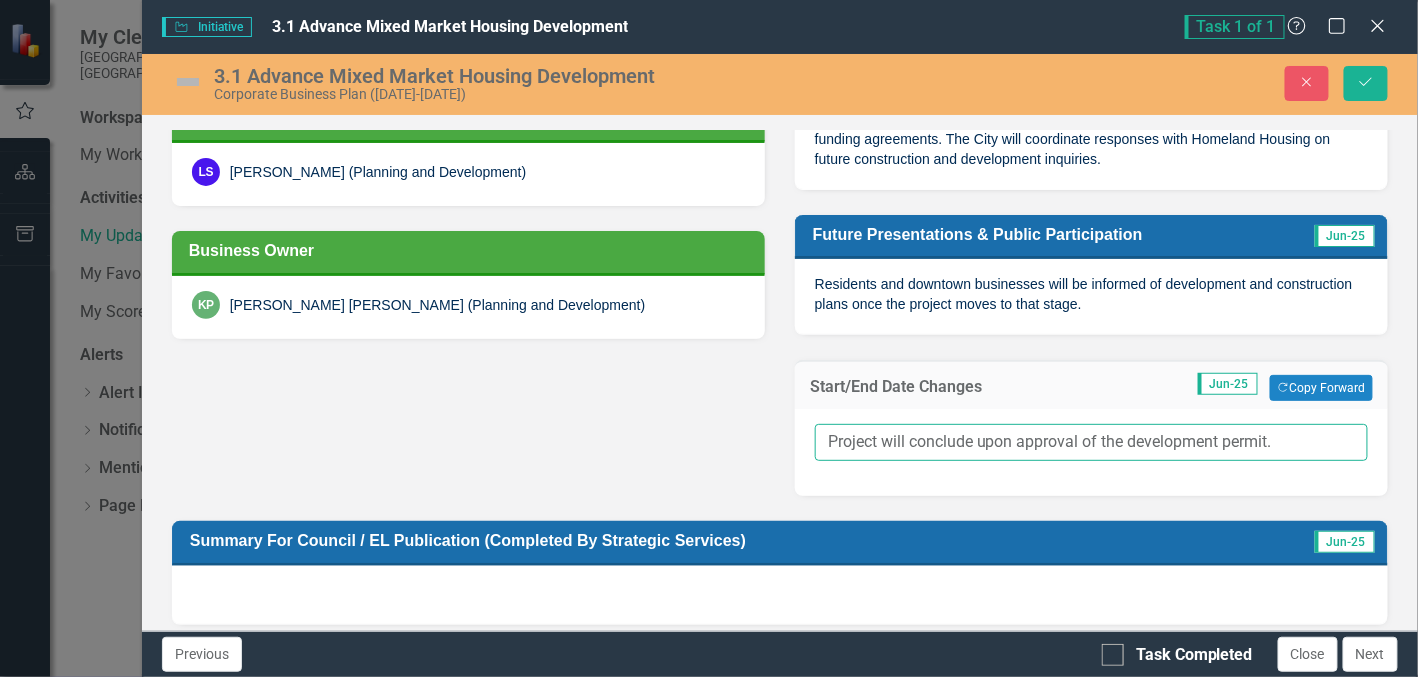 drag, startPoint x: 874, startPoint y: 457, endPoint x: 935, endPoint y: 438, distance: 63.89053 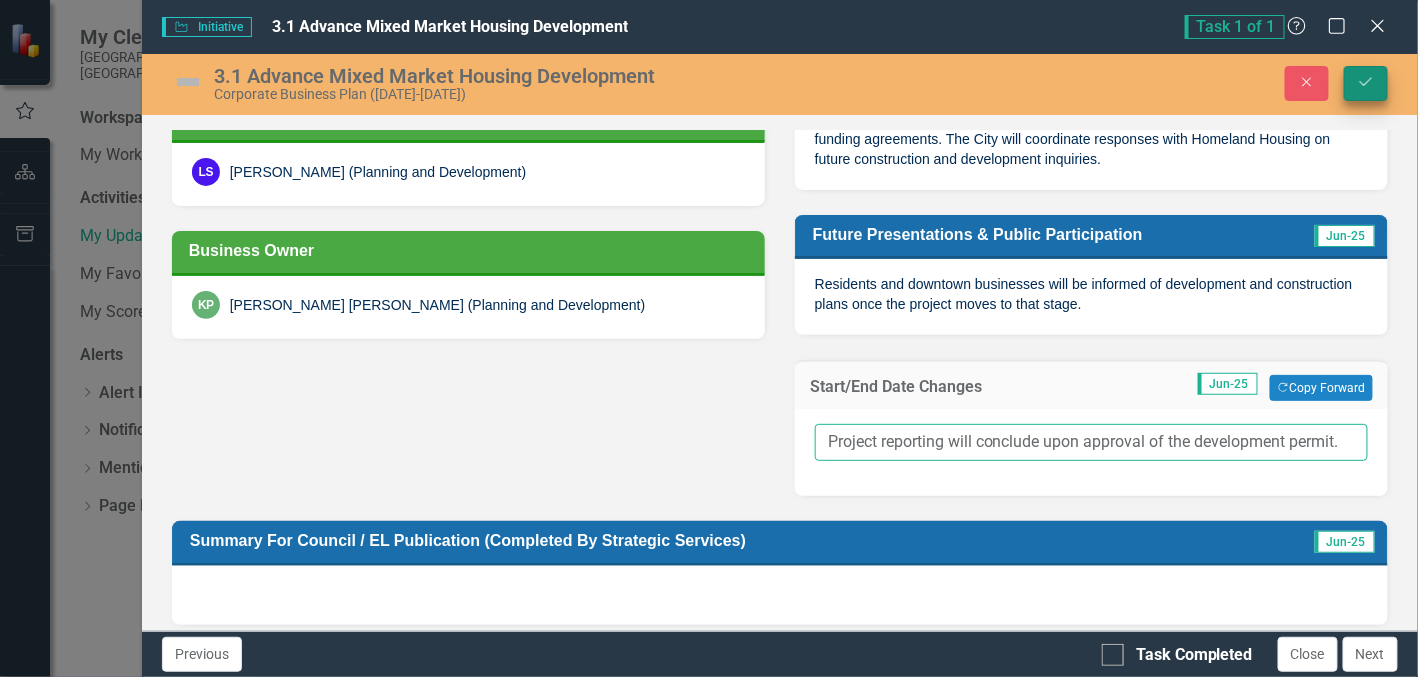 type on "Project reporting will conclude upon approval of the development permit." 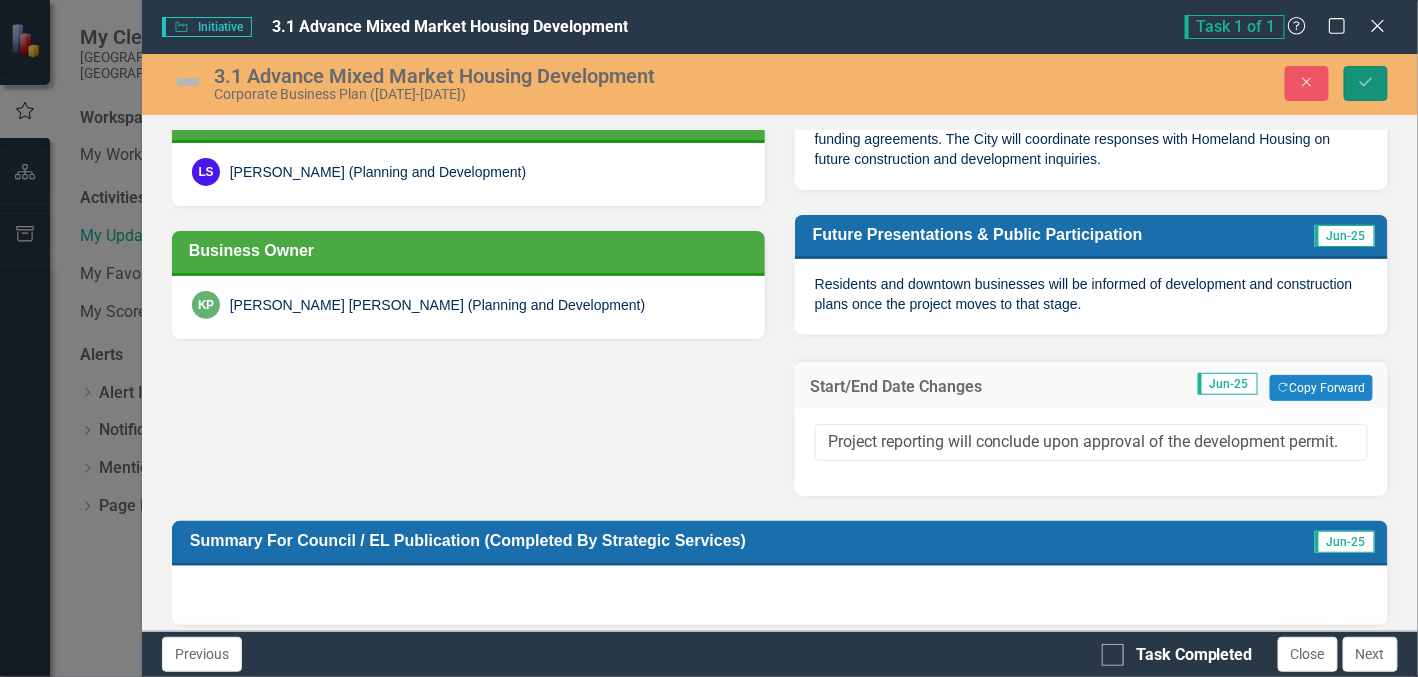 click on "Save" 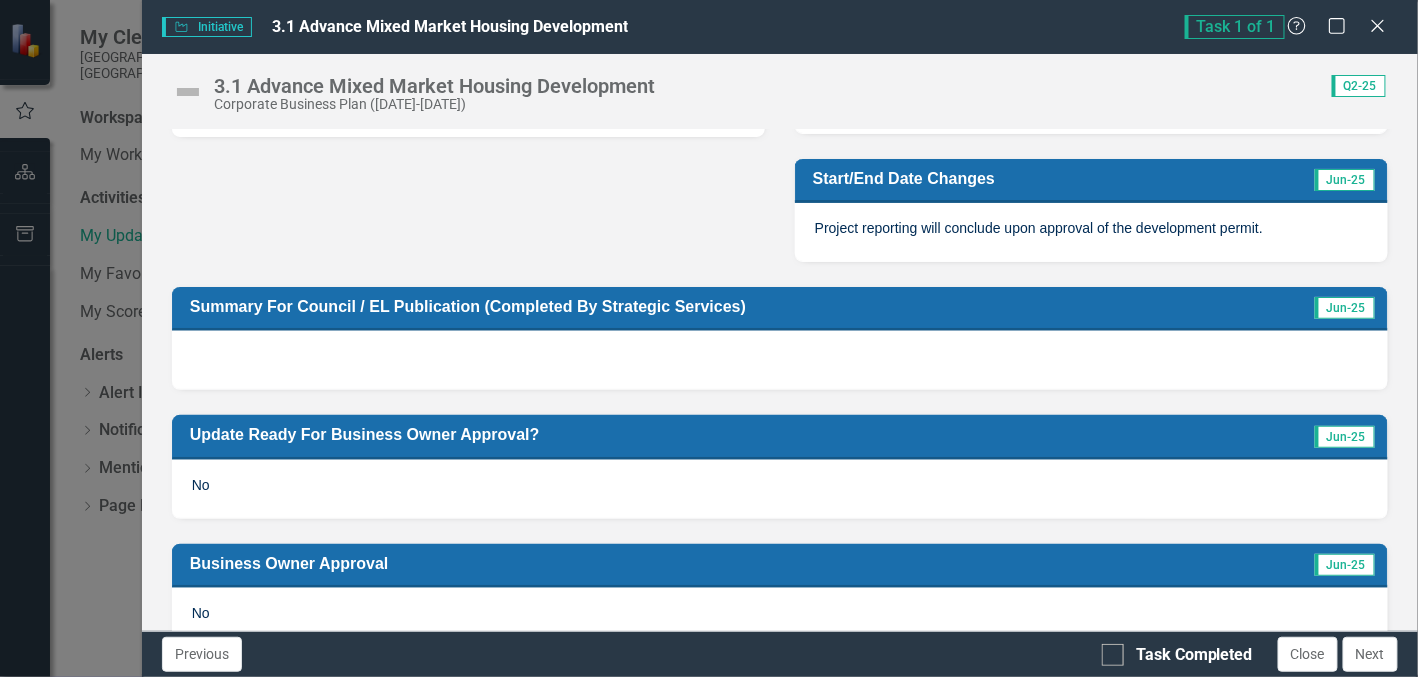 scroll, scrollTop: 850, scrollLeft: 0, axis: vertical 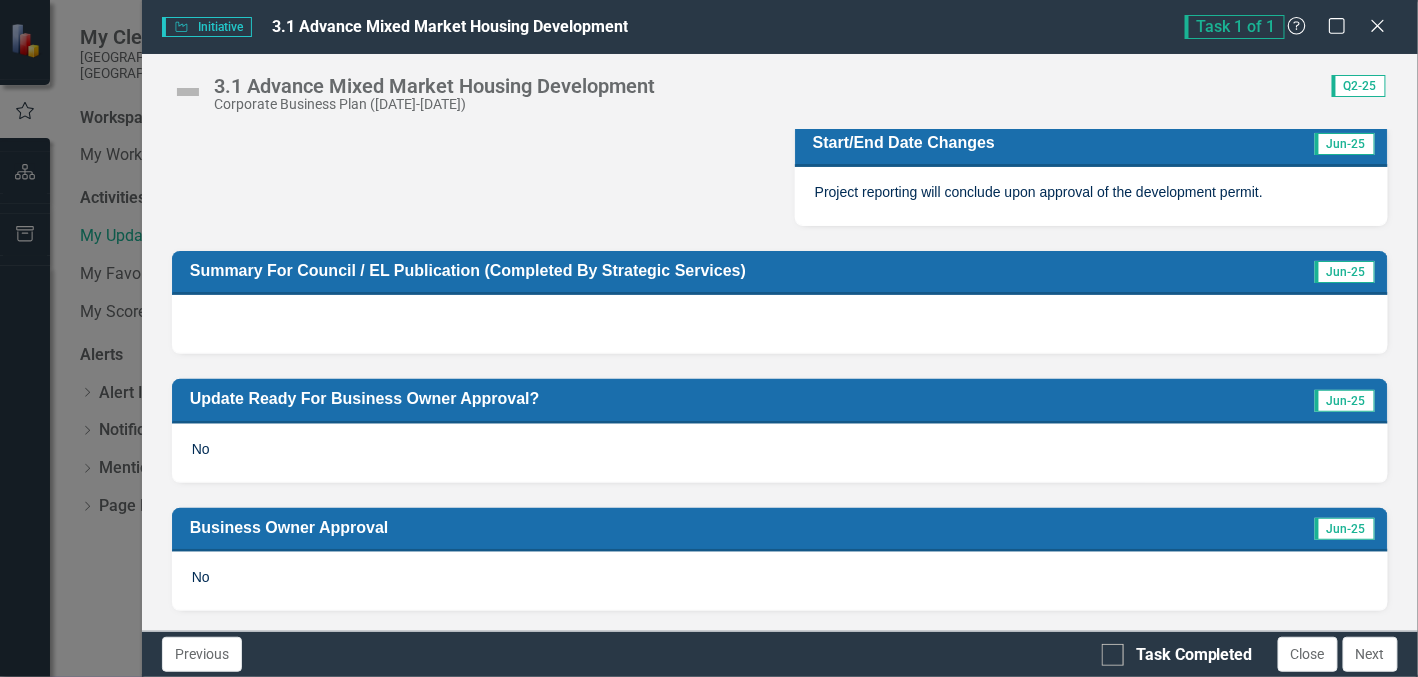 click on "No" at bounding box center (780, 453) 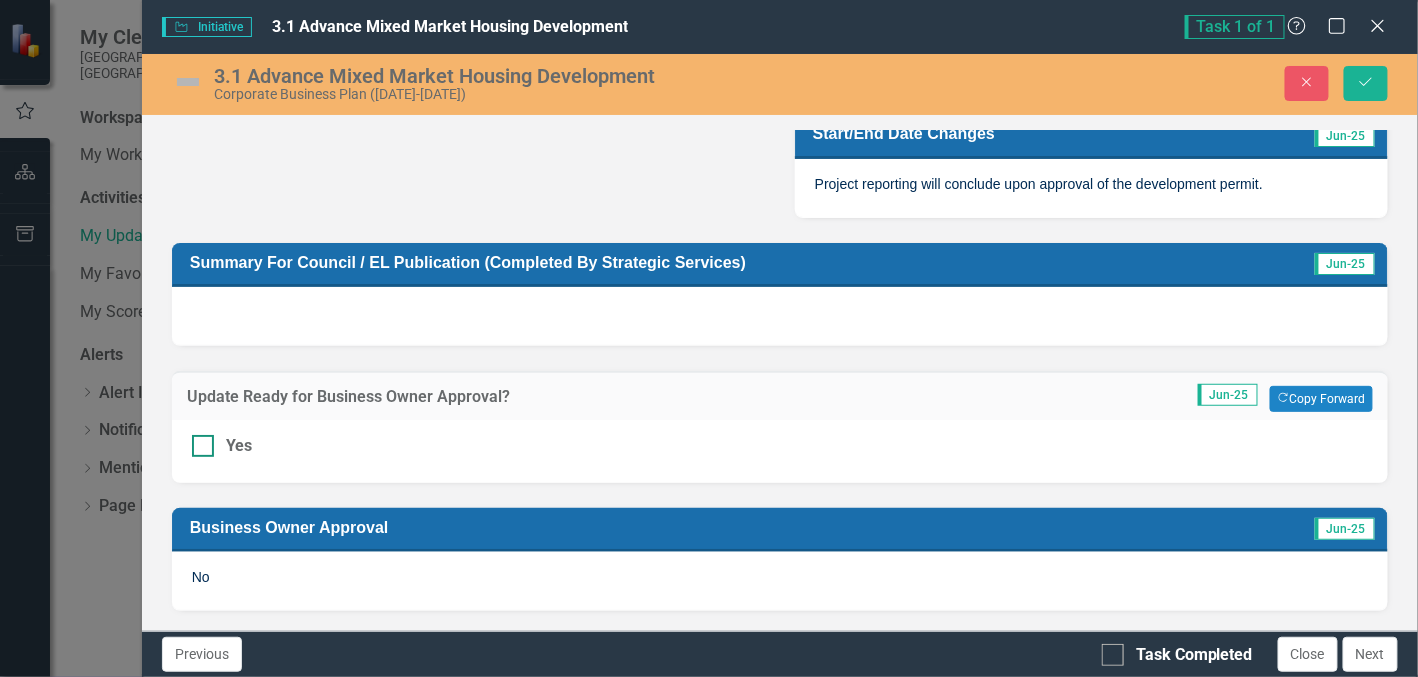 click at bounding box center [203, 446] 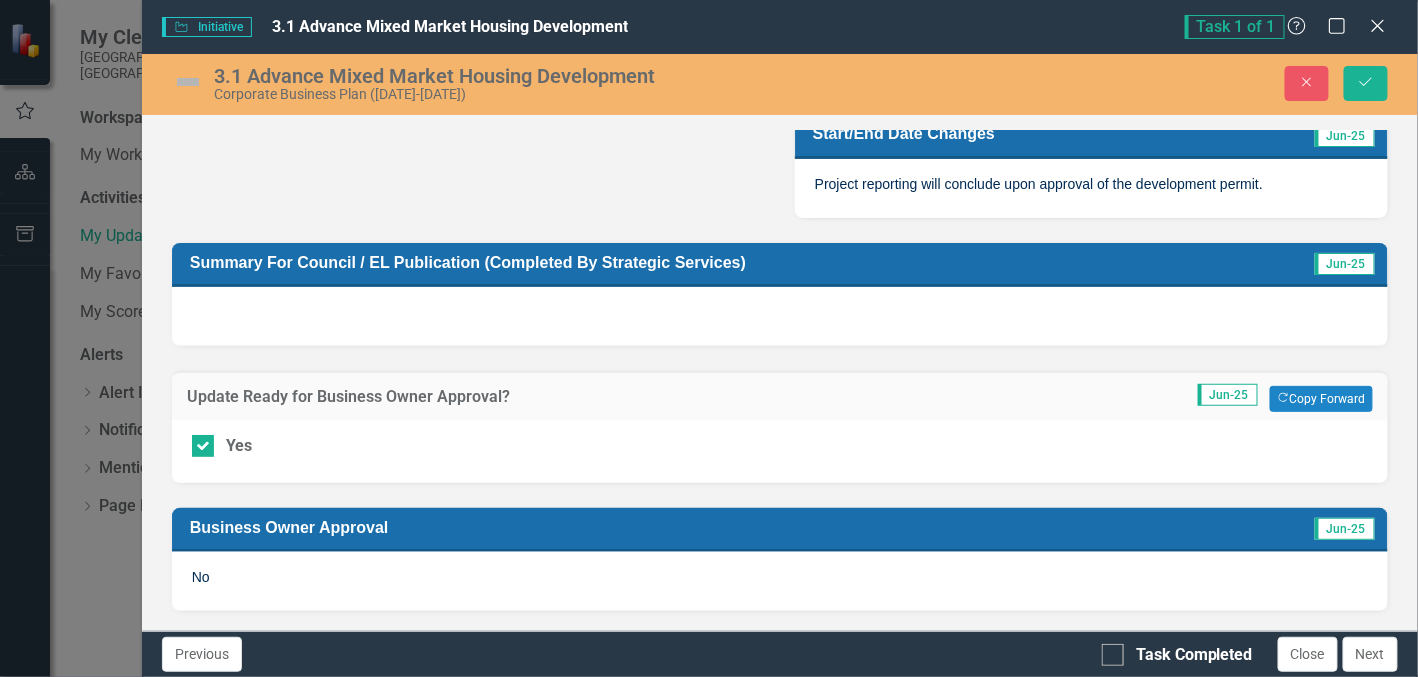 scroll, scrollTop: 860, scrollLeft: 0, axis: vertical 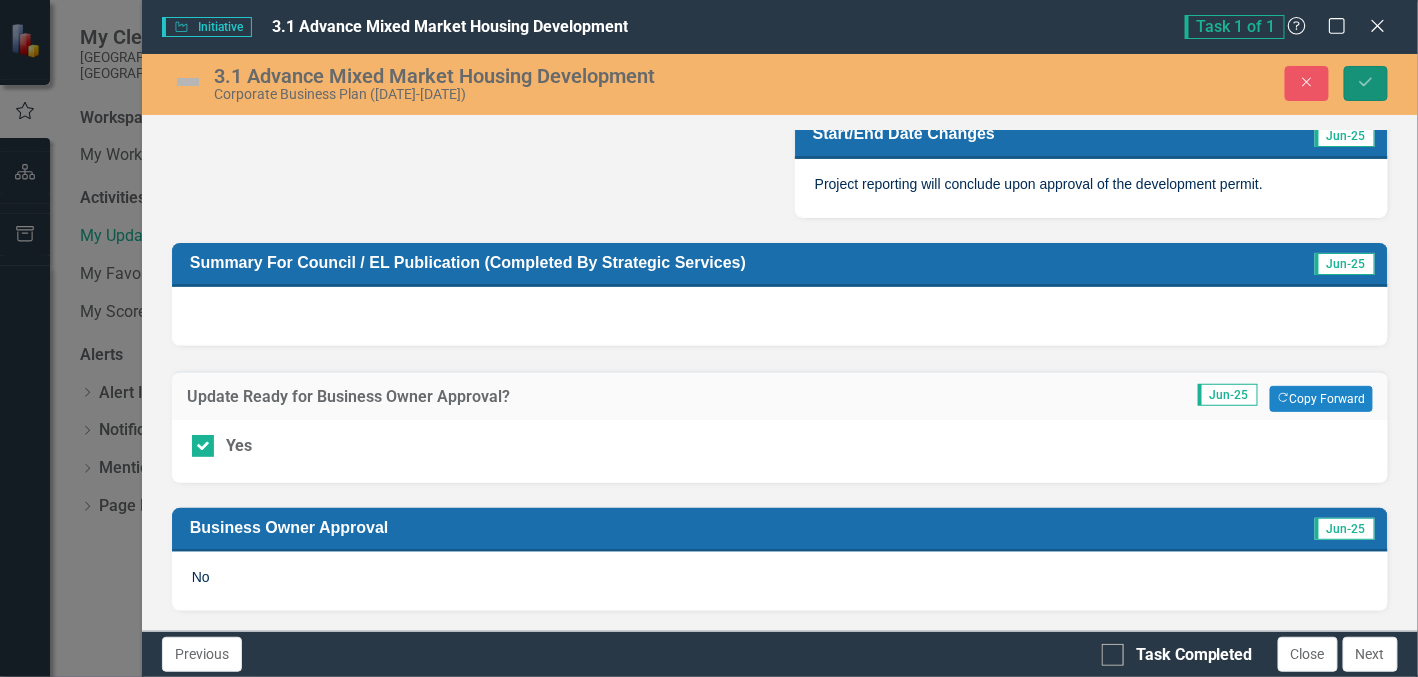 click on "Save" 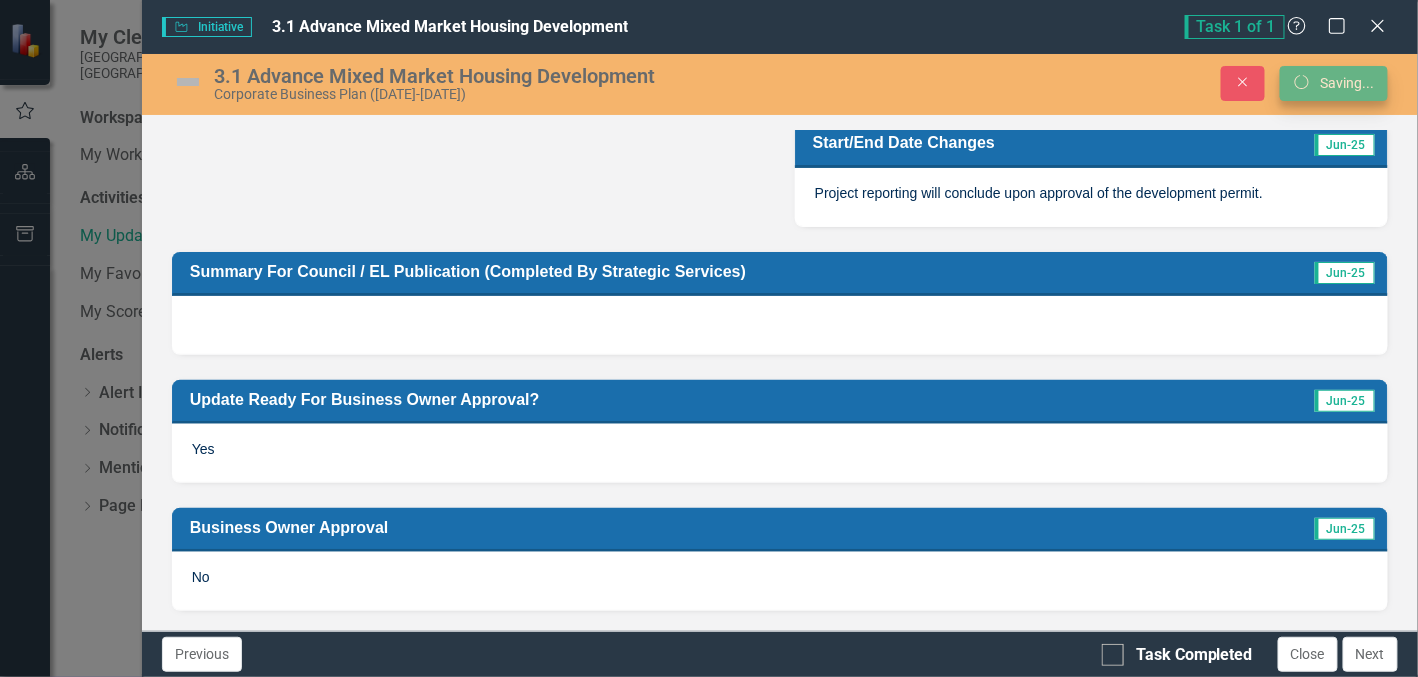 scroll, scrollTop: 852, scrollLeft: 0, axis: vertical 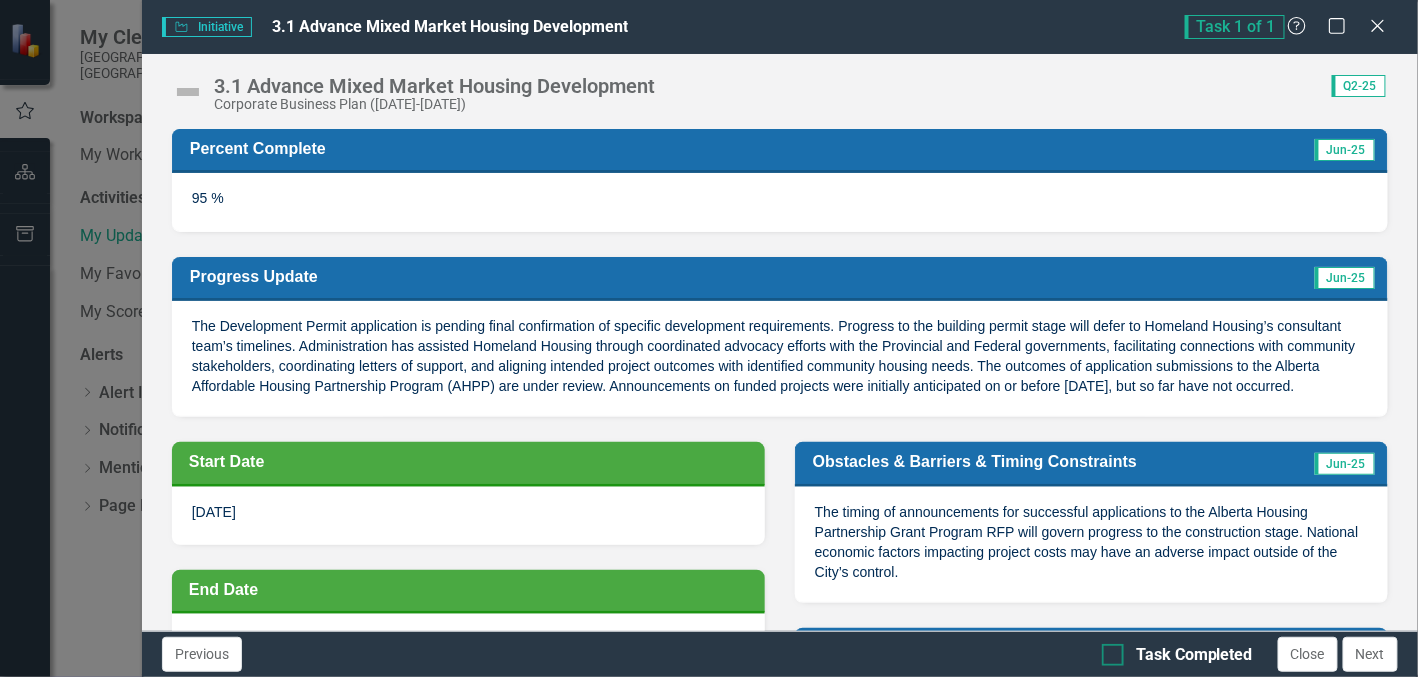 click on "Task Completed" at bounding box center (1108, 650) 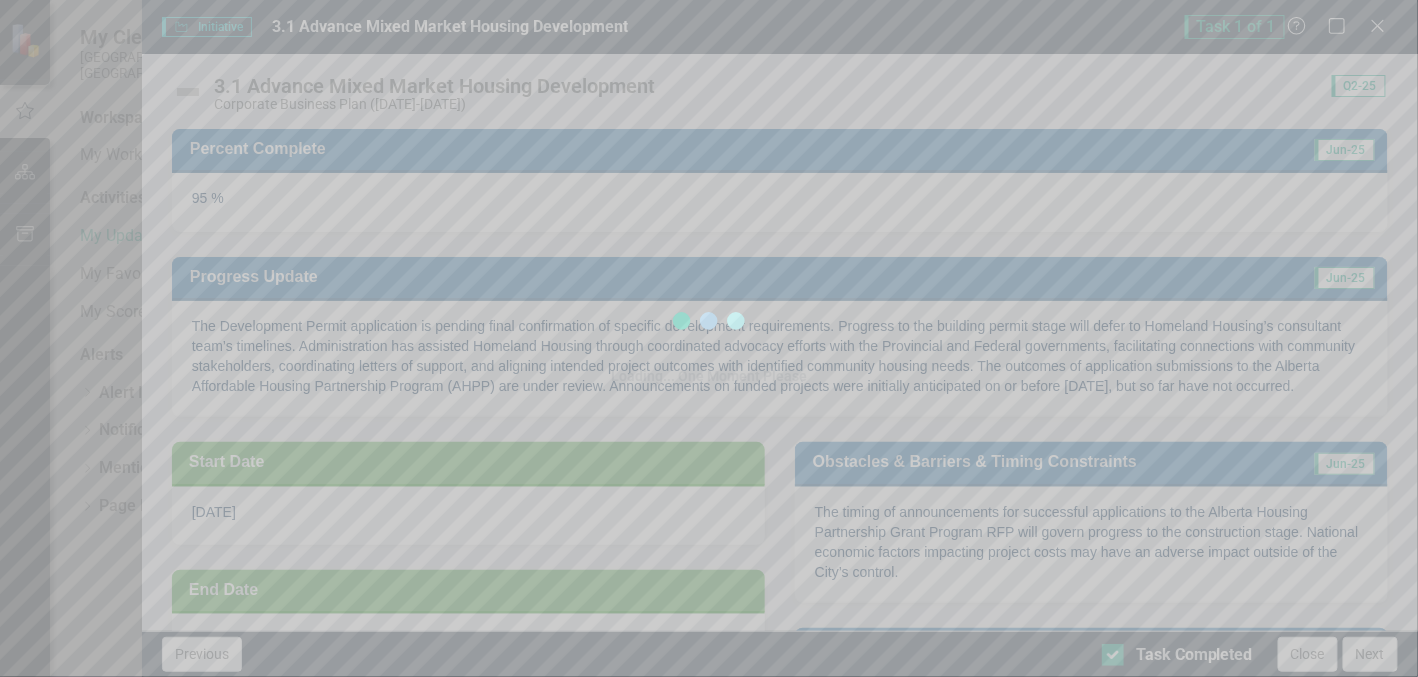 checkbox on "true" 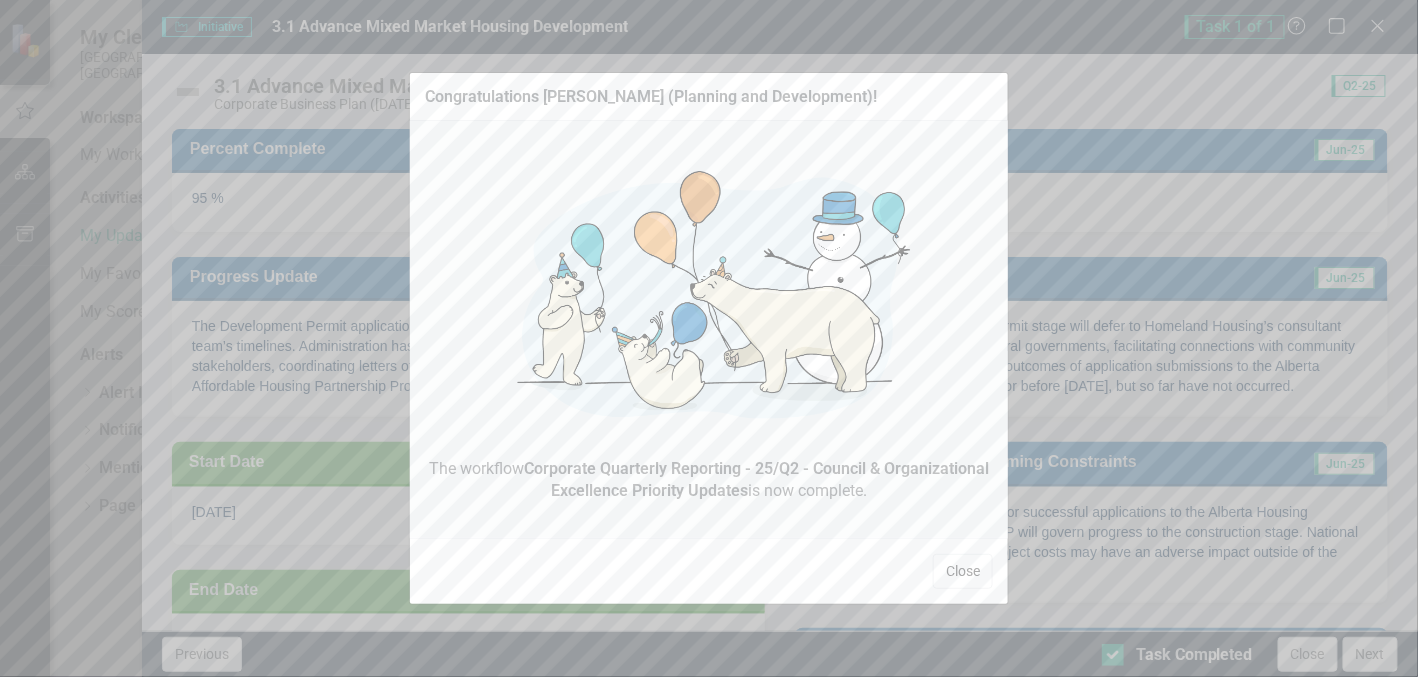click on "Close" at bounding box center [963, 571] 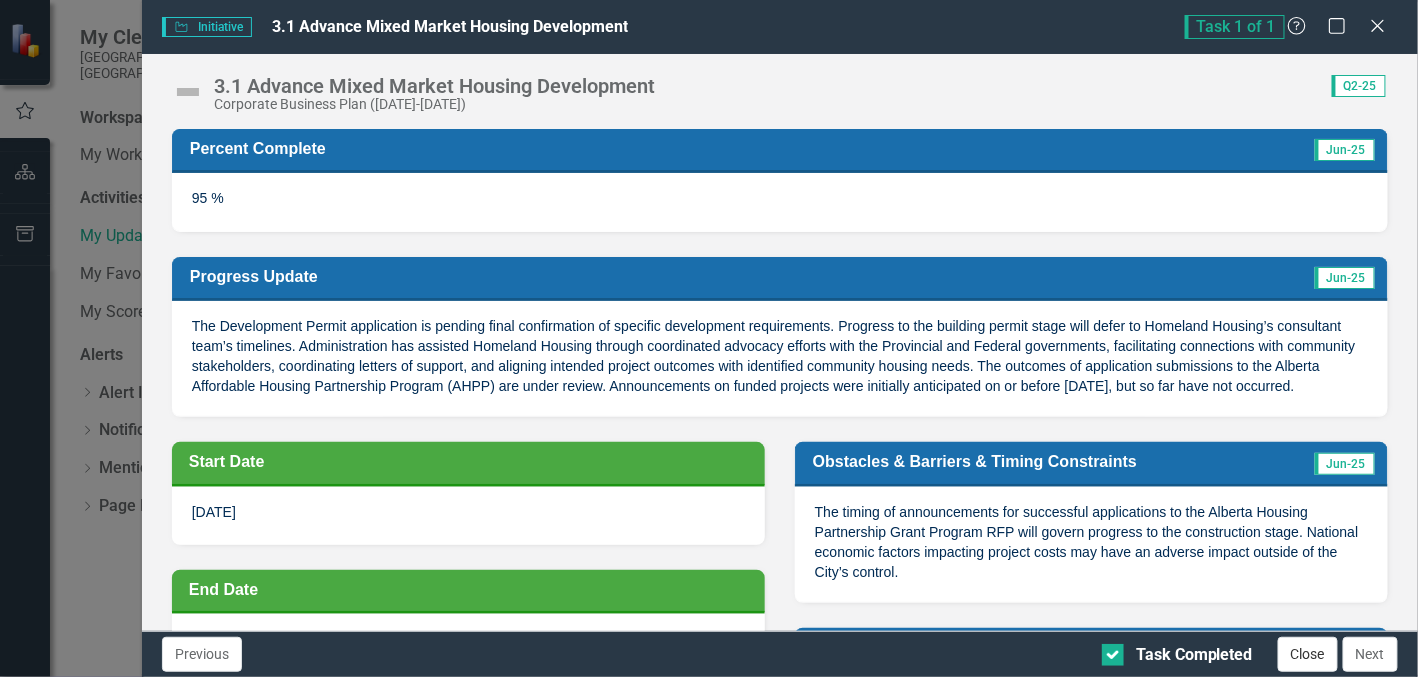 click on "Close" at bounding box center [1308, 654] 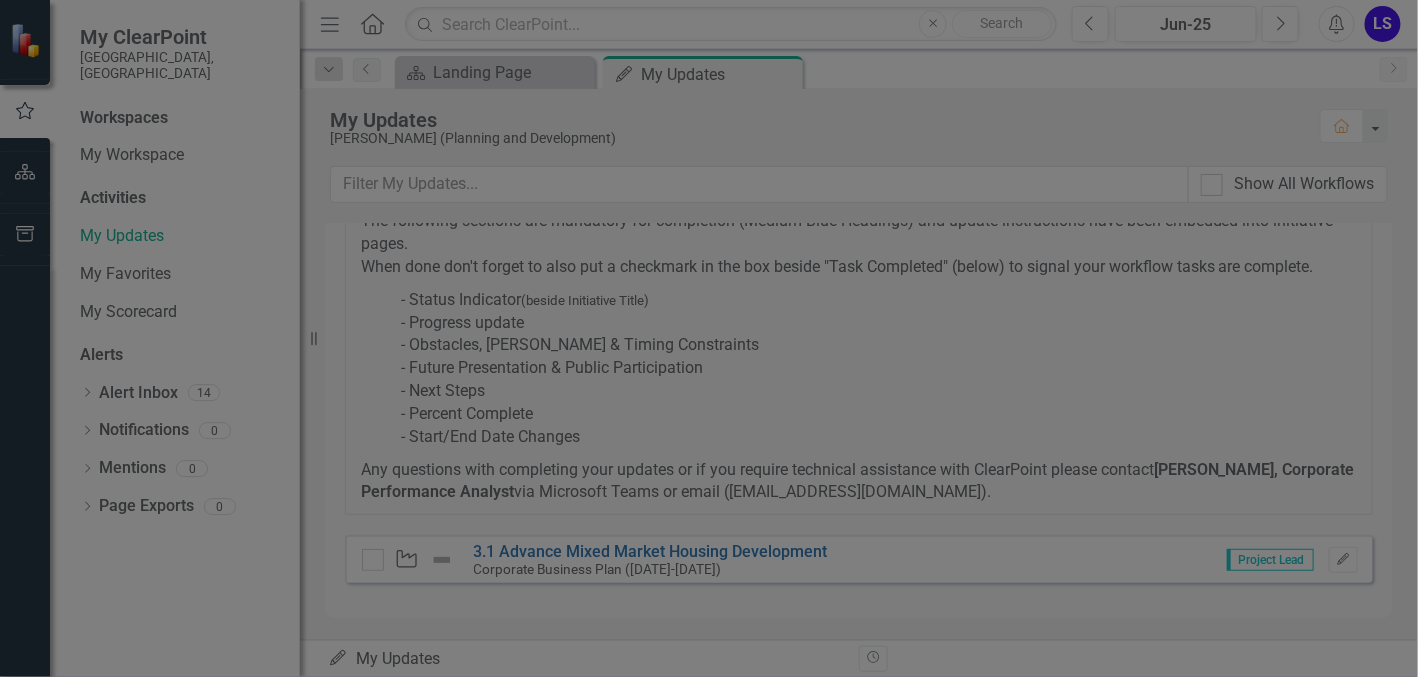 checkbox on "true" 